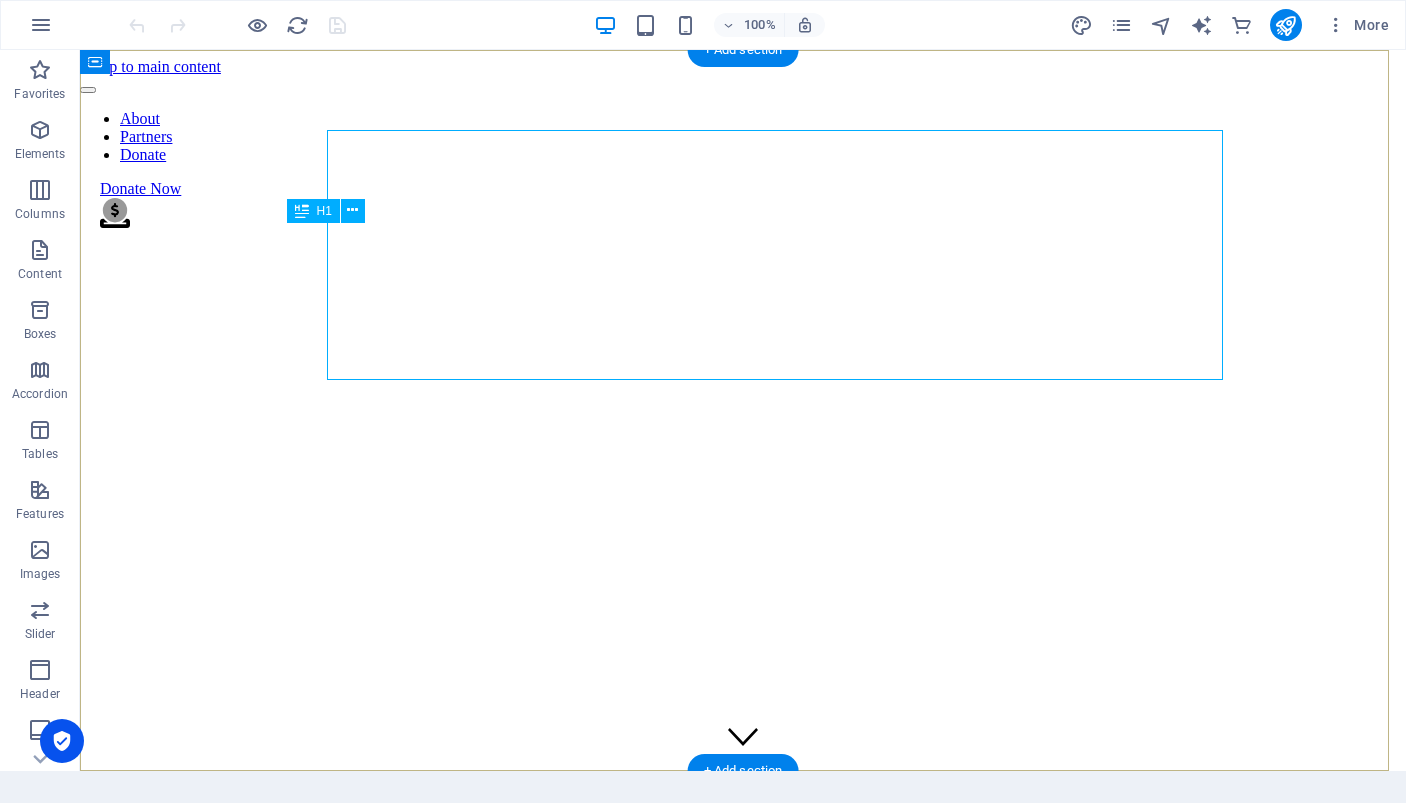 scroll, scrollTop: 0, scrollLeft: 0, axis: both 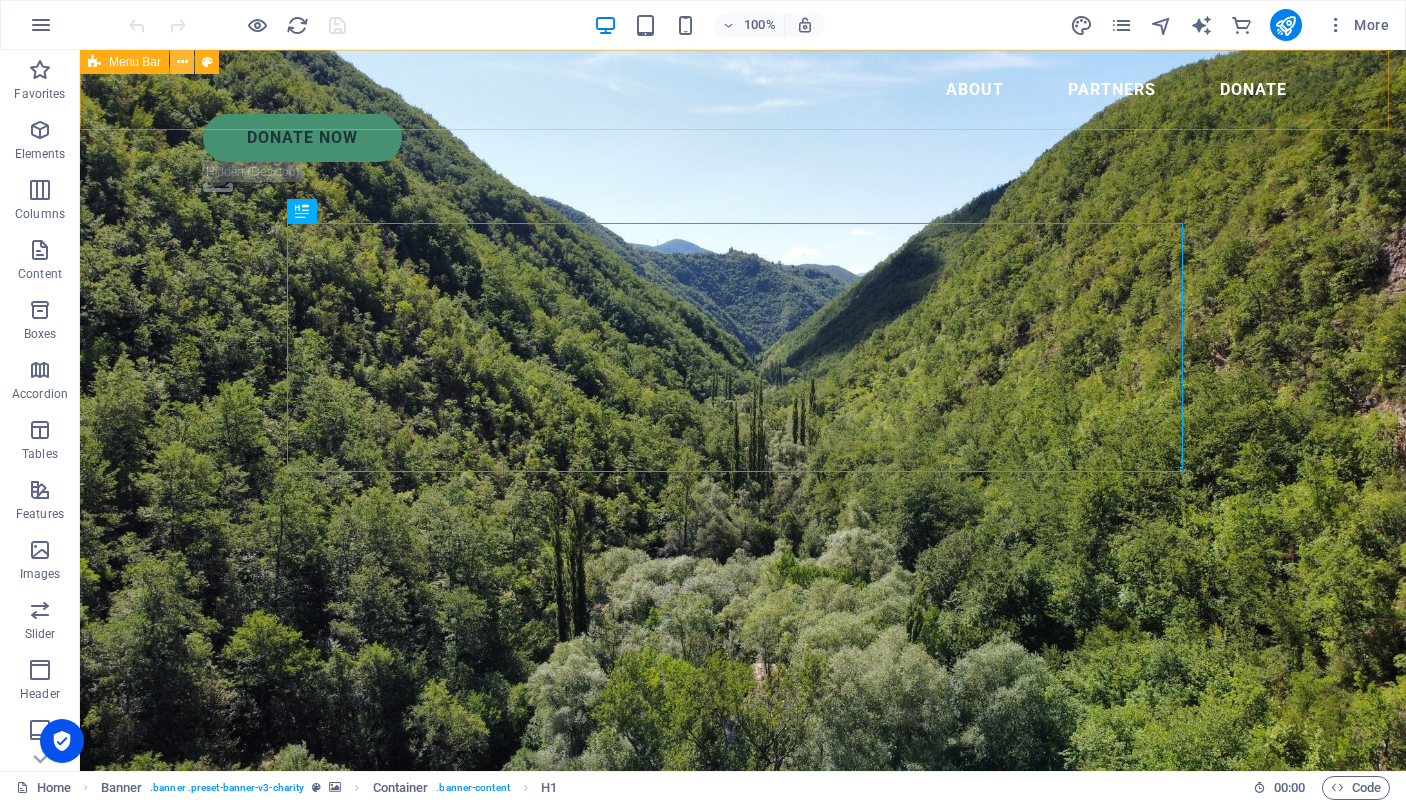 click at bounding box center [182, 62] 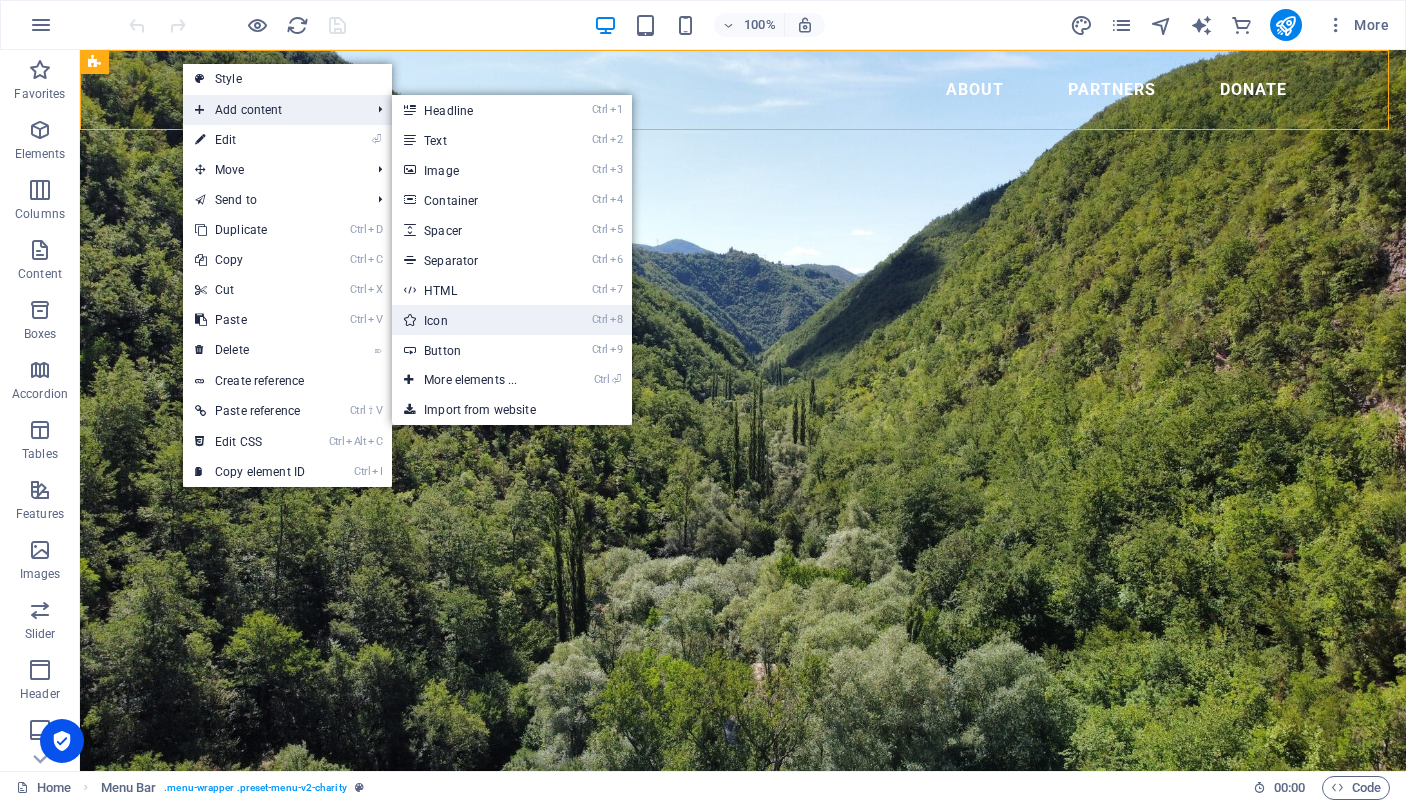 click on "Ctrl 8  Icon" at bounding box center (474, 320) 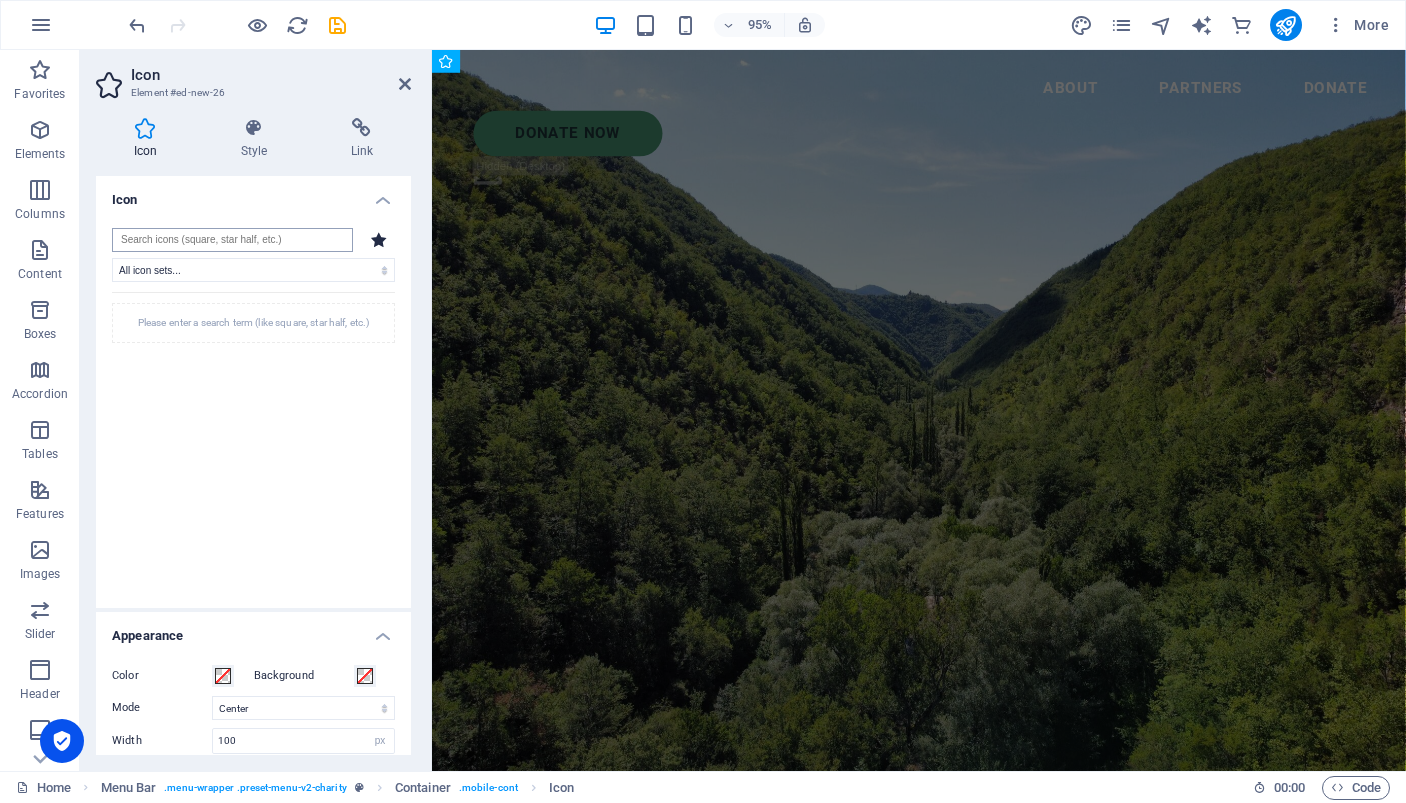 click at bounding box center (232, 240) 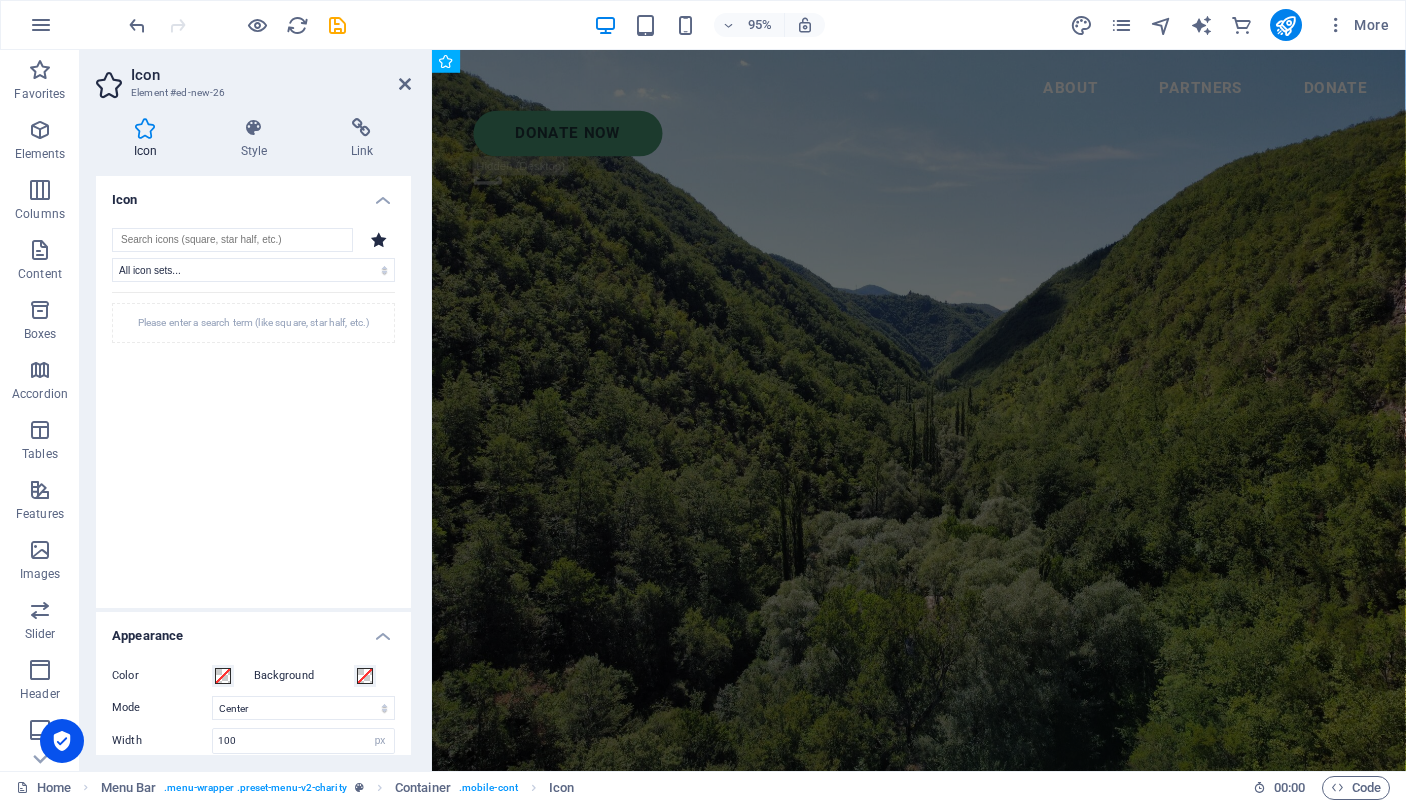 click 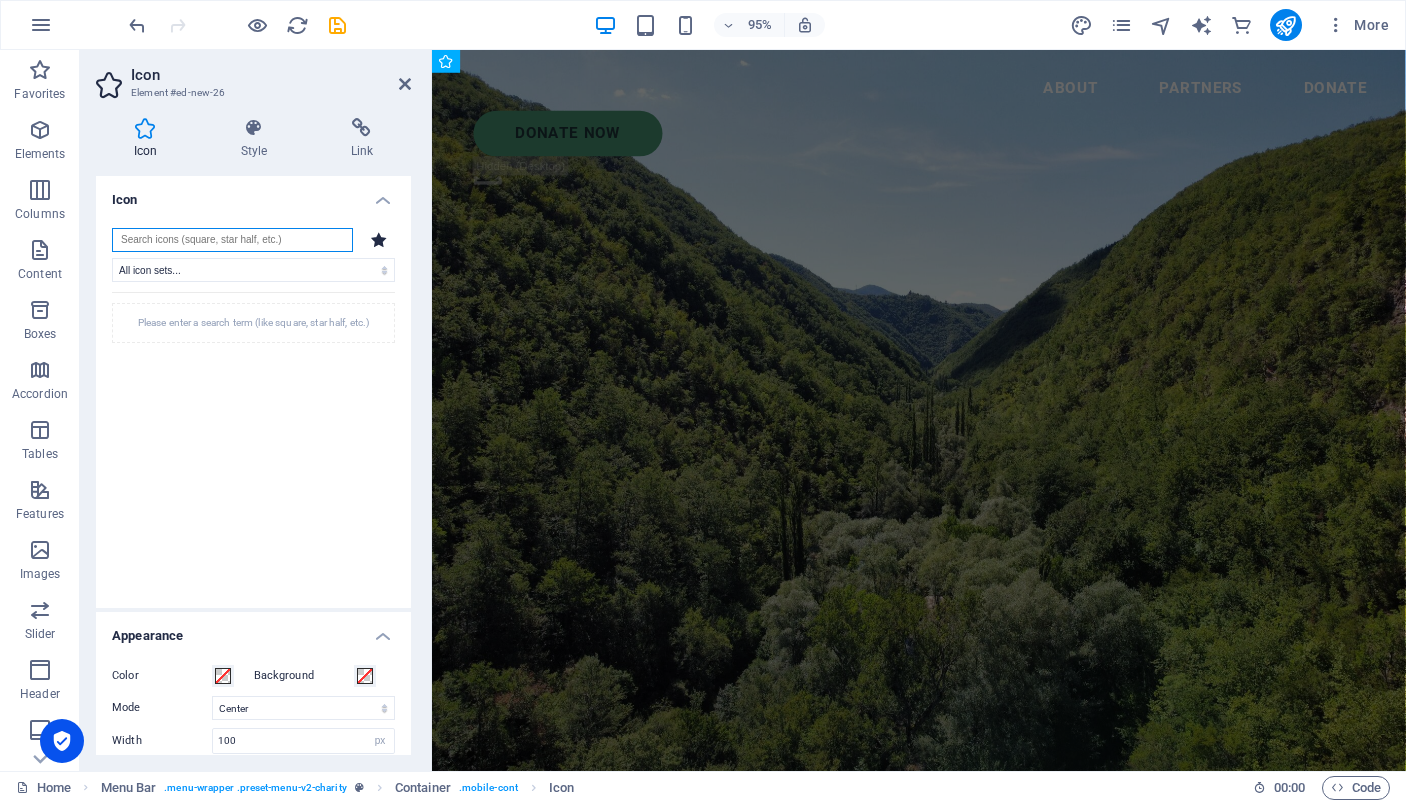 click at bounding box center [232, 240] 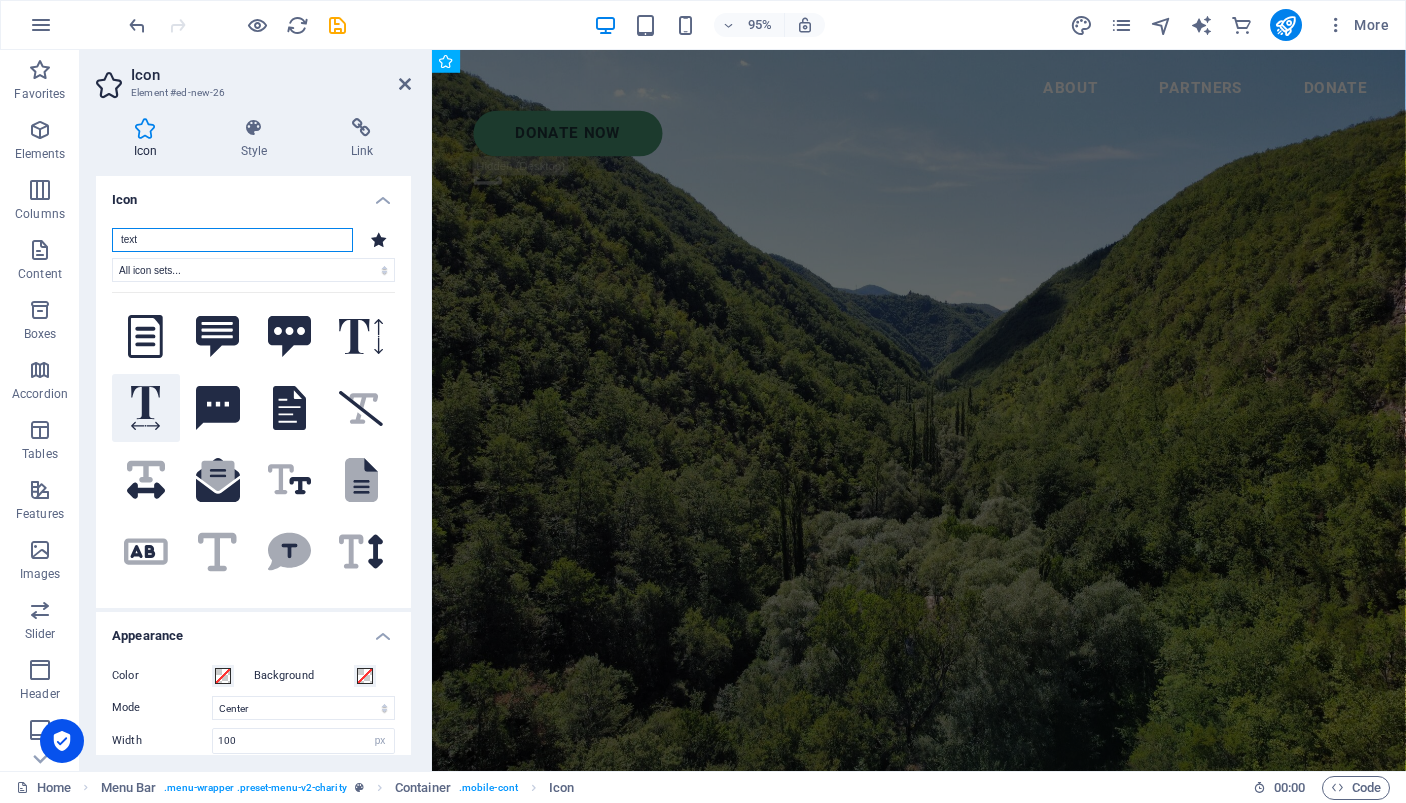 type on "text" 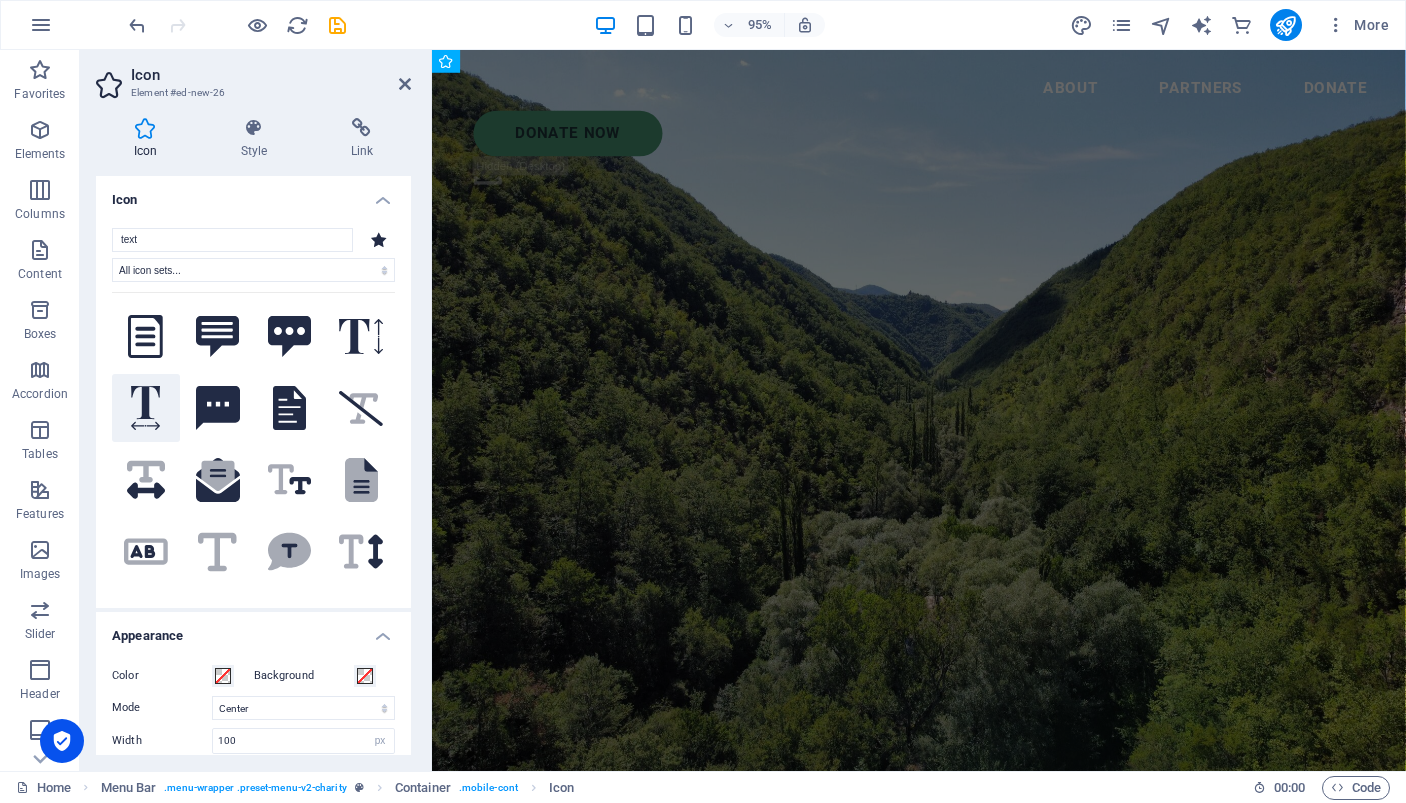 click 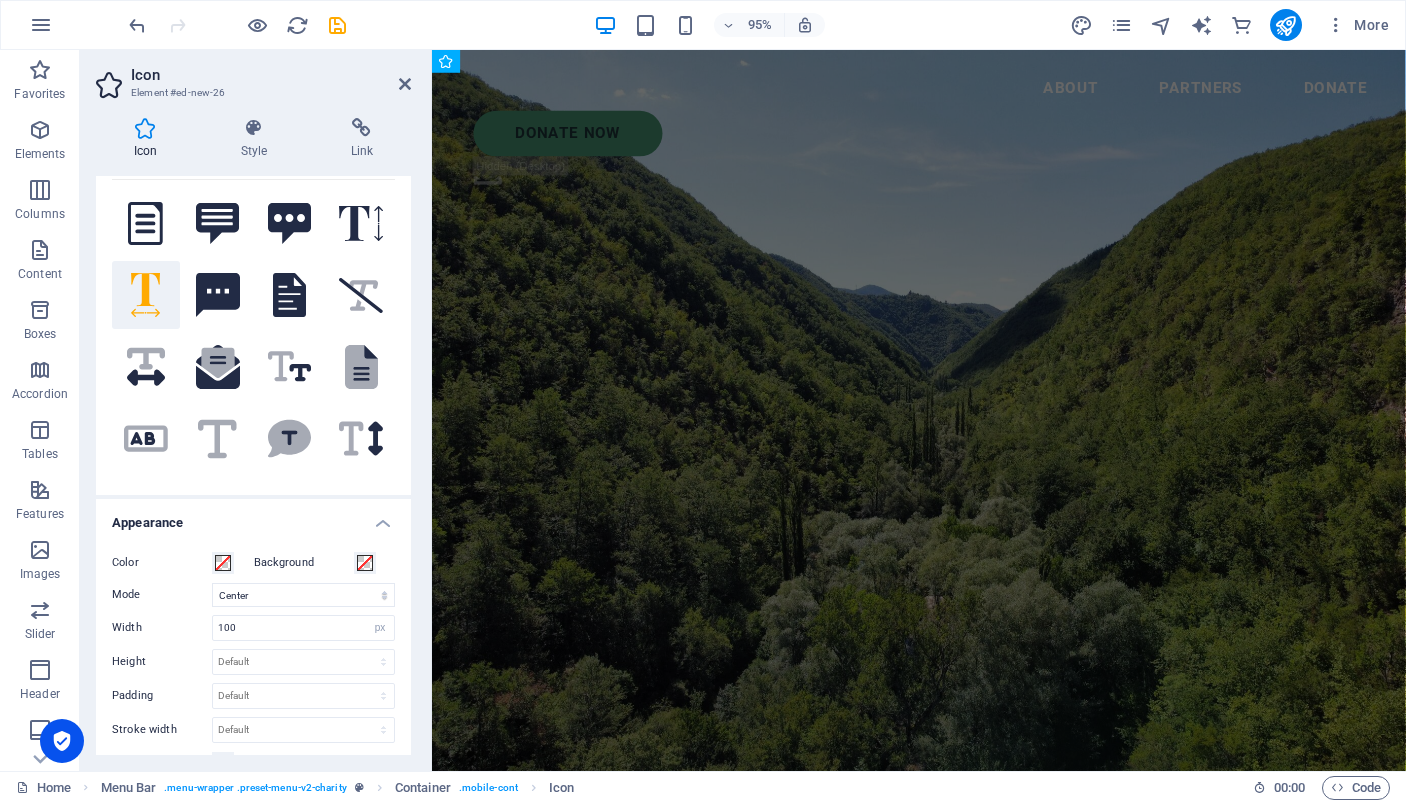 scroll, scrollTop: 116, scrollLeft: 0, axis: vertical 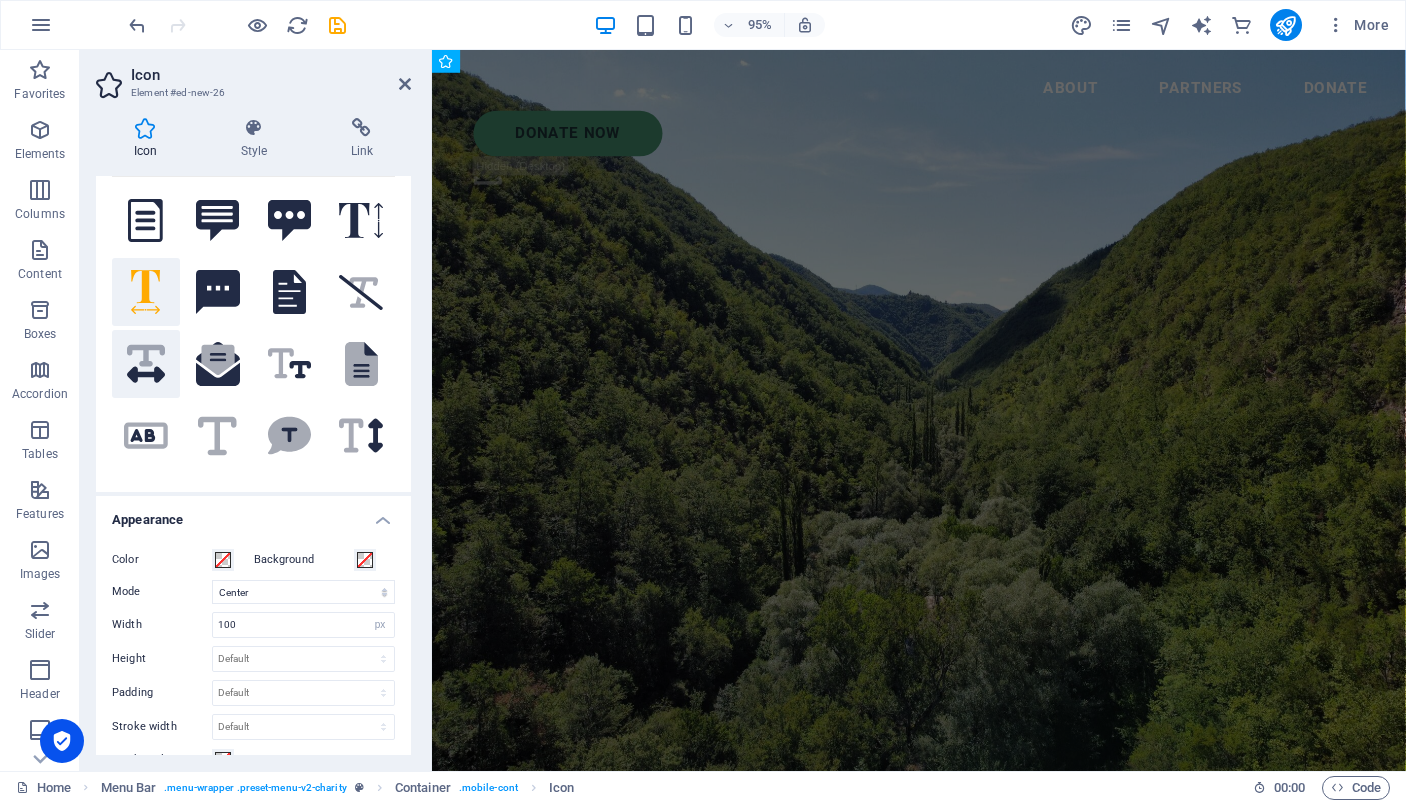 click on ".fa-secondary{opacity:.4}" 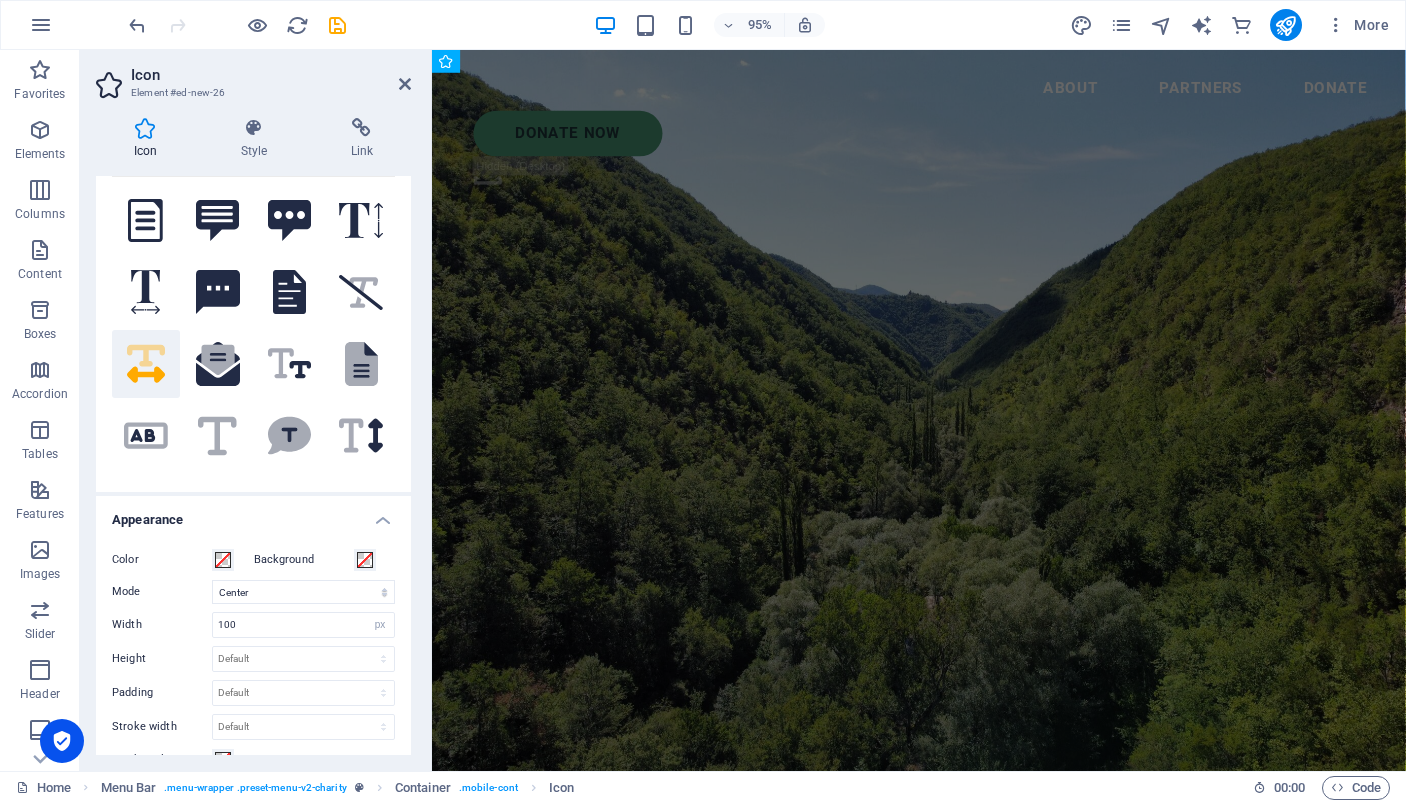 click 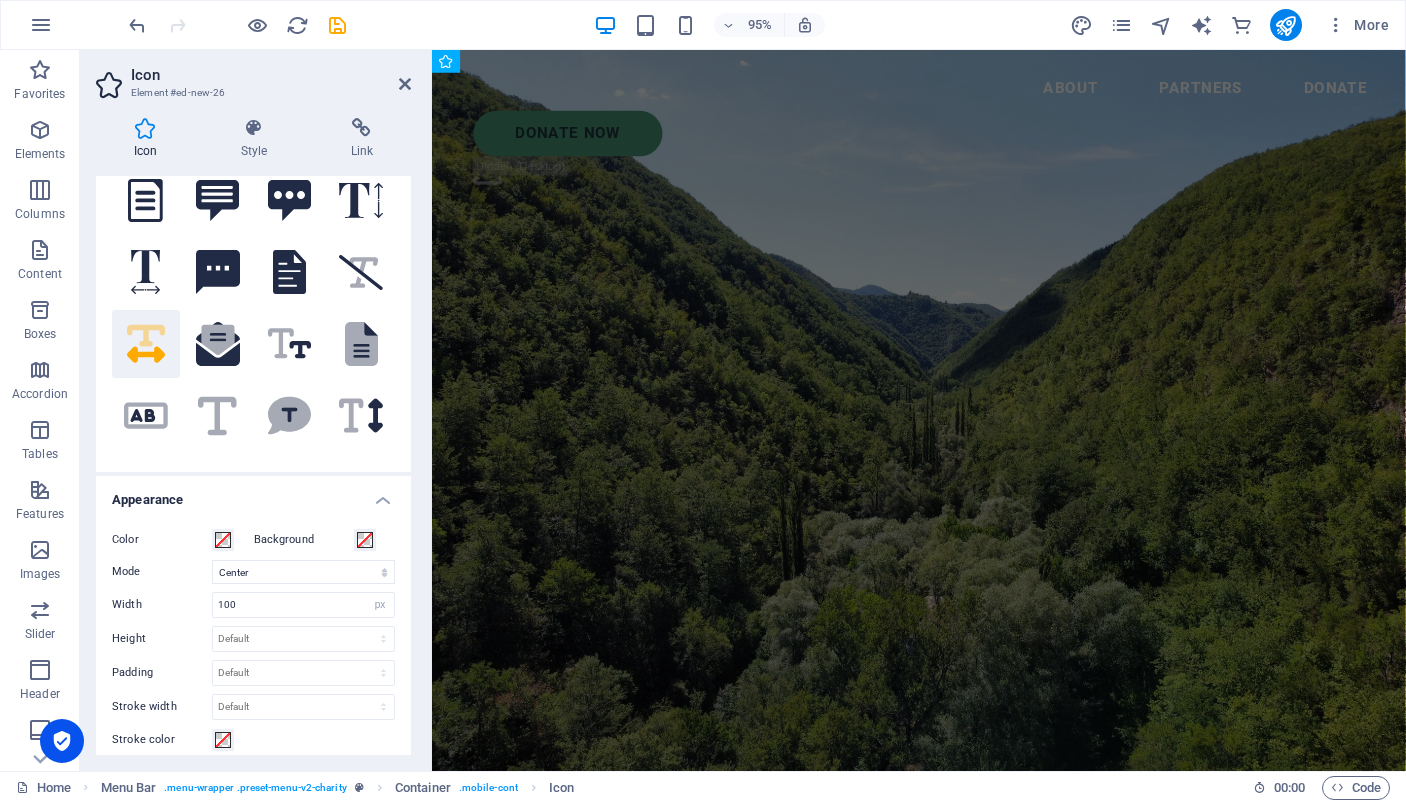 scroll, scrollTop: 135, scrollLeft: 0, axis: vertical 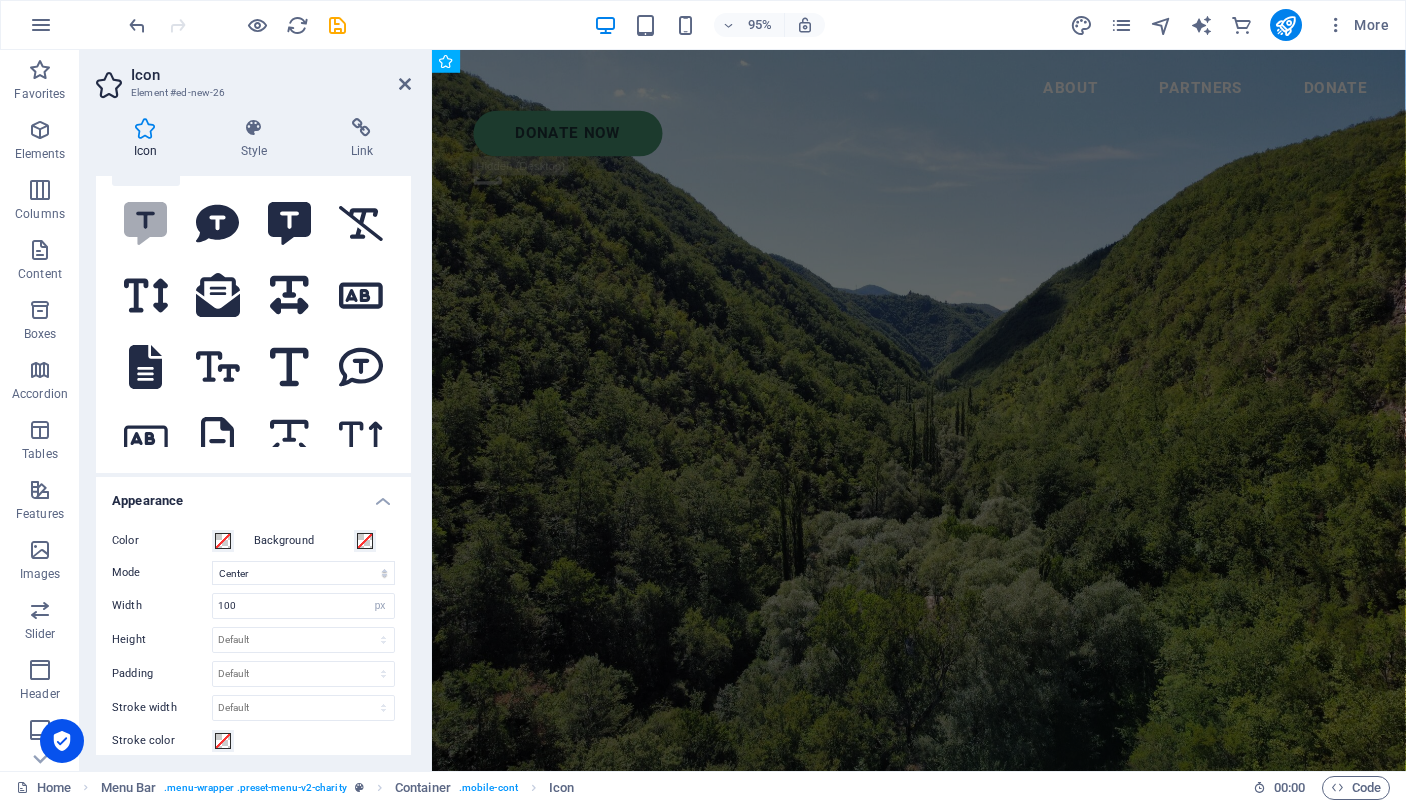 click 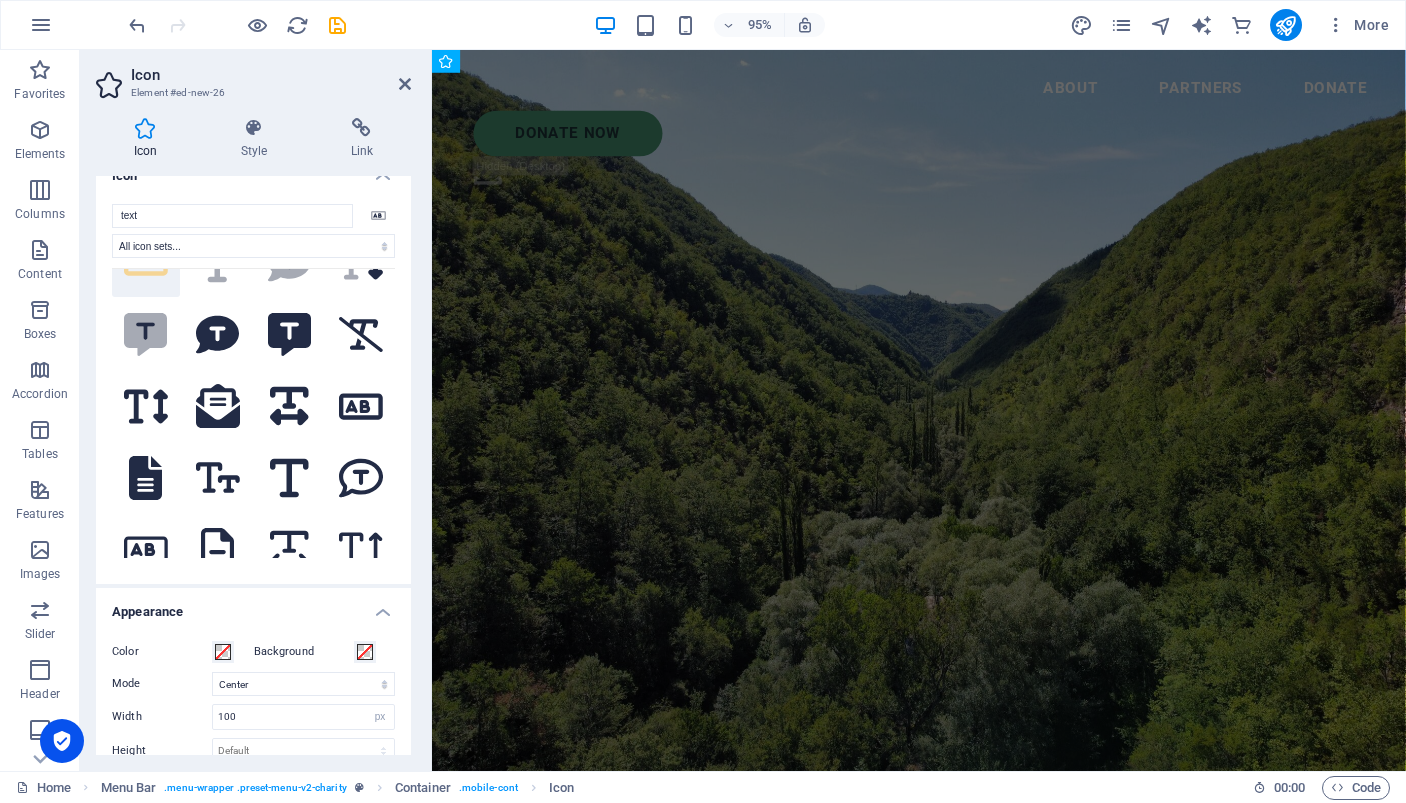 scroll, scrollTop: 0, scrollLeft: 0, axis: both 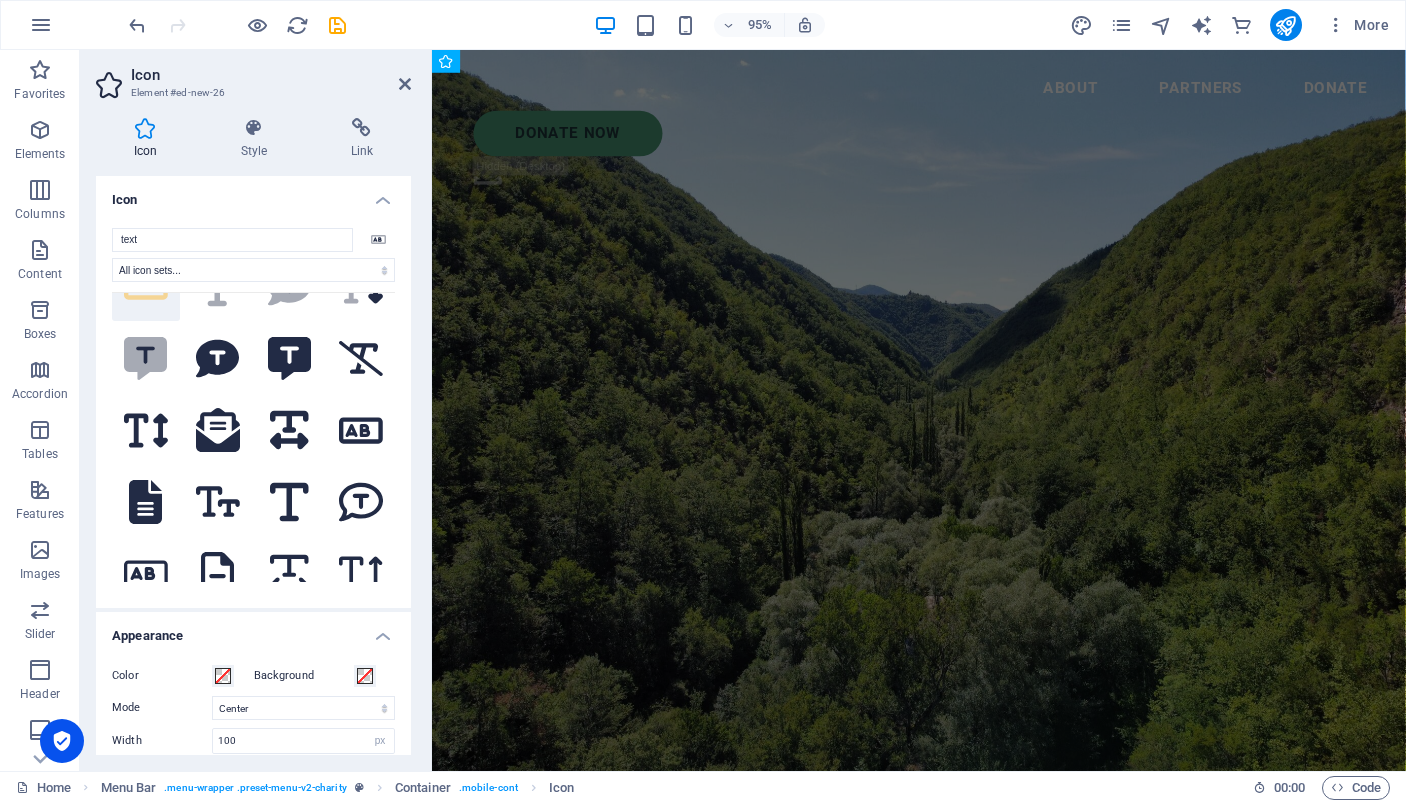 click 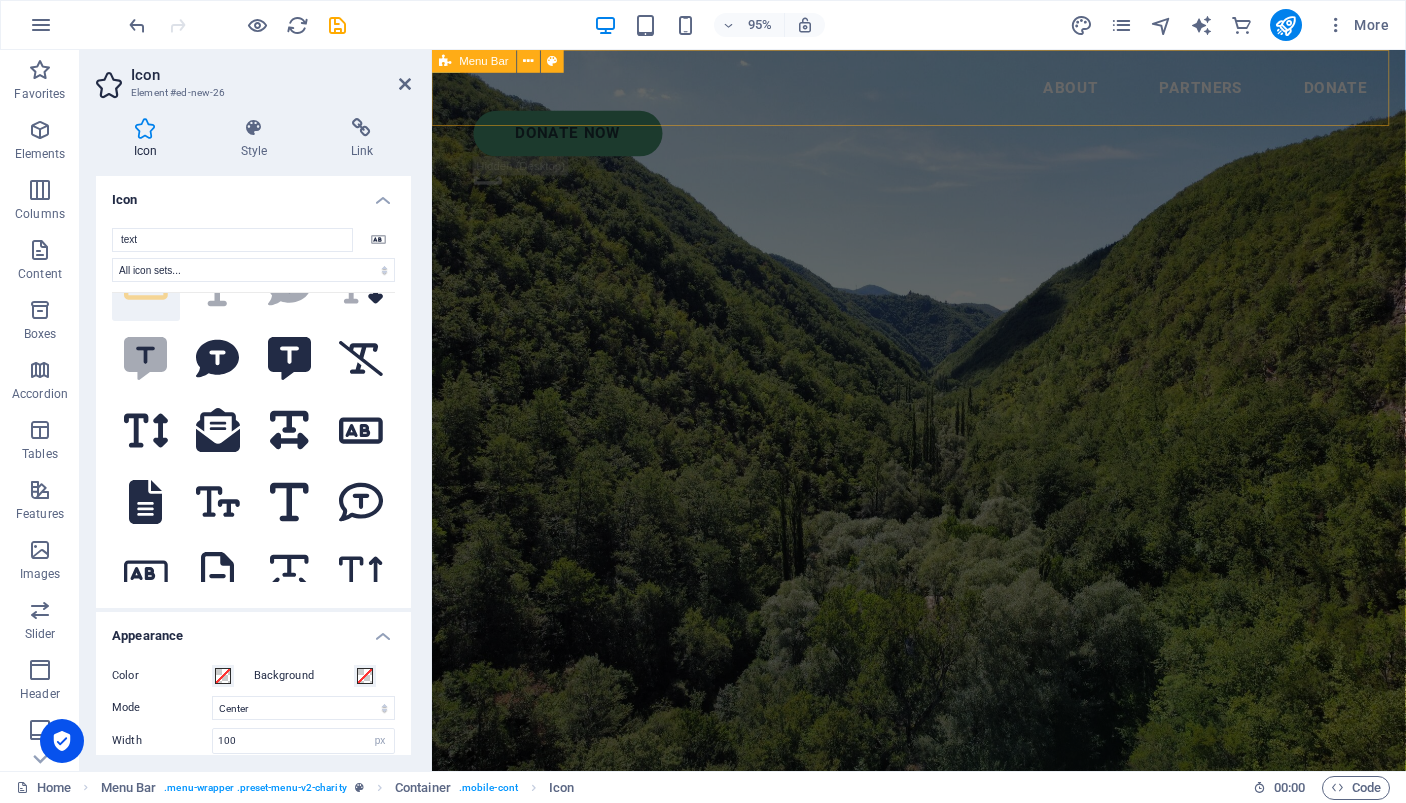 drag, startPoint x: 585, startPoint y: 461, endPoint x: 450, endPoint y: 94, distance: 391.0422 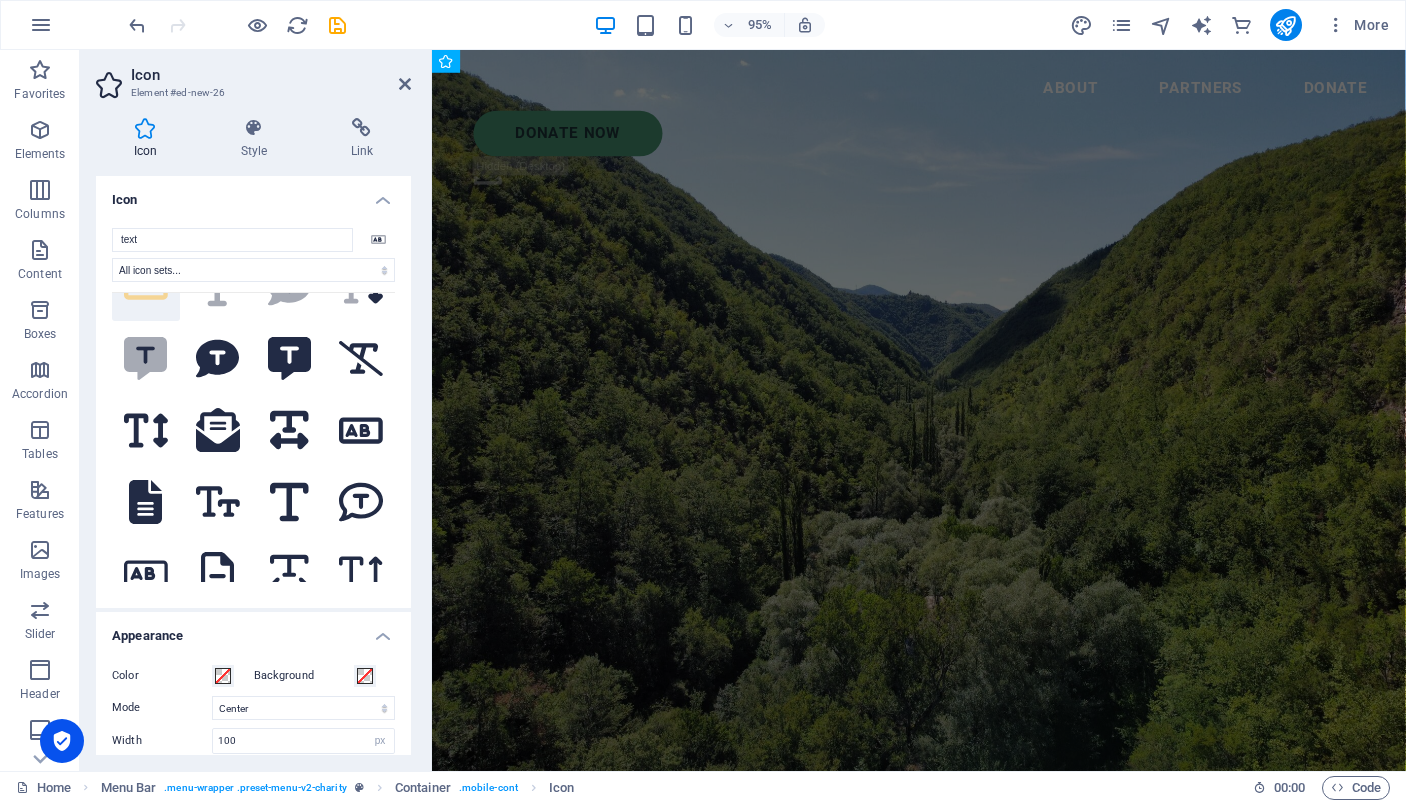 click on ".fa-secondary{opacity:.4}" 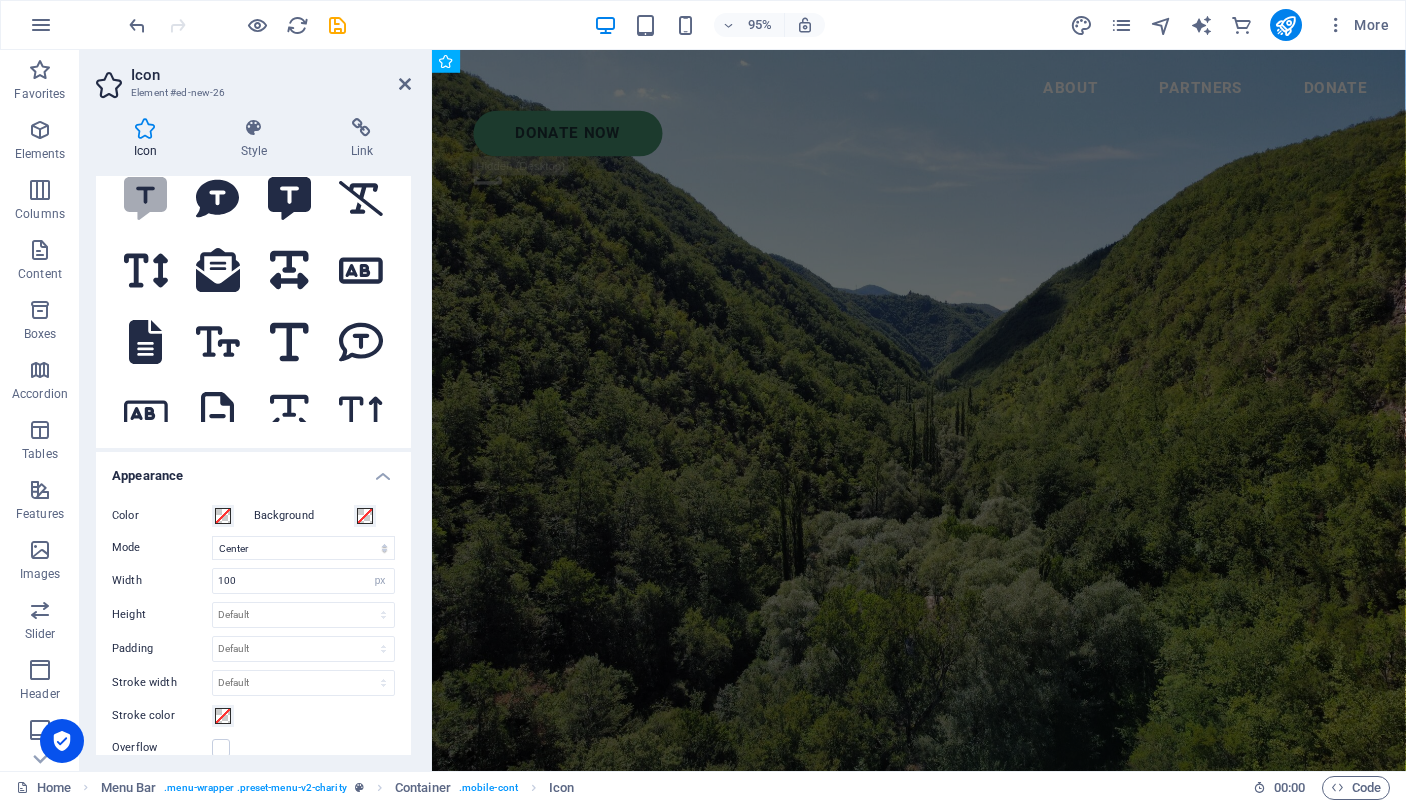 scroll, scrollTop: 203, scrollLeft: 0, axis: vertical 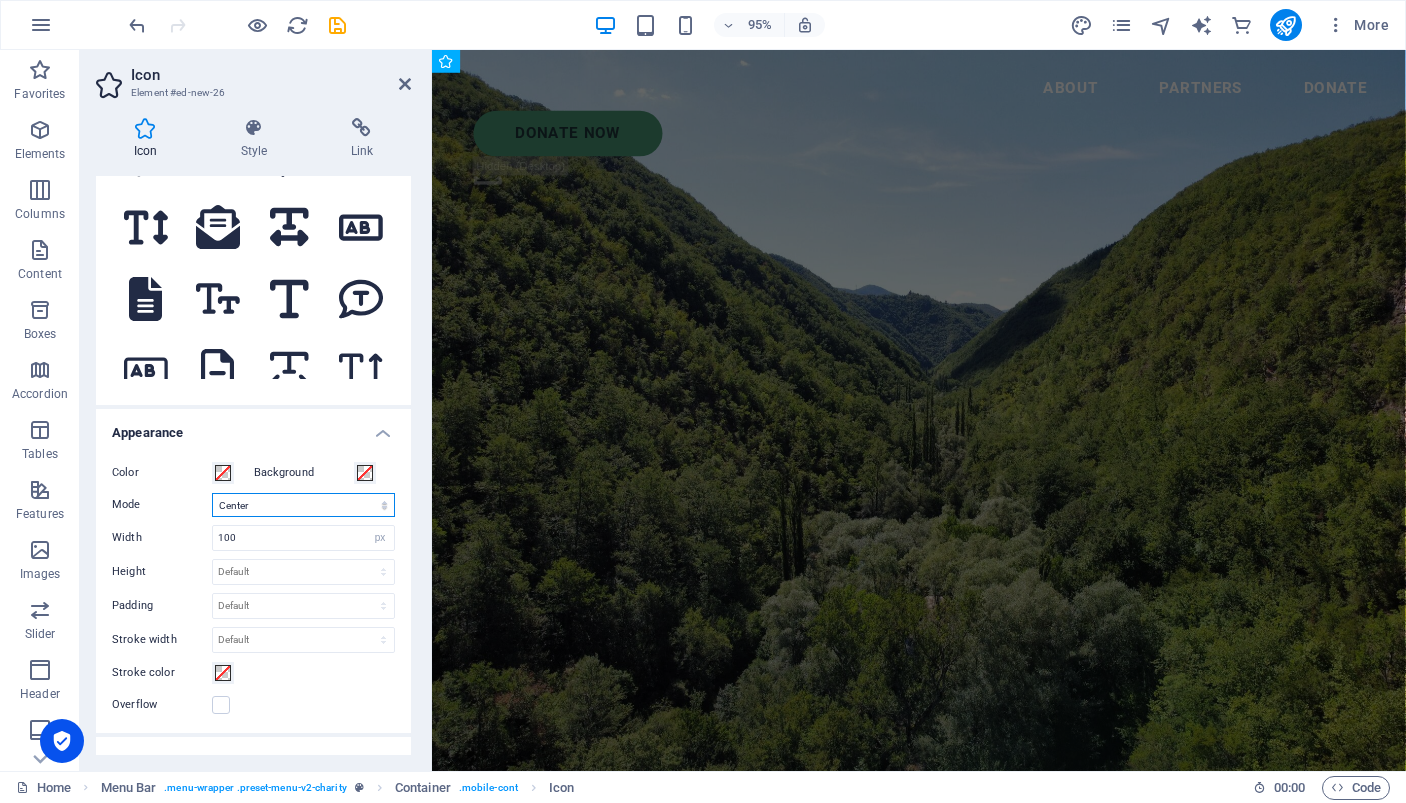 click on "Scale Left Center Right" at bounding box center [303, 505] 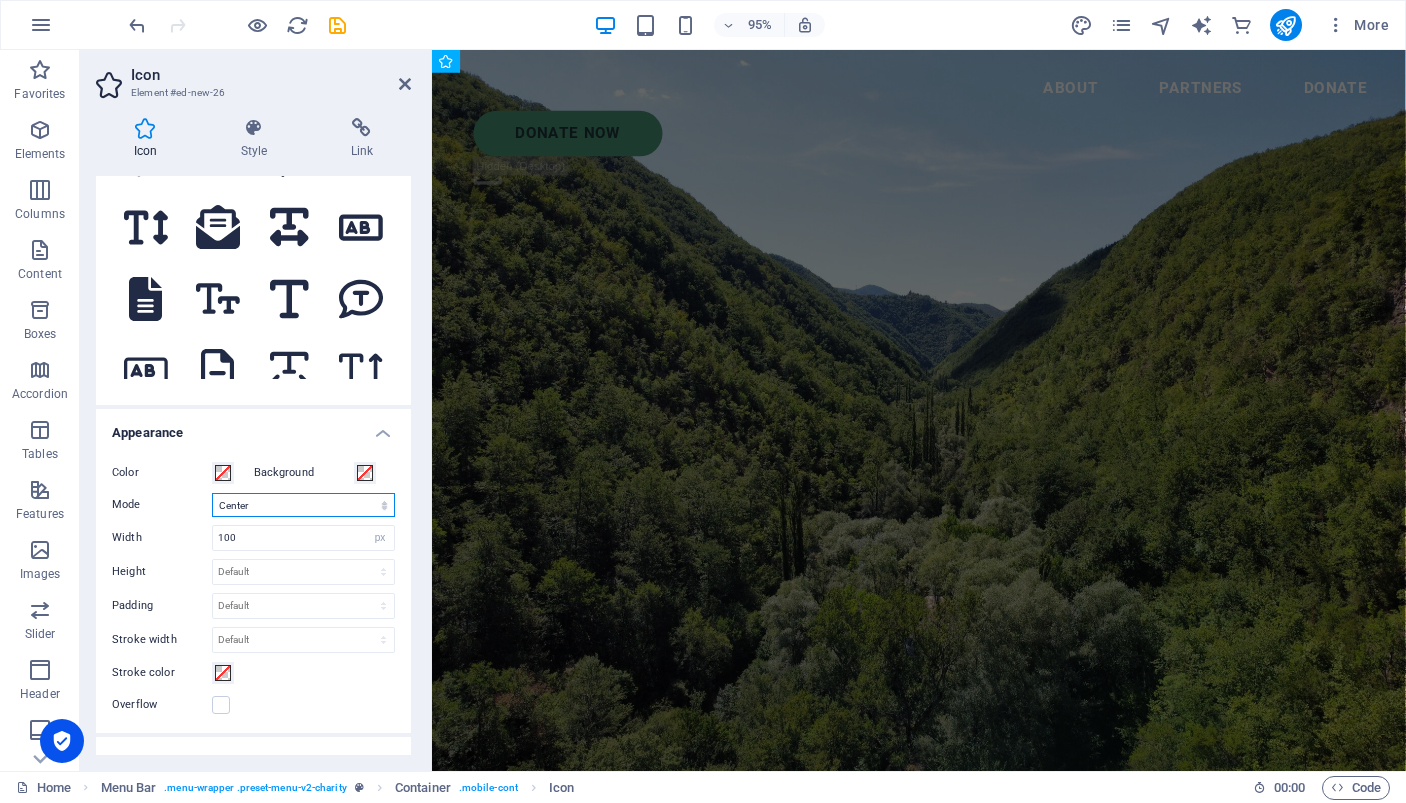 select on "xMinYMid" 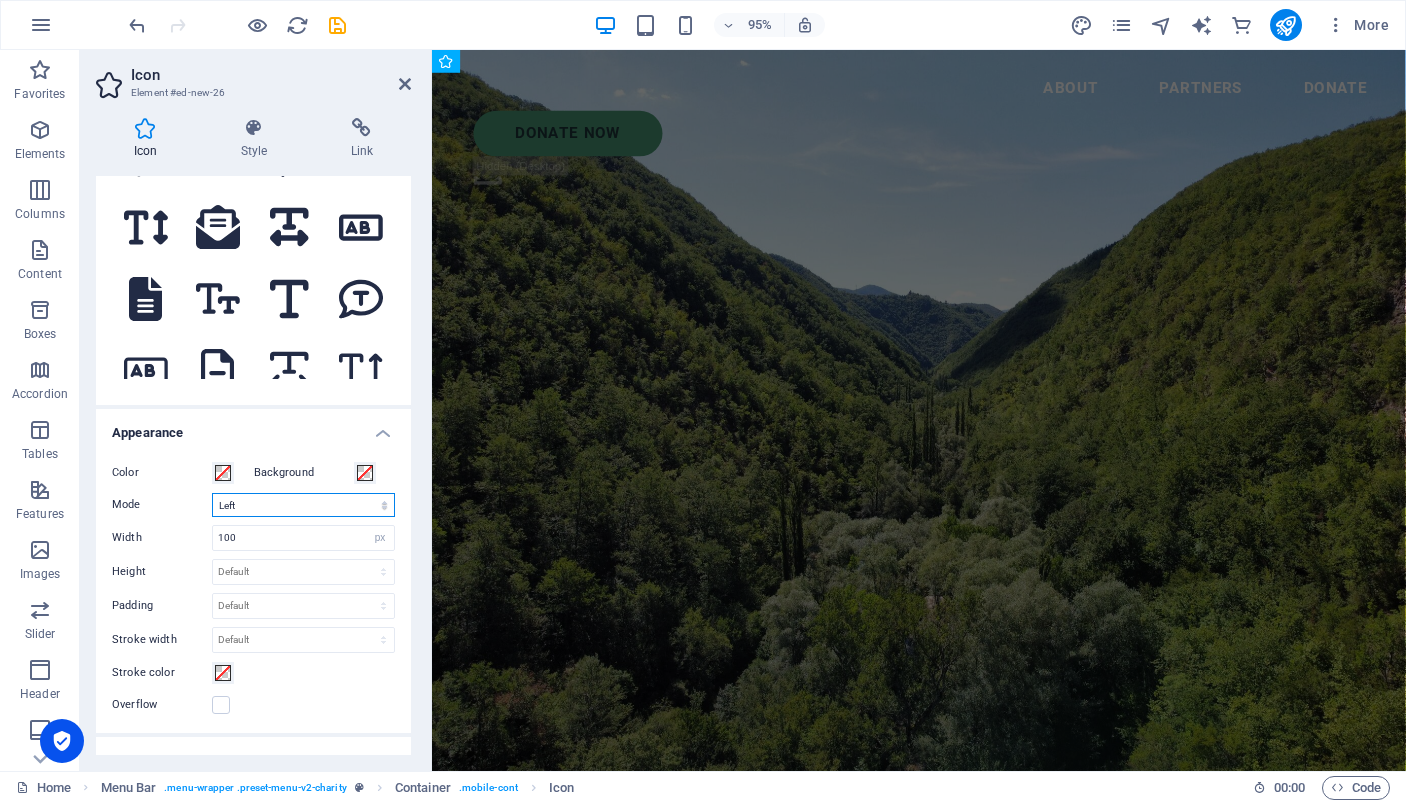 click on "Left" at bounding box center (0, 0) 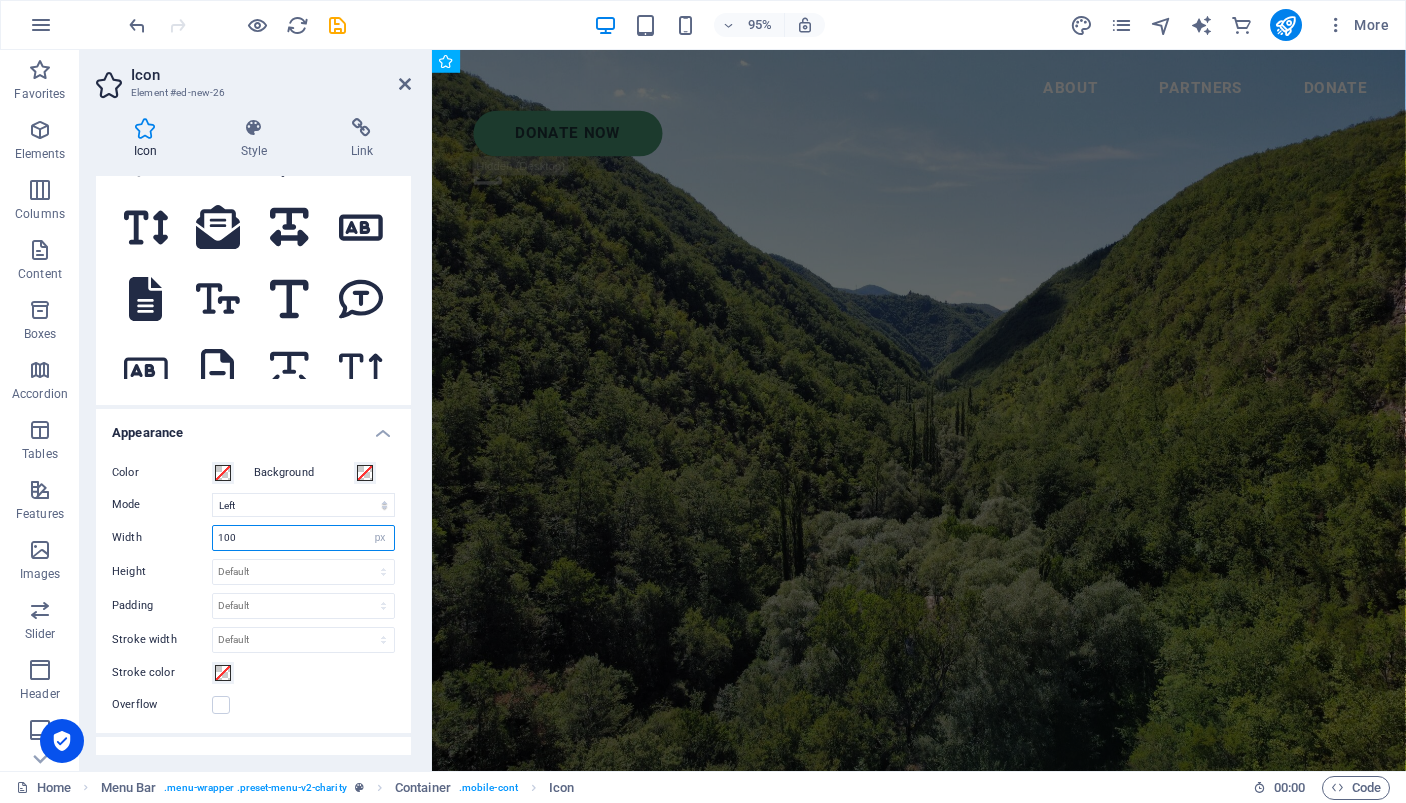 click on "100" at bounding box center (303, 538) 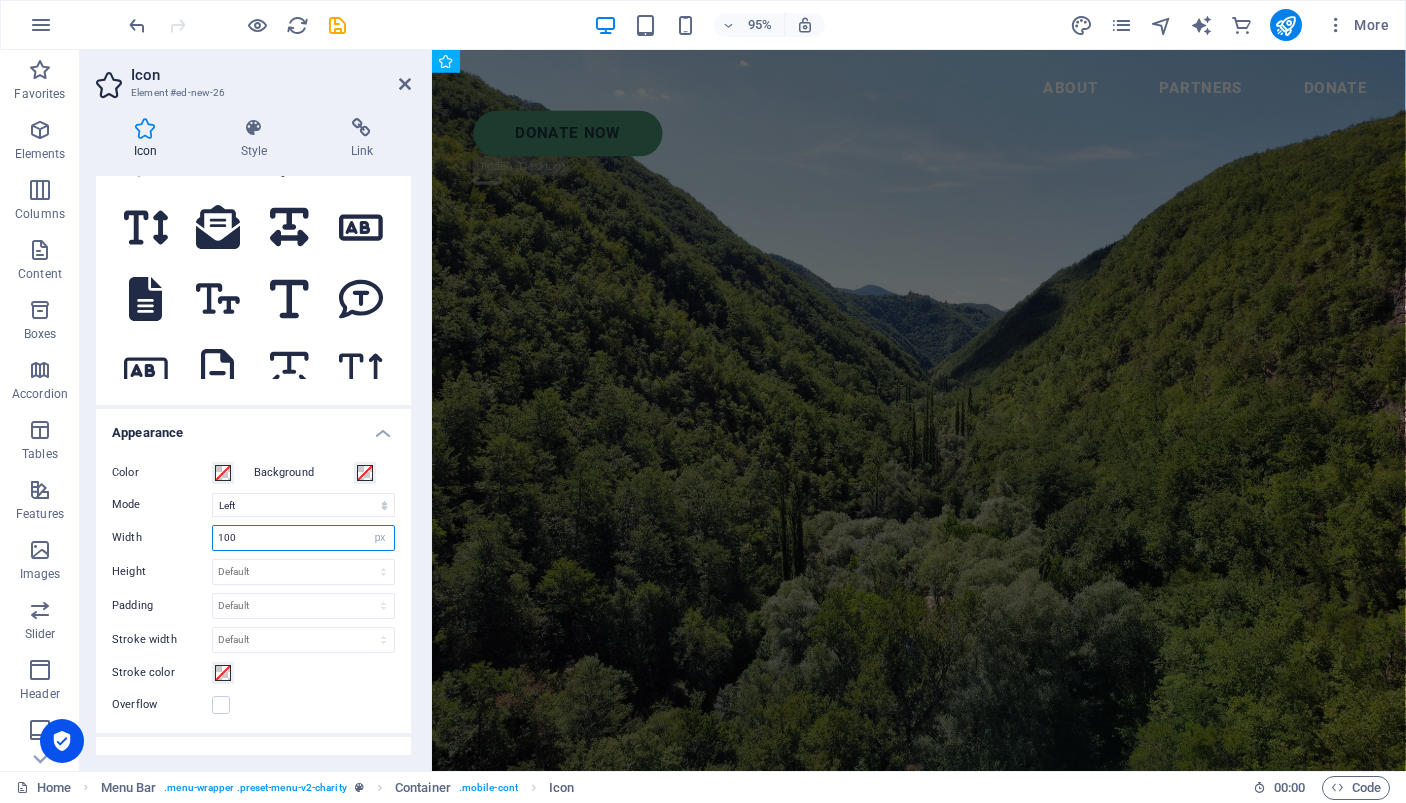 drag, startPoint x: 261, startPoint y: 542, endPoint x: 213, endPoint y: 537, distance: 48.259712 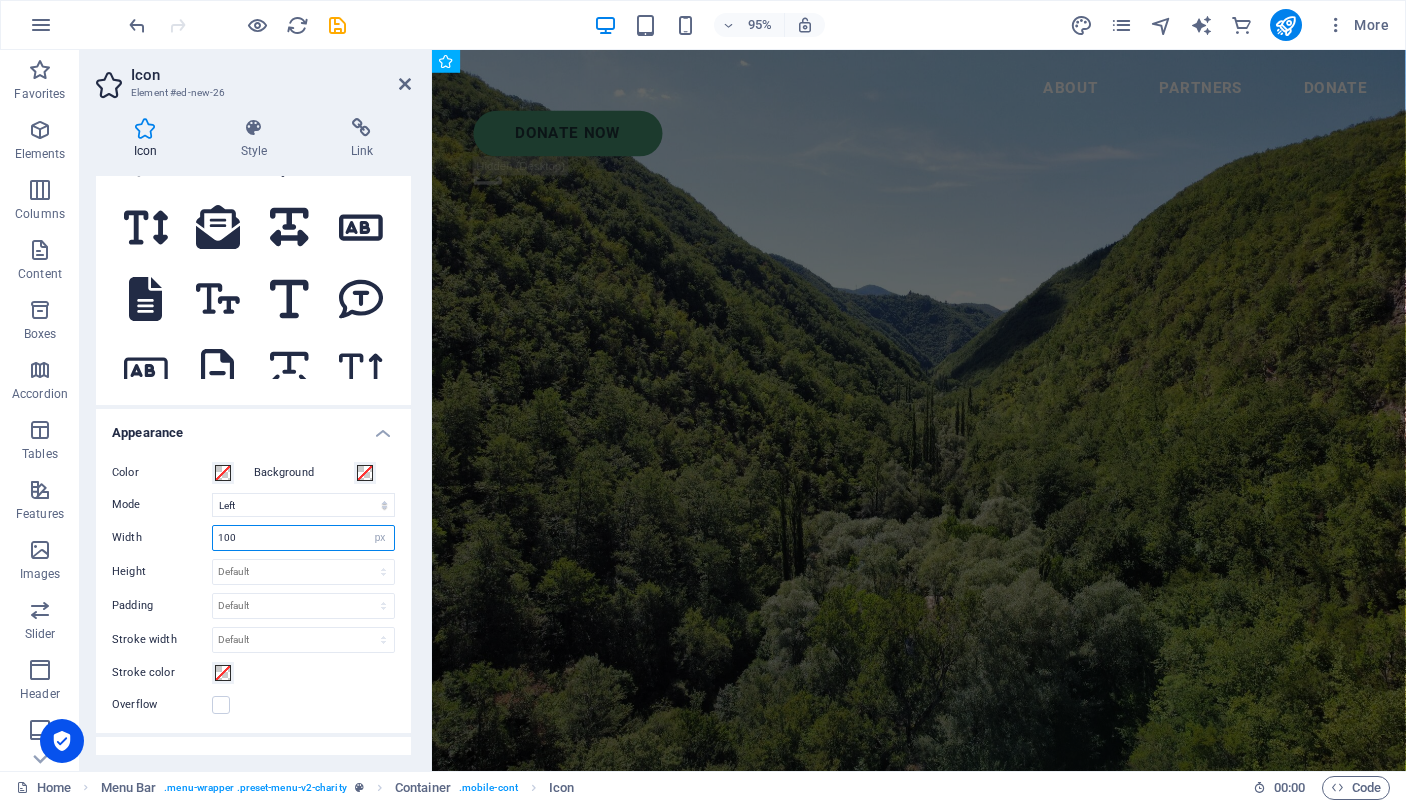 click on "100" at bounding box center [303, 538] 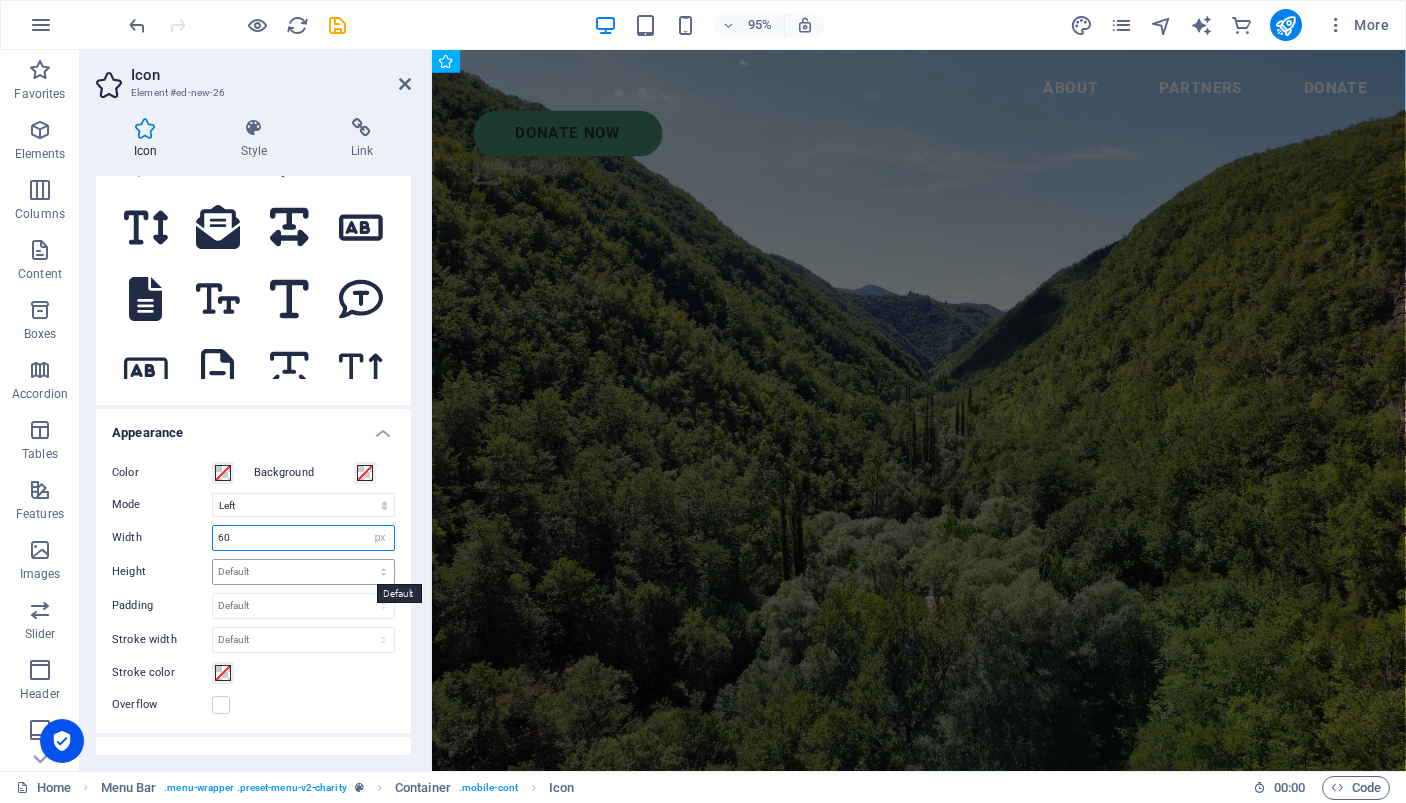 type on "60" 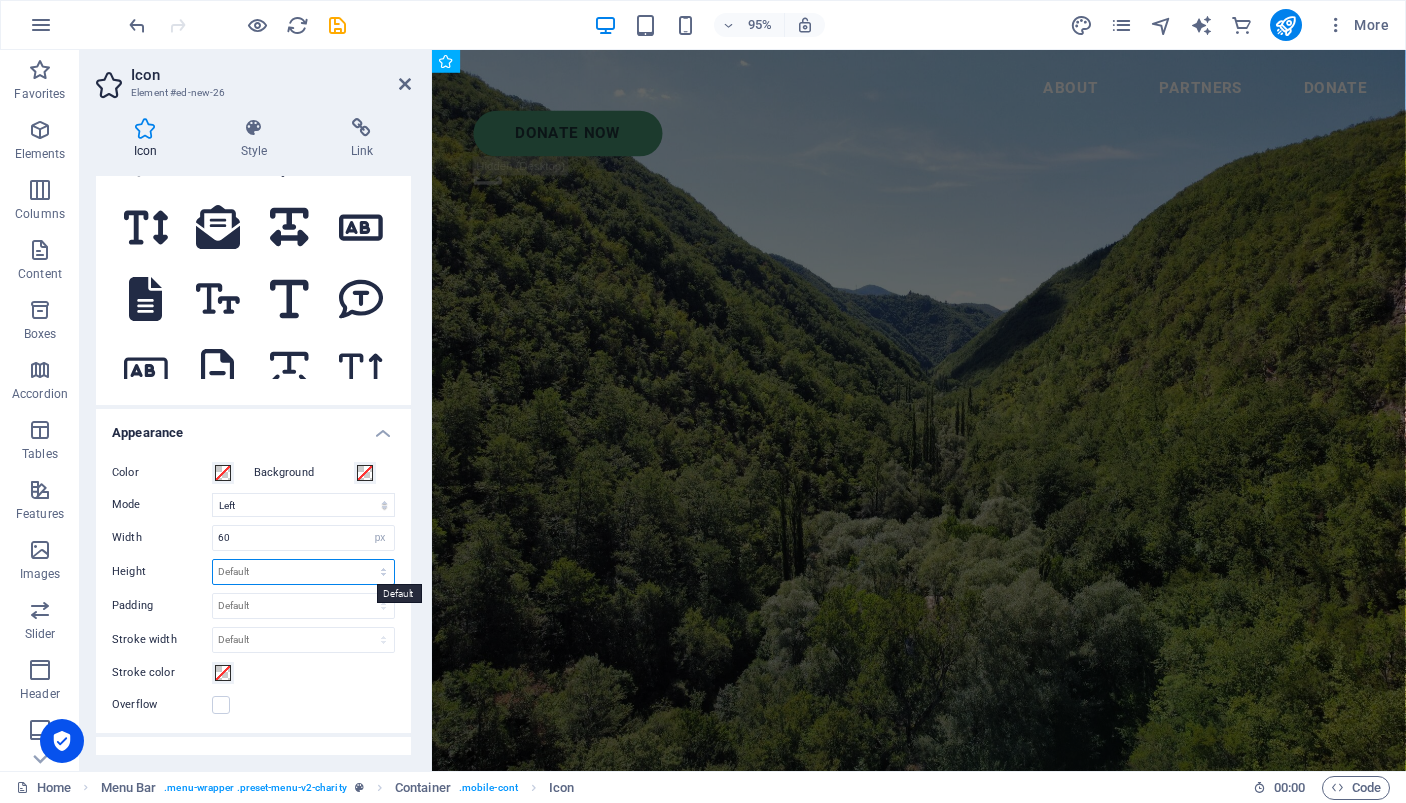 click on "Default auto px rem em vh vw" at bounding box center [303, 572] 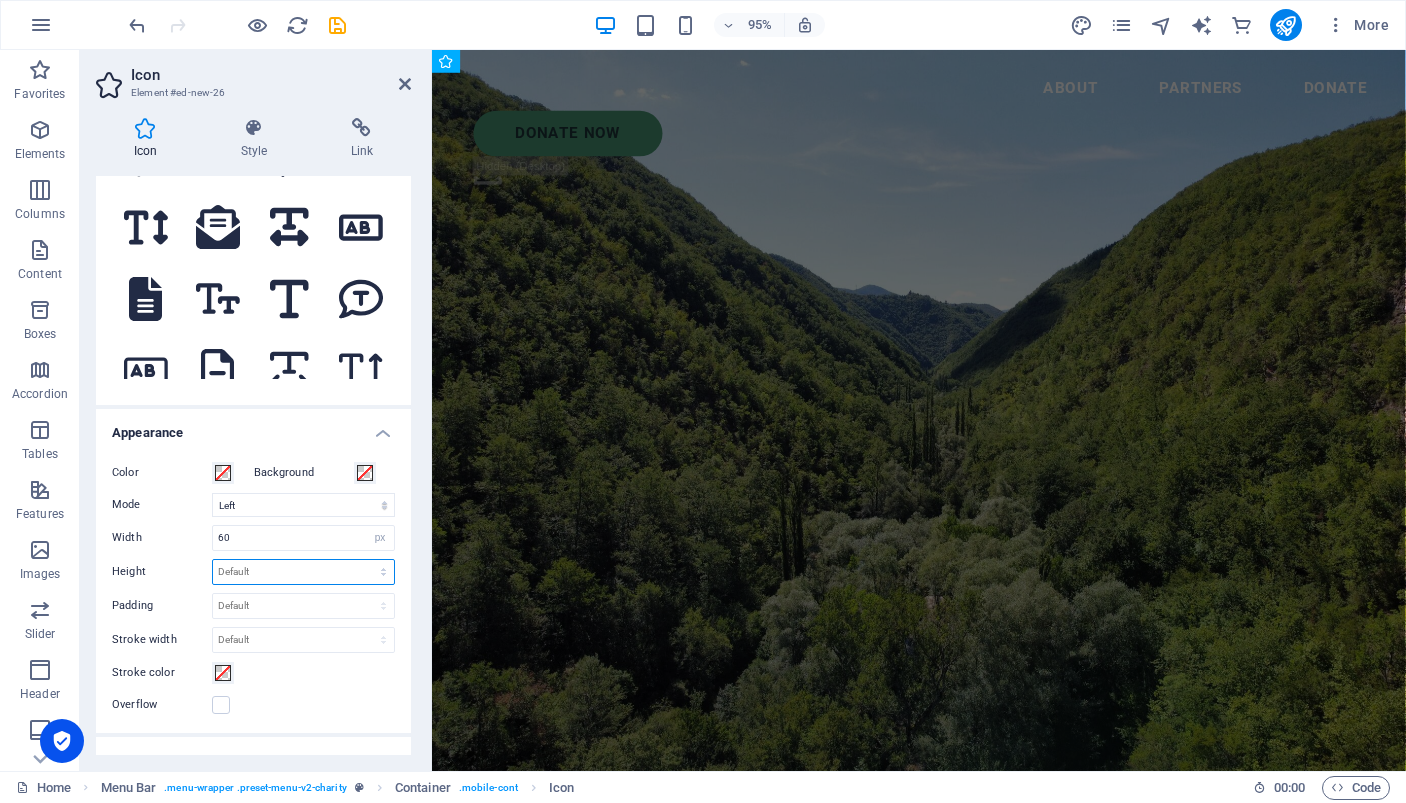 select on "px" 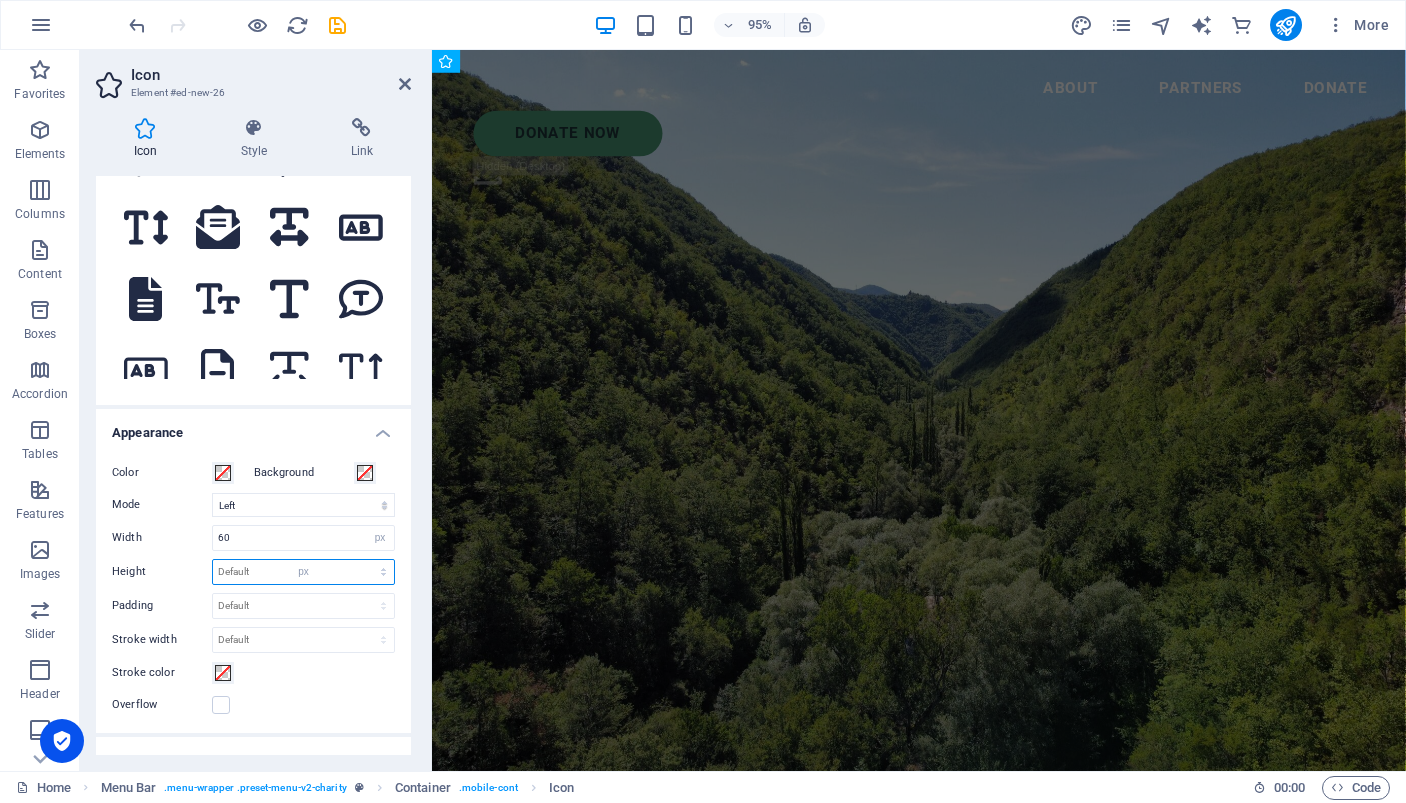 click on "px" at bounding box center (0, 0) 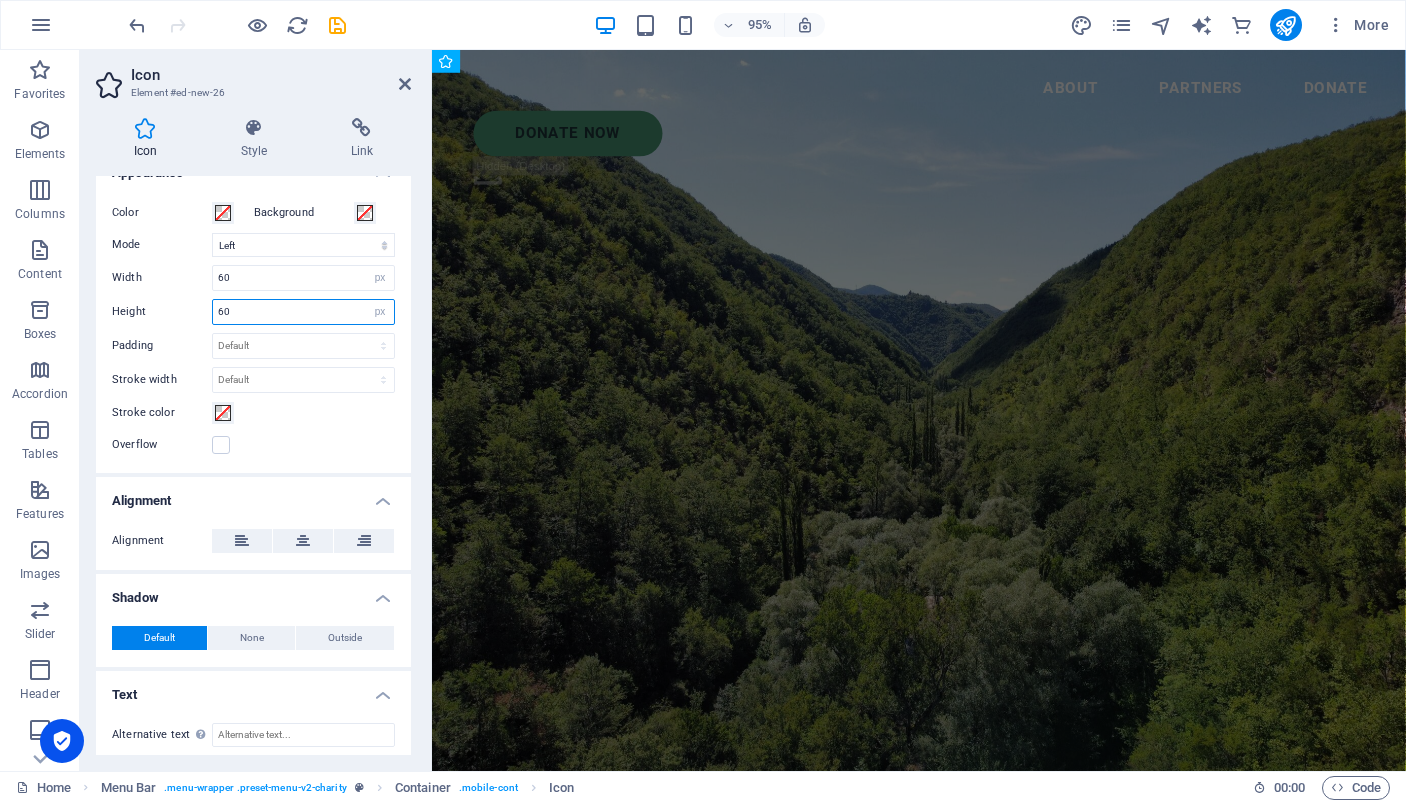 scroll, scrollTop: 471, scrollLeft: 0, axis: vertical 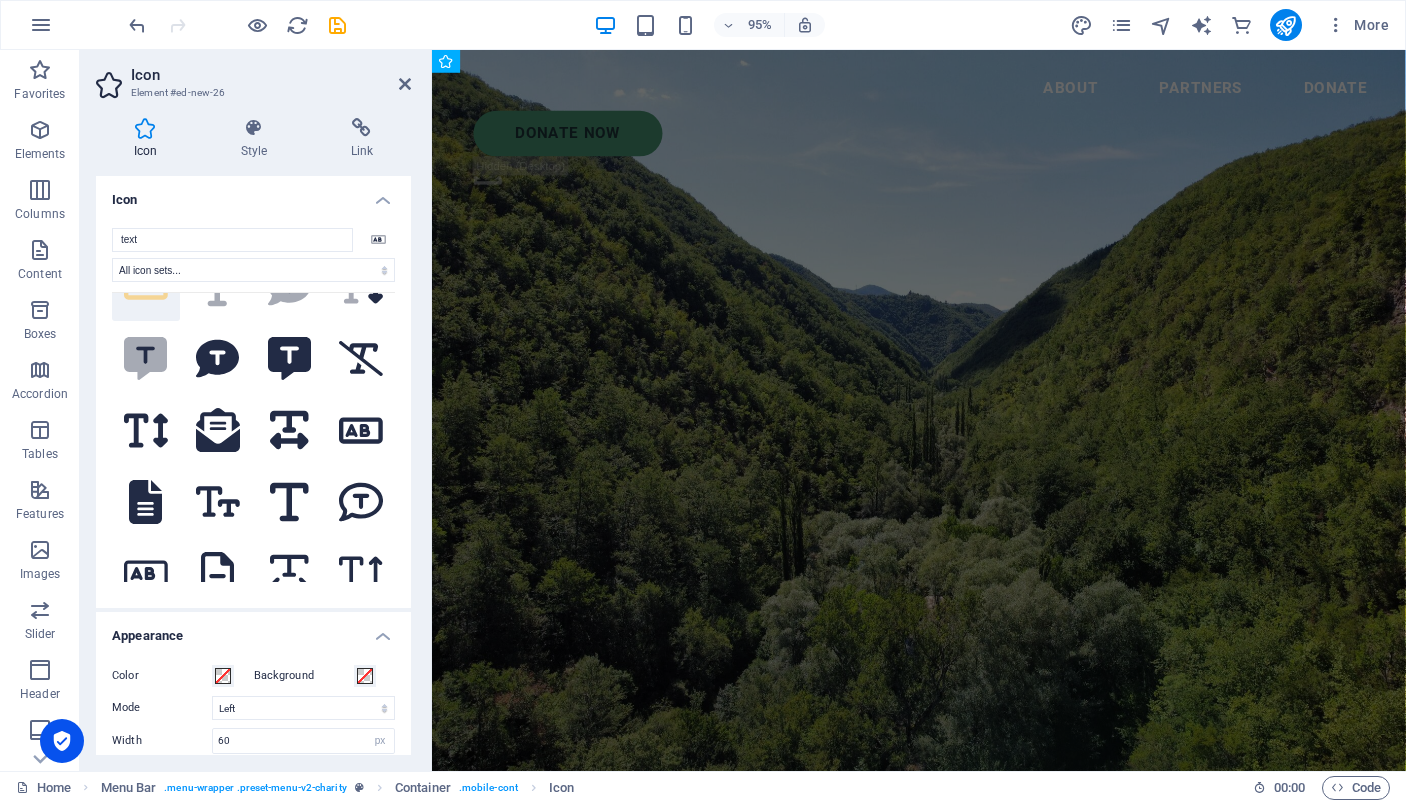 type on "60" 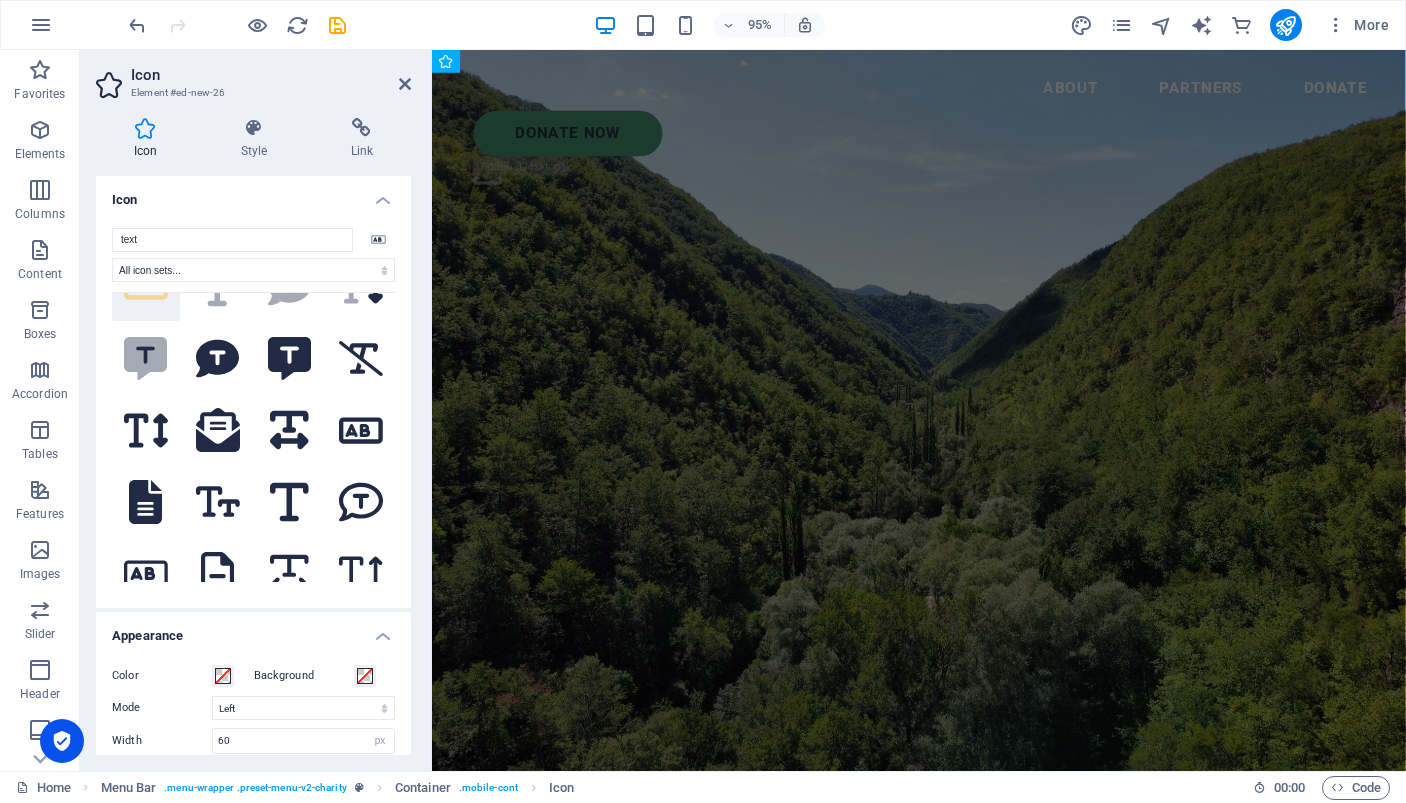 click 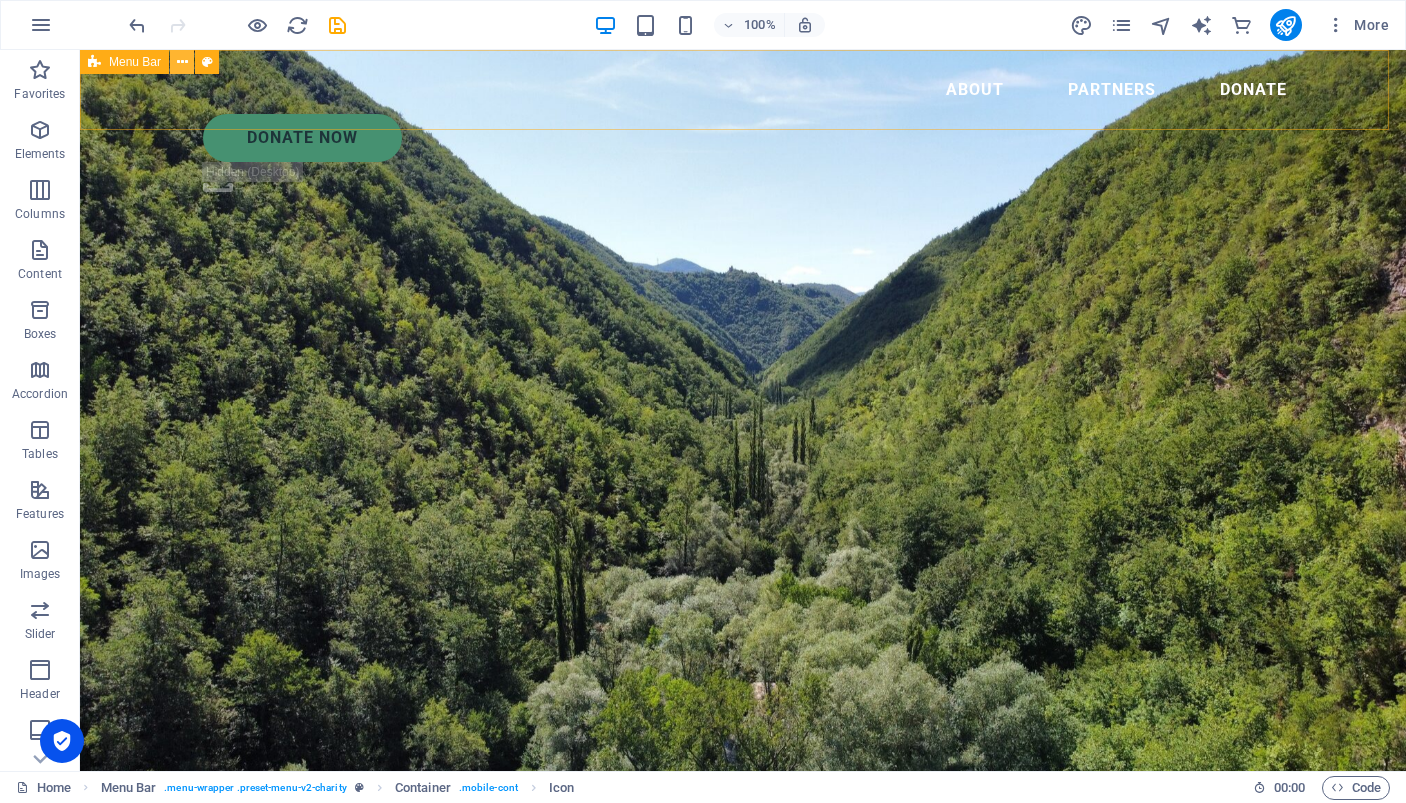 click at bounding box center [182, 62] 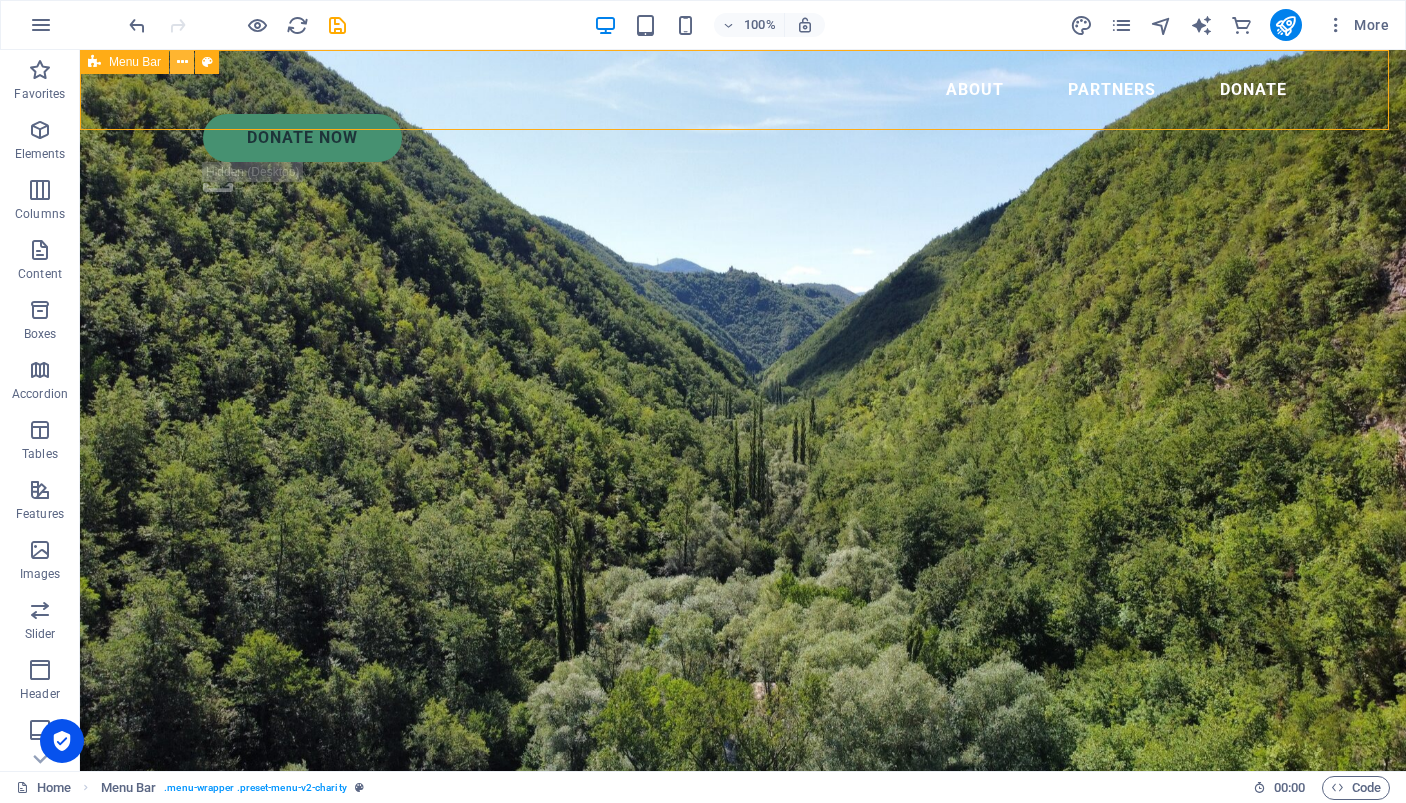 click at bounding box center (182, 62) 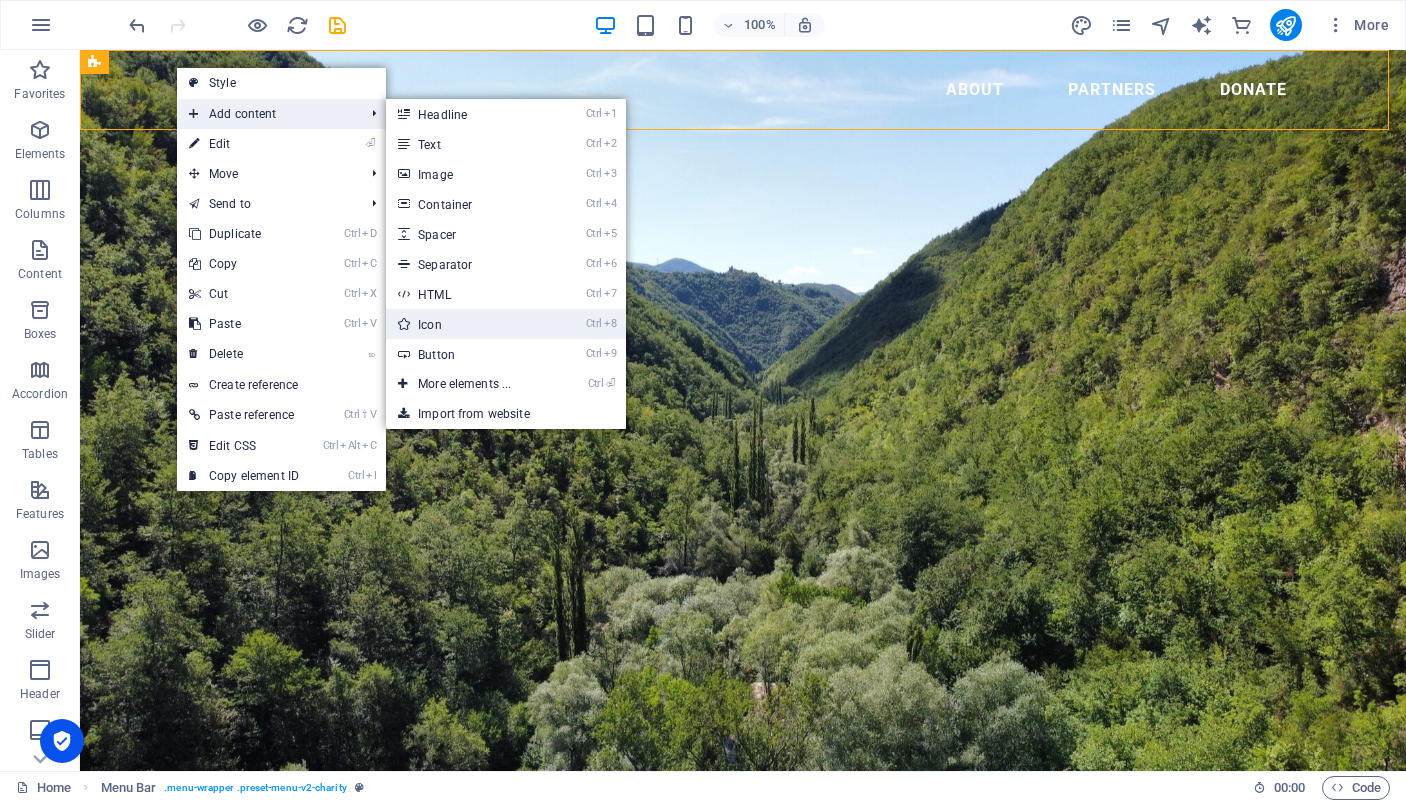 click on "Ctrl 8  Icon" at bounding box center (468, 324) 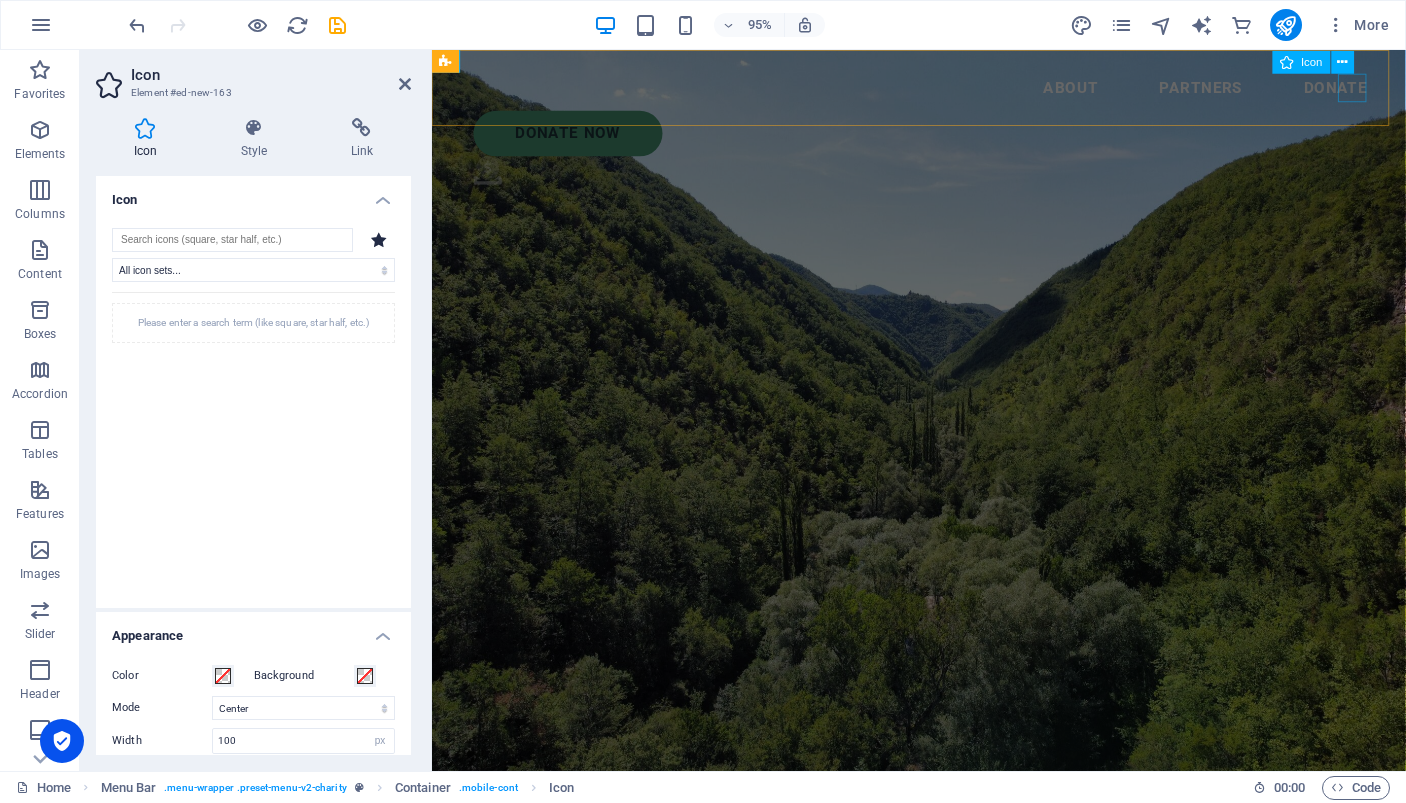 click on ".fa-secondary{opacity:.4}" at bounding box center (954, 181) 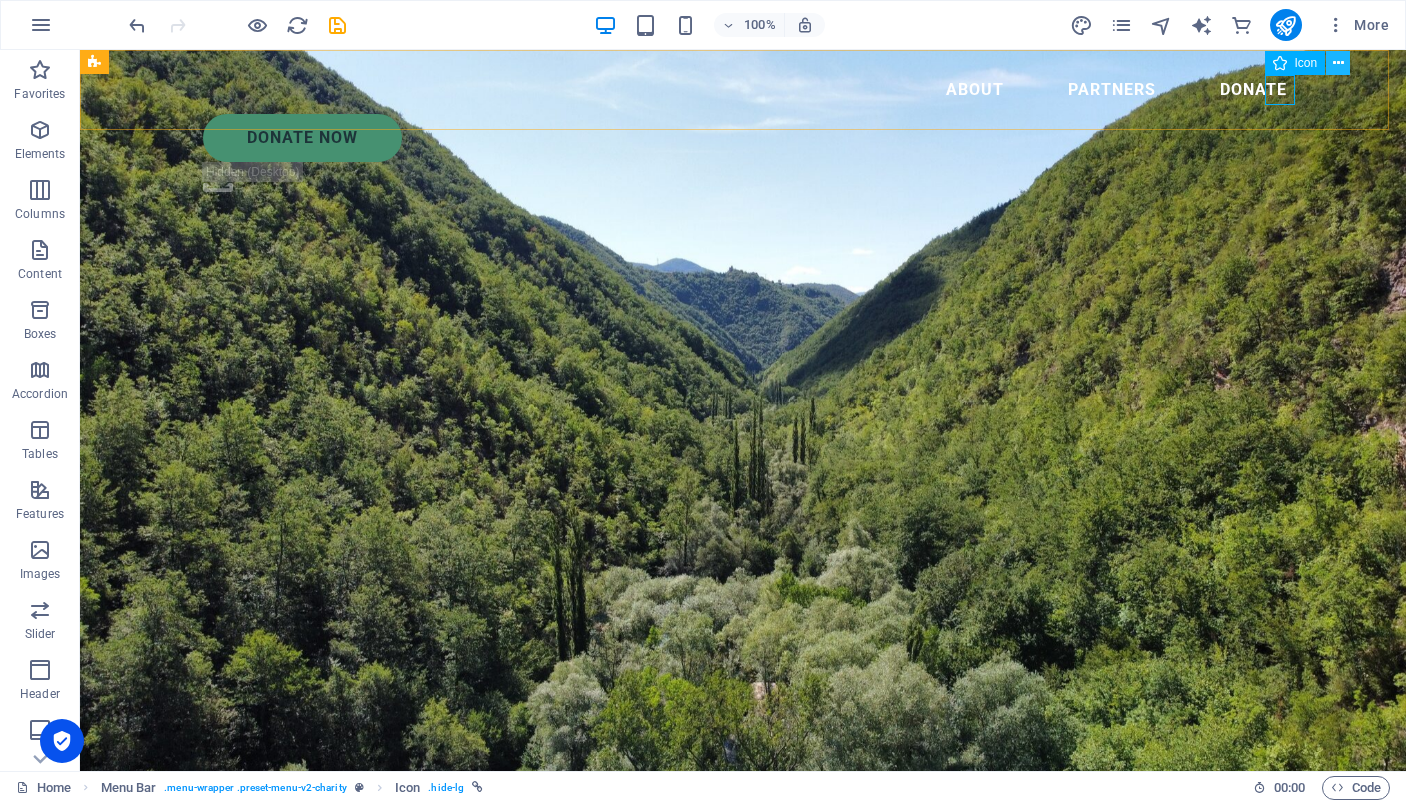 click at bounding box center [1338, 63] 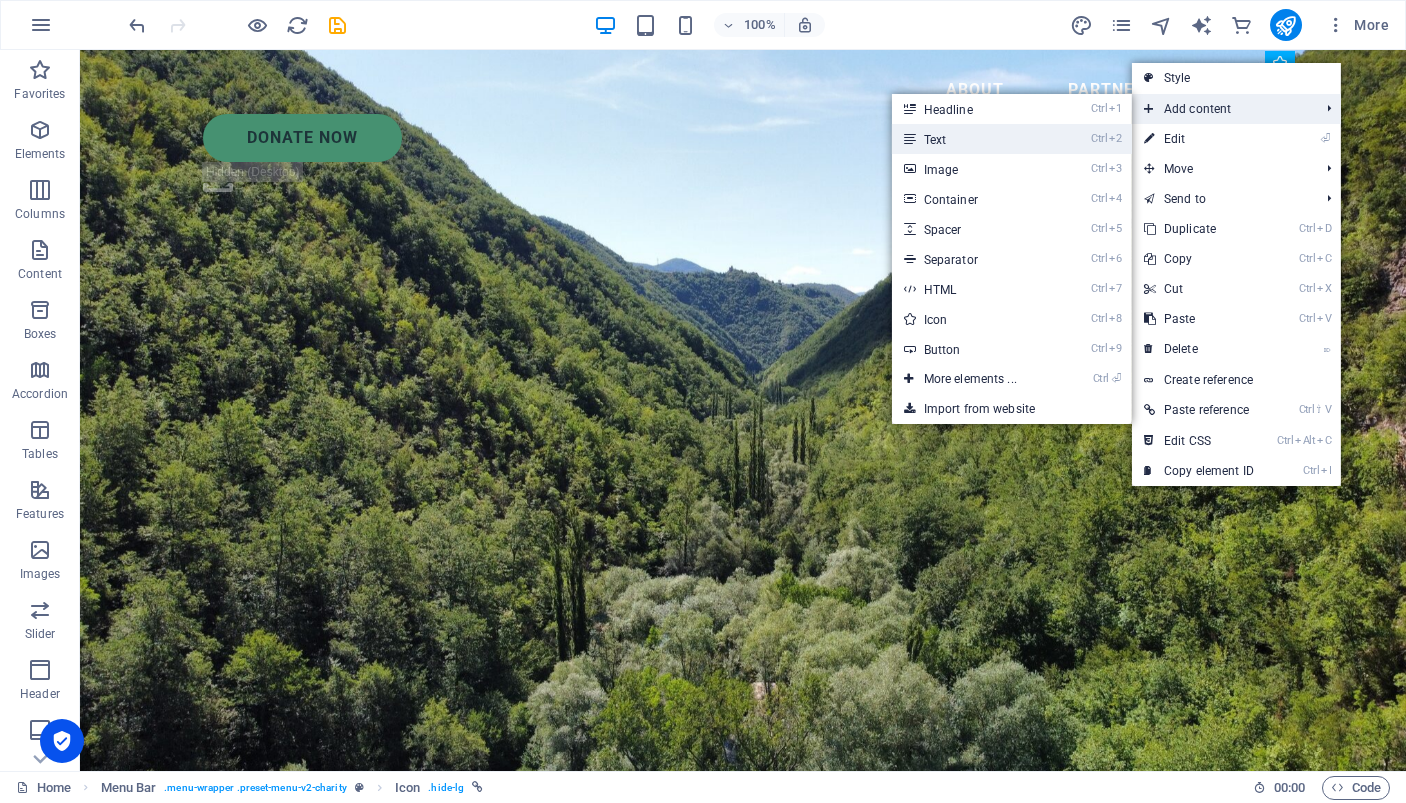 click on "Ctrl 2  Text" at bounding box center [974, 139] 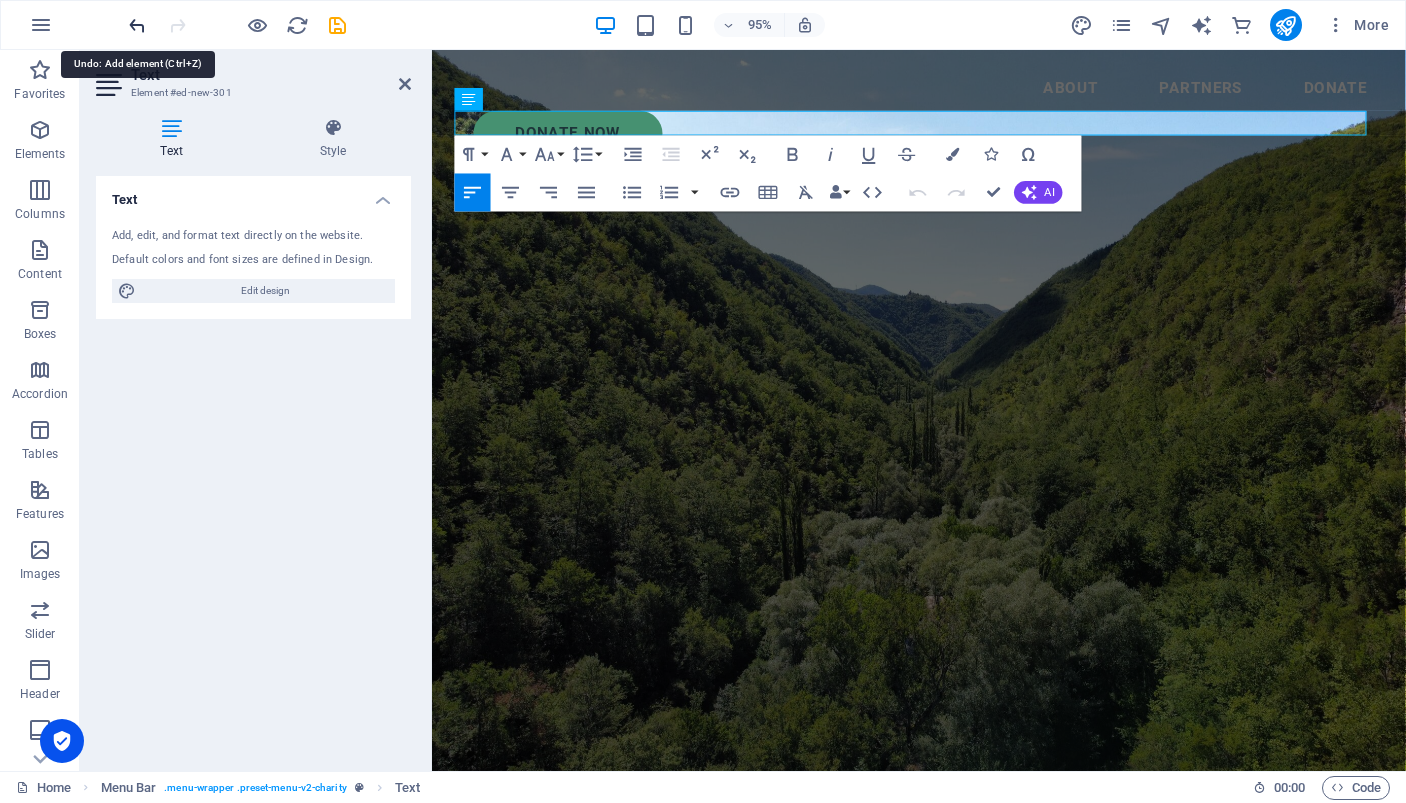 click at bounding box center [137, 25] 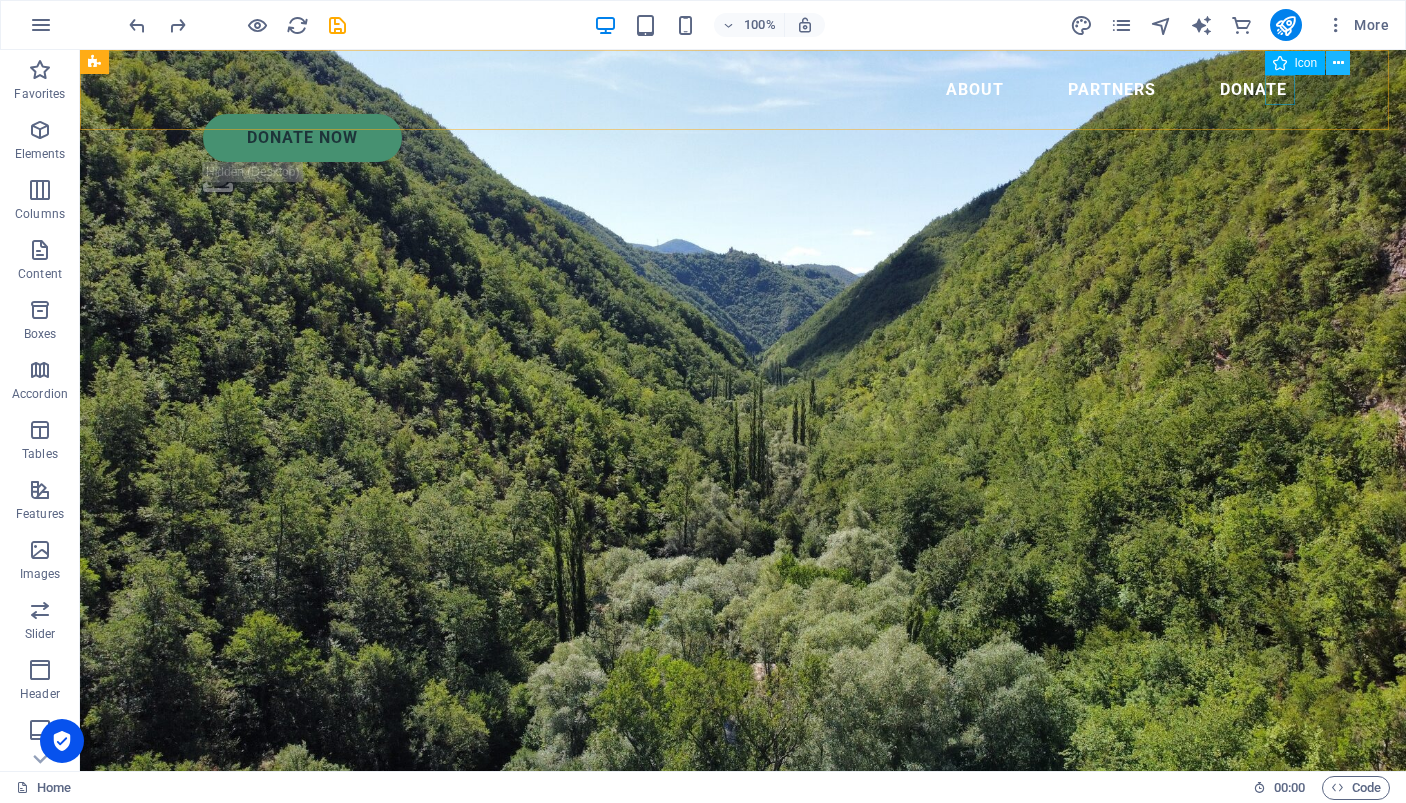 click at bounding box center (1338, 63) 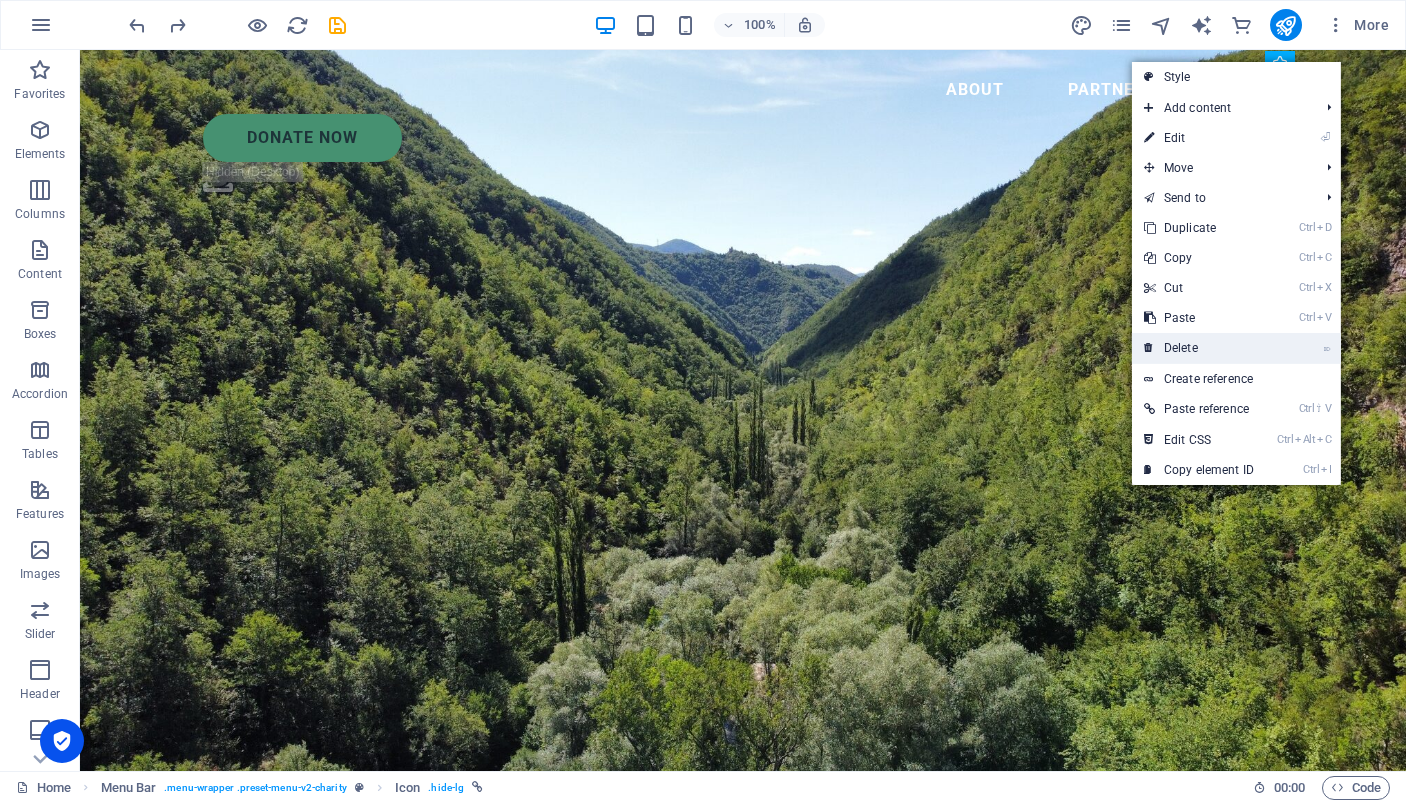 click on "⌦  Delete" at bounding box center [1199, 348] 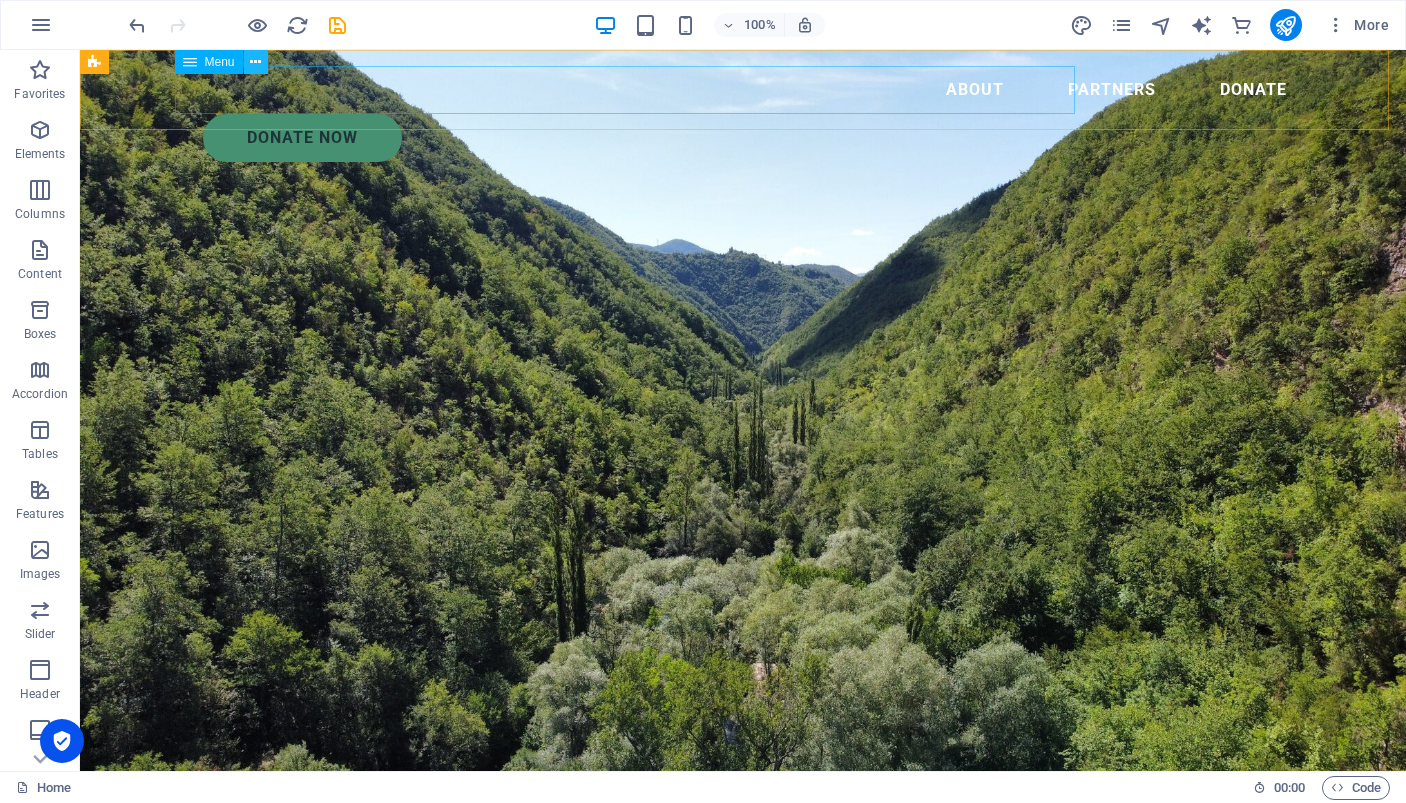 click at bounding box center [255, 62] 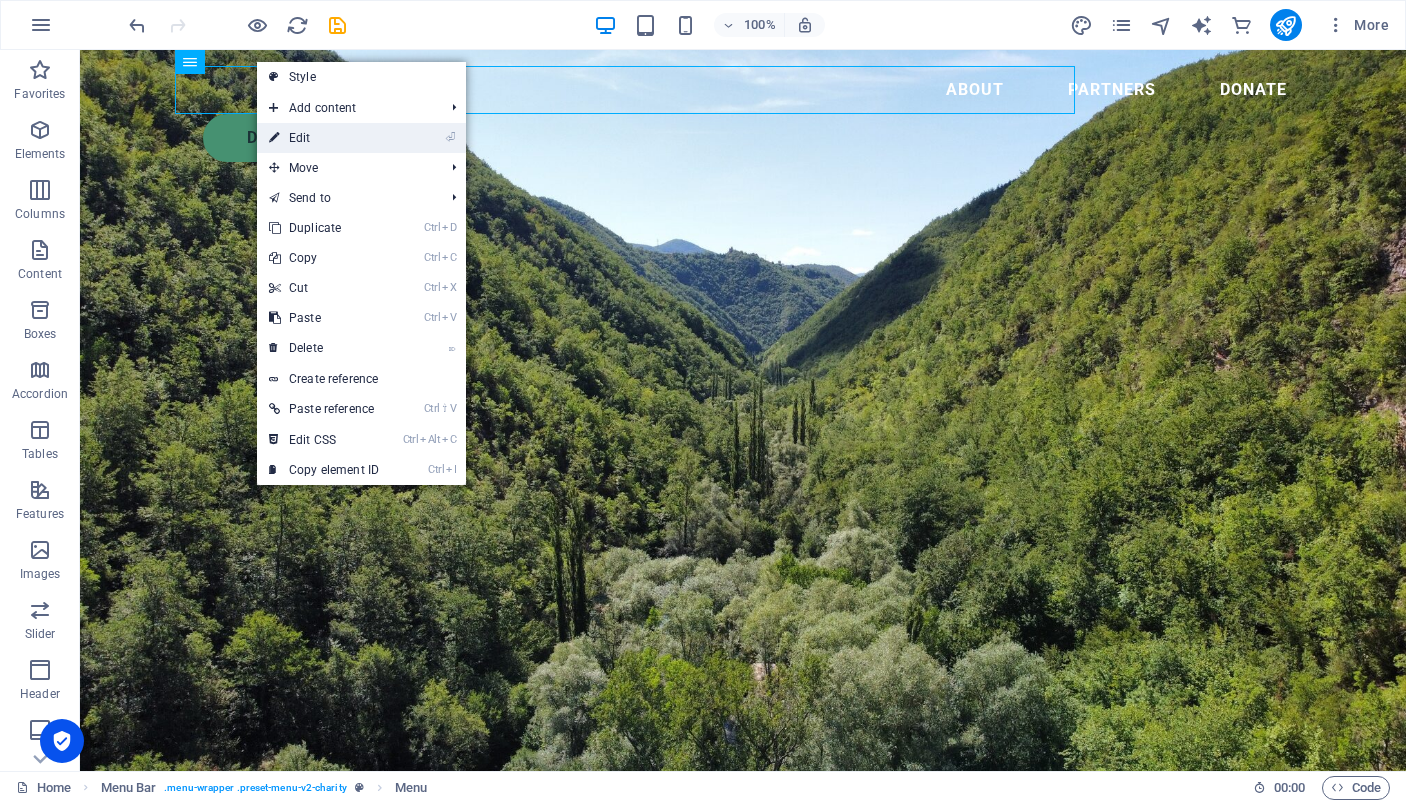 click on "⏎  Edit" at bounding box center [324, 138] 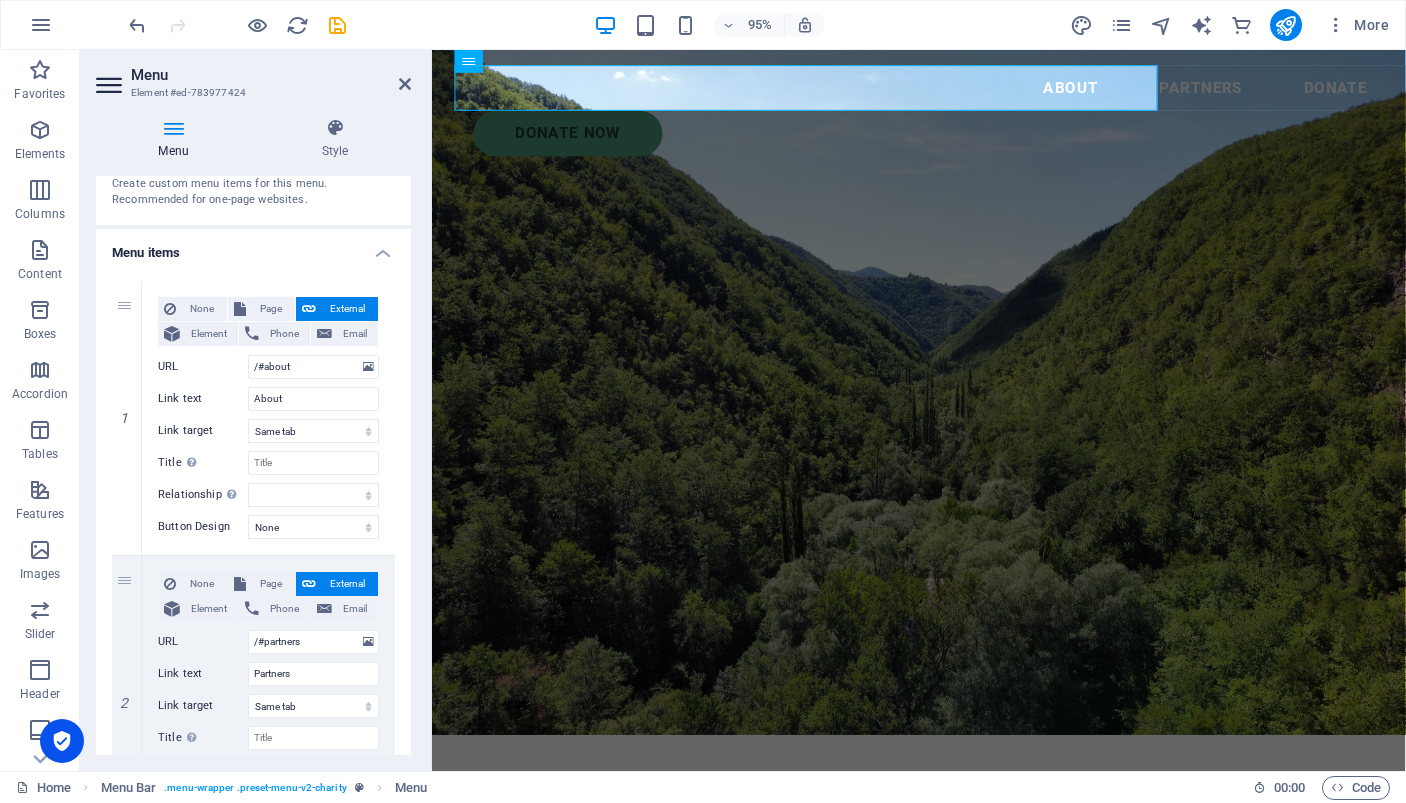 scroll, scrollTop: 0, scrollLeft: 0, axis: both 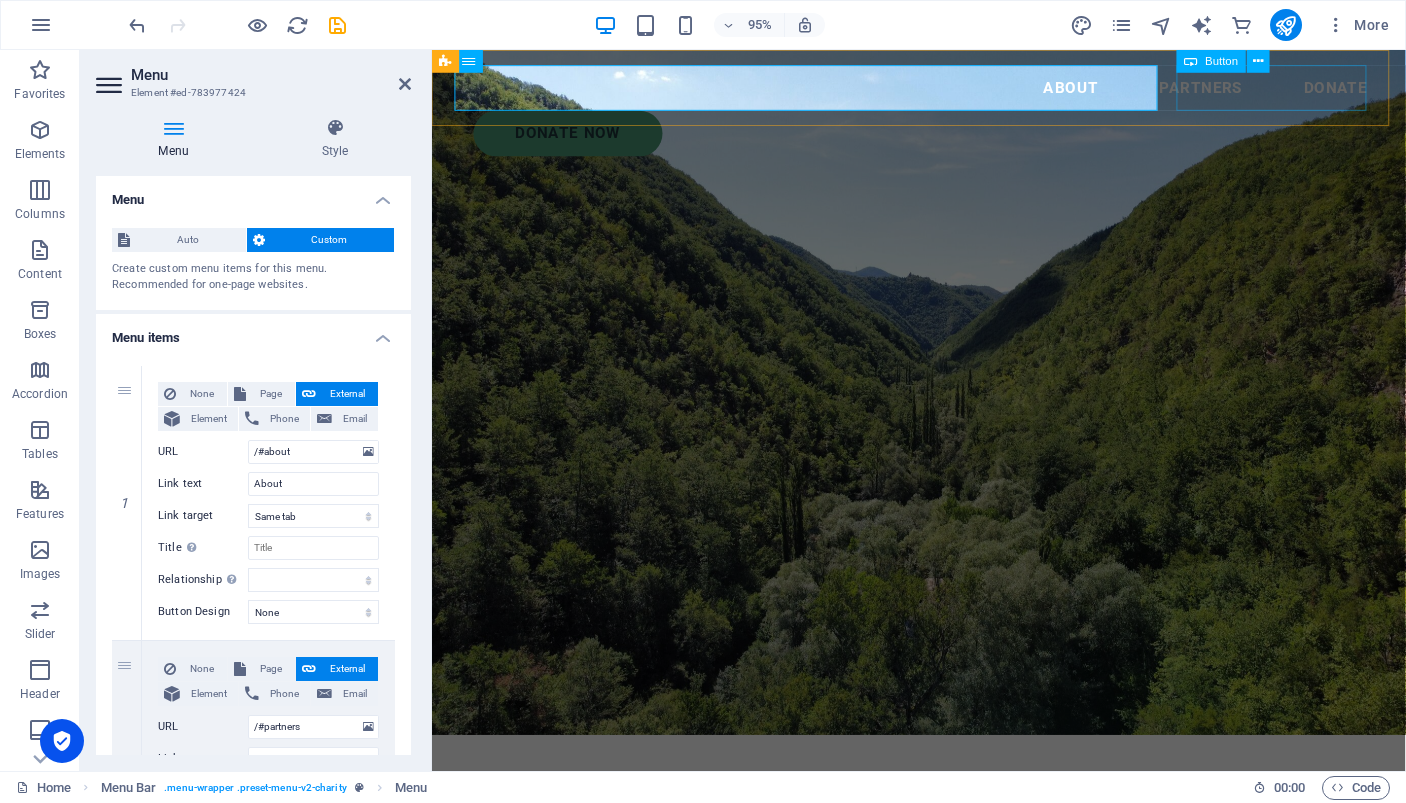 click on "Donate Now" at bounding box center [954, 138] 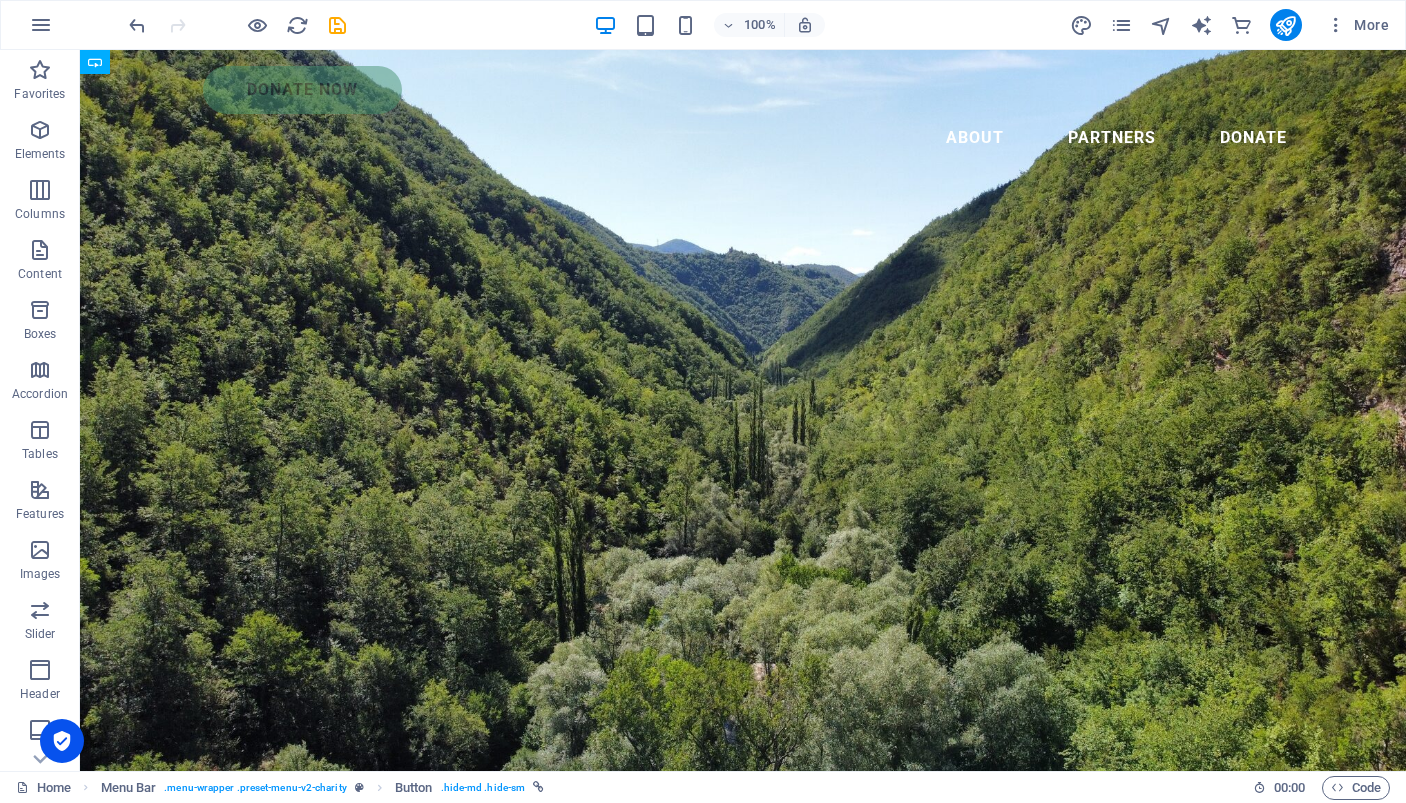 drag, startPoint x: 1223, startPoint y: 95, endPoint x: 238, endPoint y: 91, distance: 985.0081 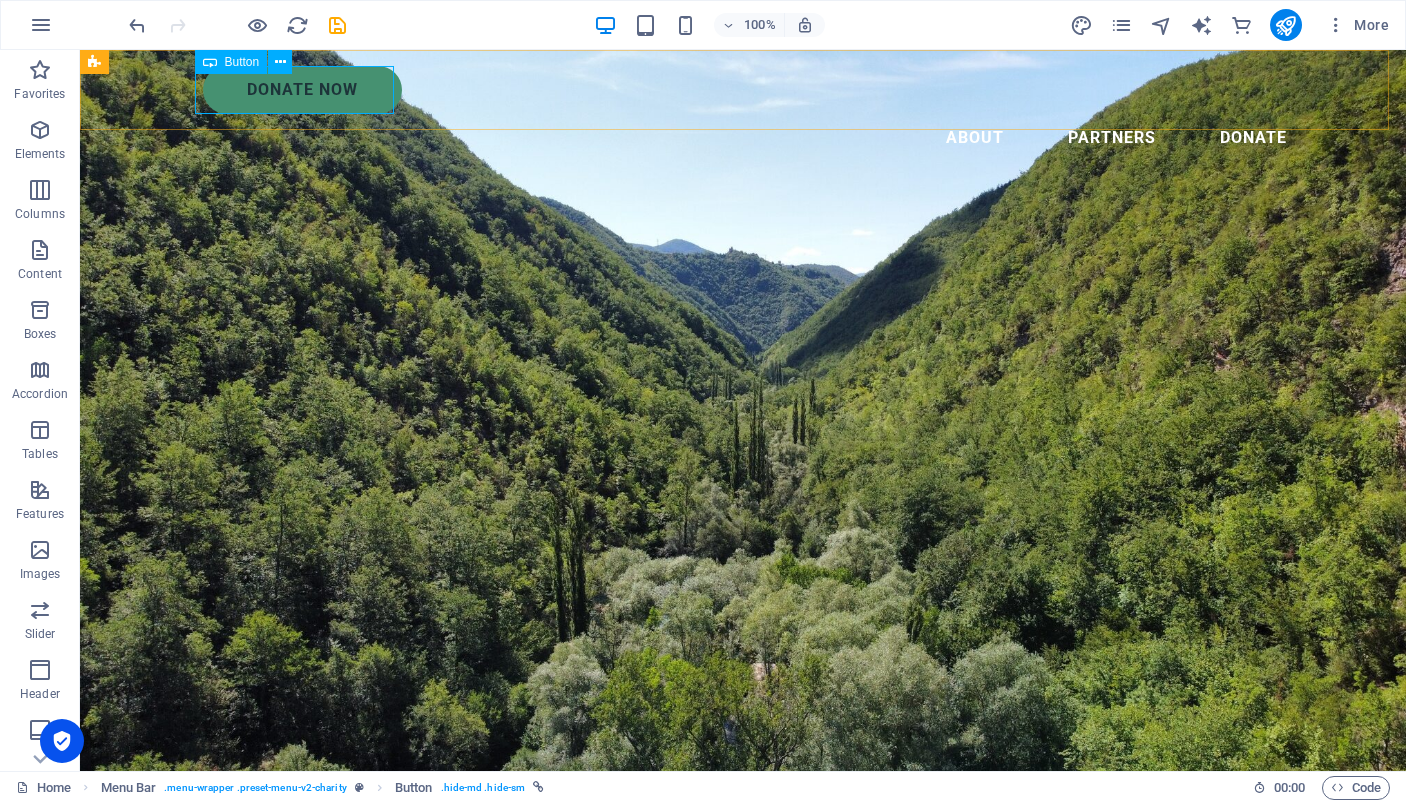 click on "Donate Now" at bounding box center [753, 90] 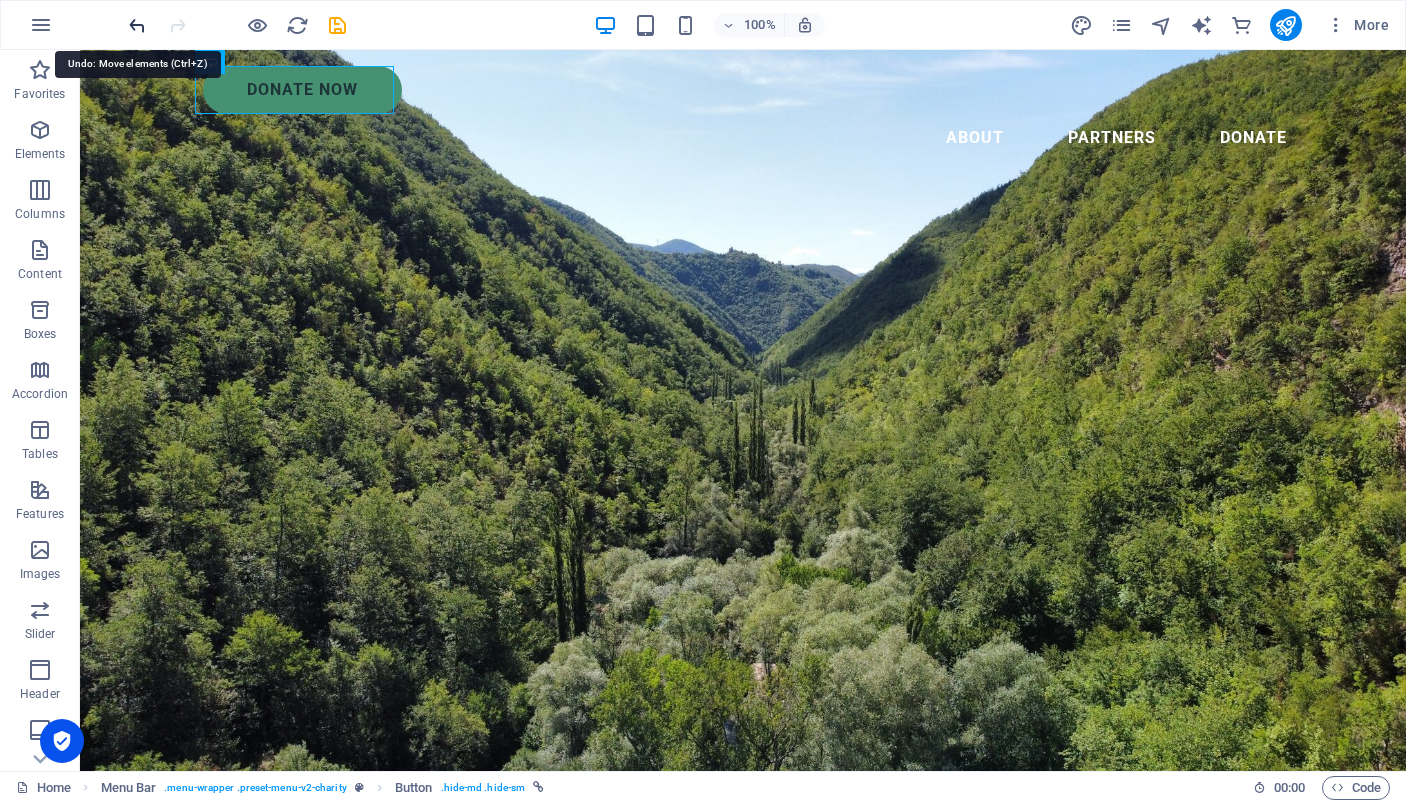 click at bounding box center (137, 25) 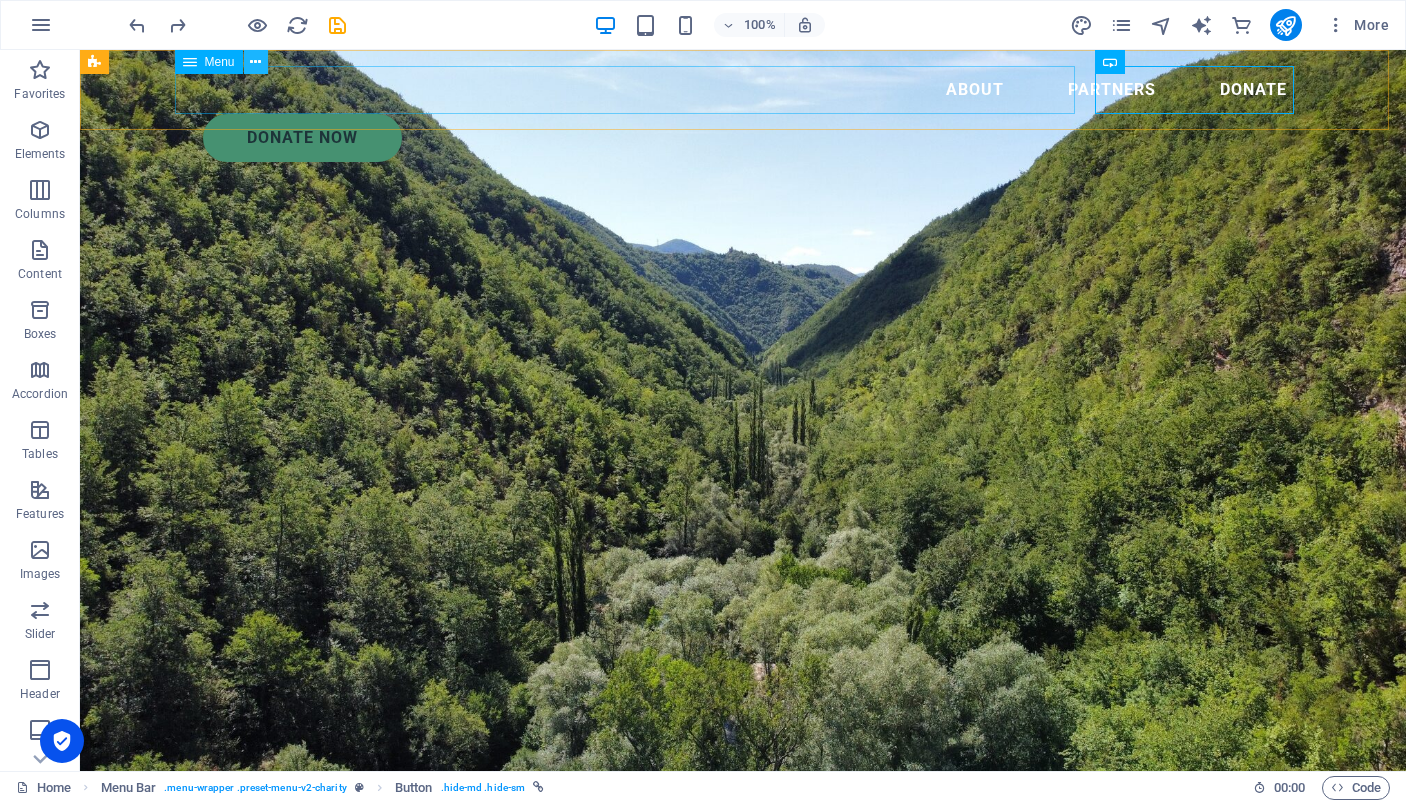 click at bounding box center [255, 62] 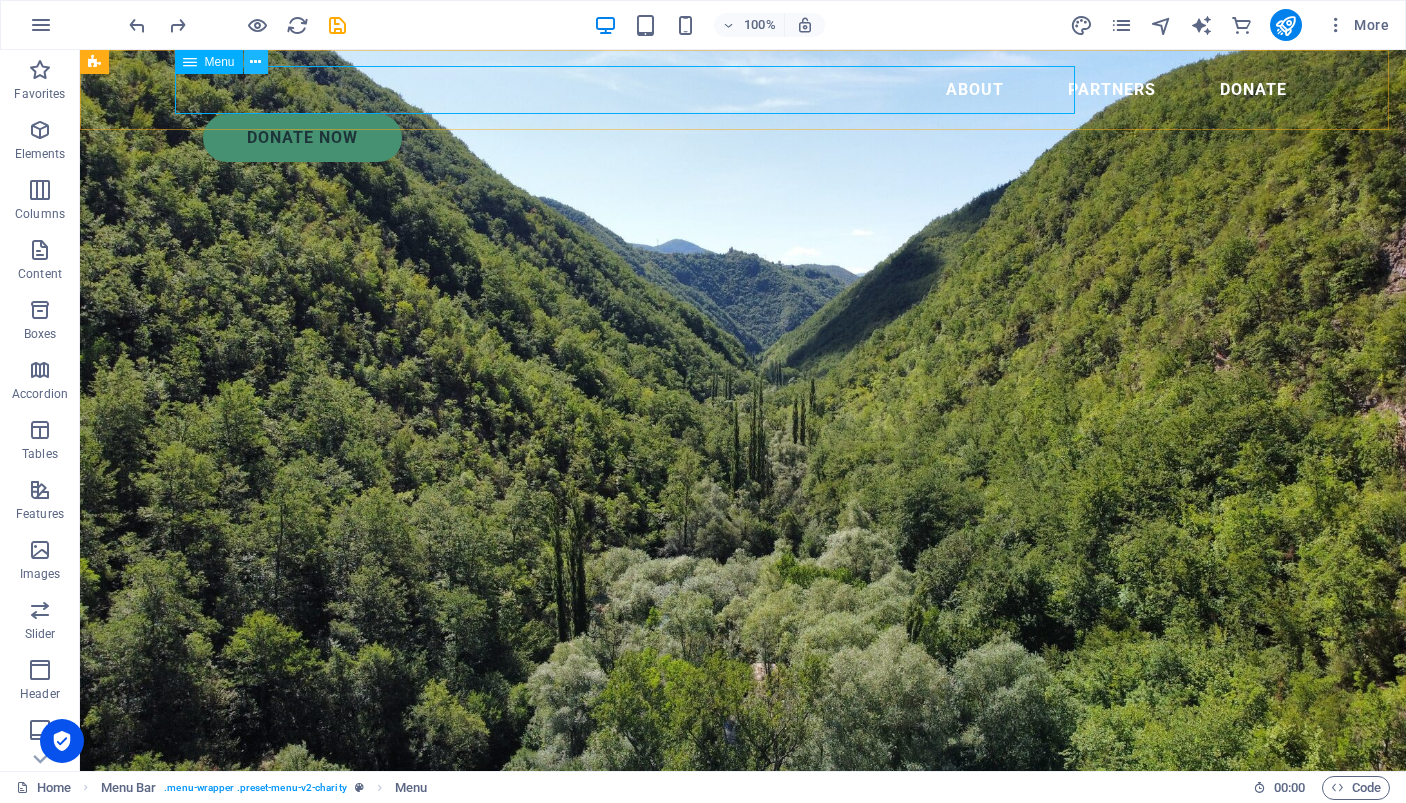click at bounding box center [255, 62] 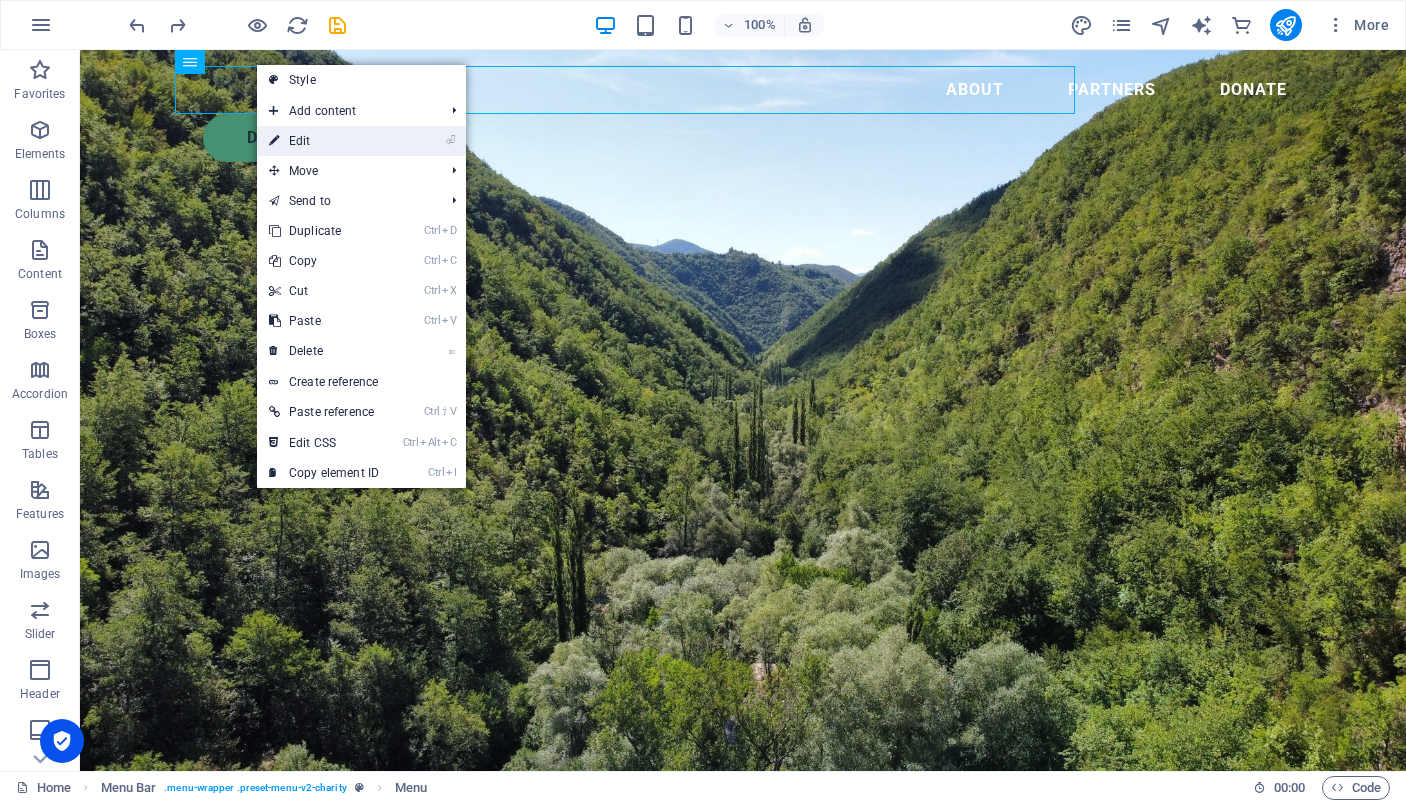 click on "⏎  Edit" at bounding box center [324, 141] 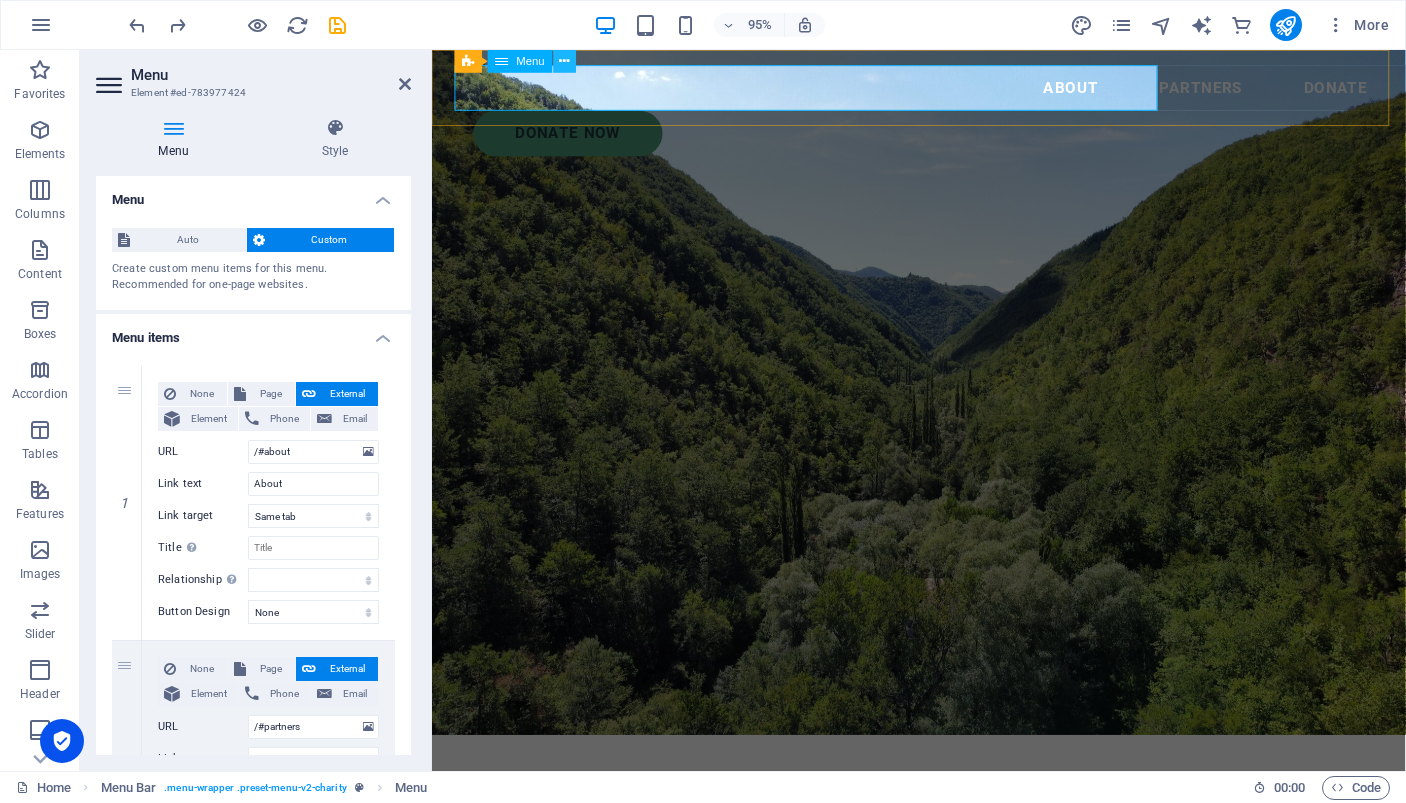 click at bounding box center (565, 61) 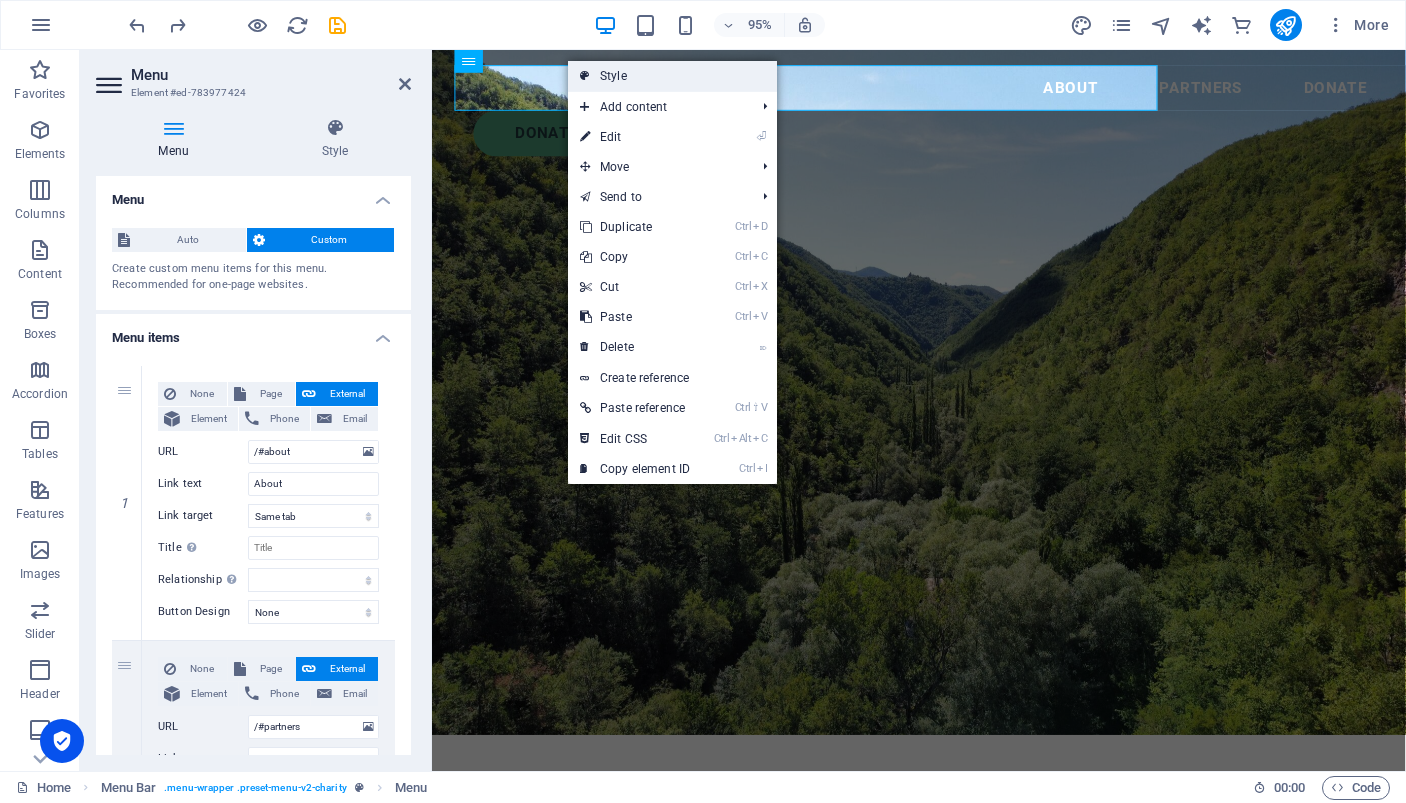 click on "Style" at bounding box center (672, 76) 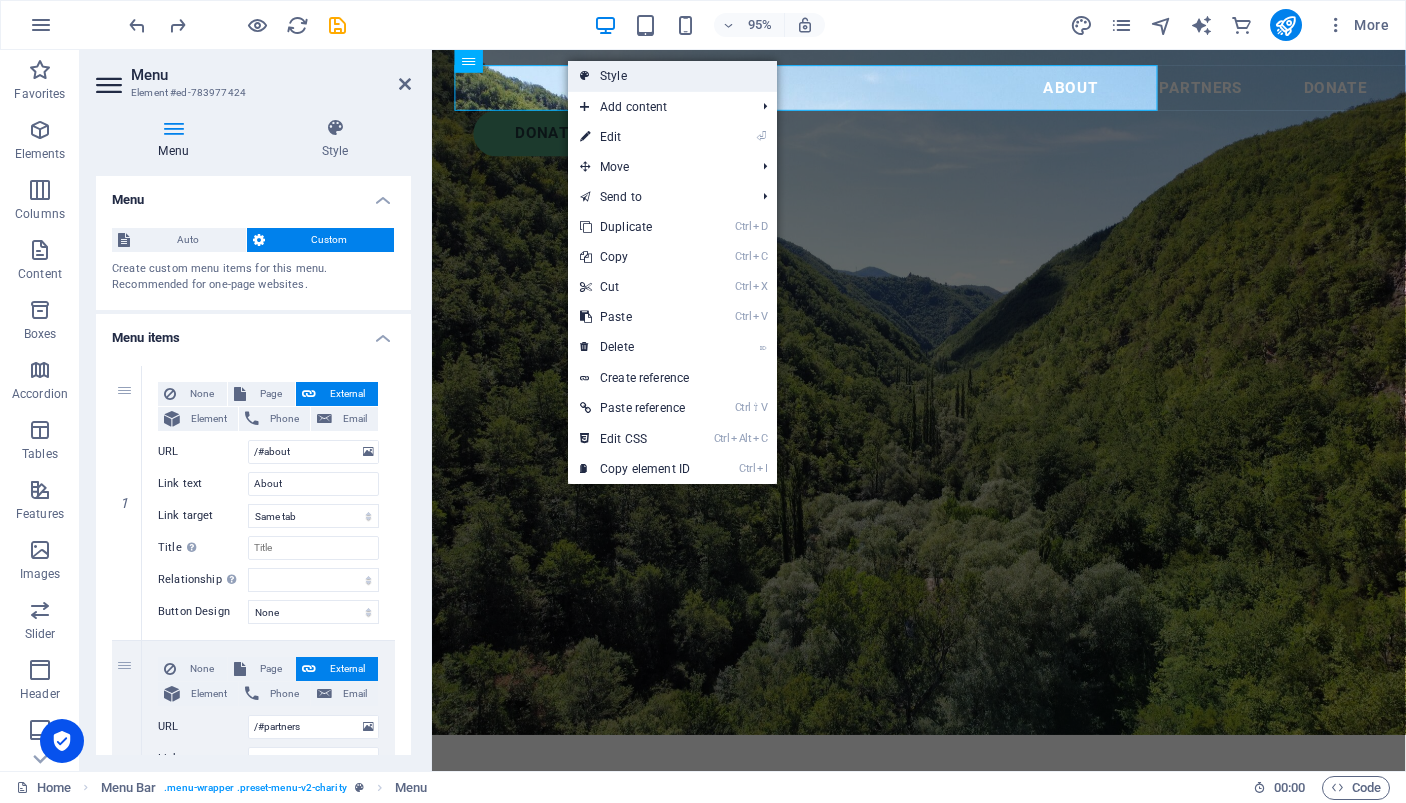 select on "rem" 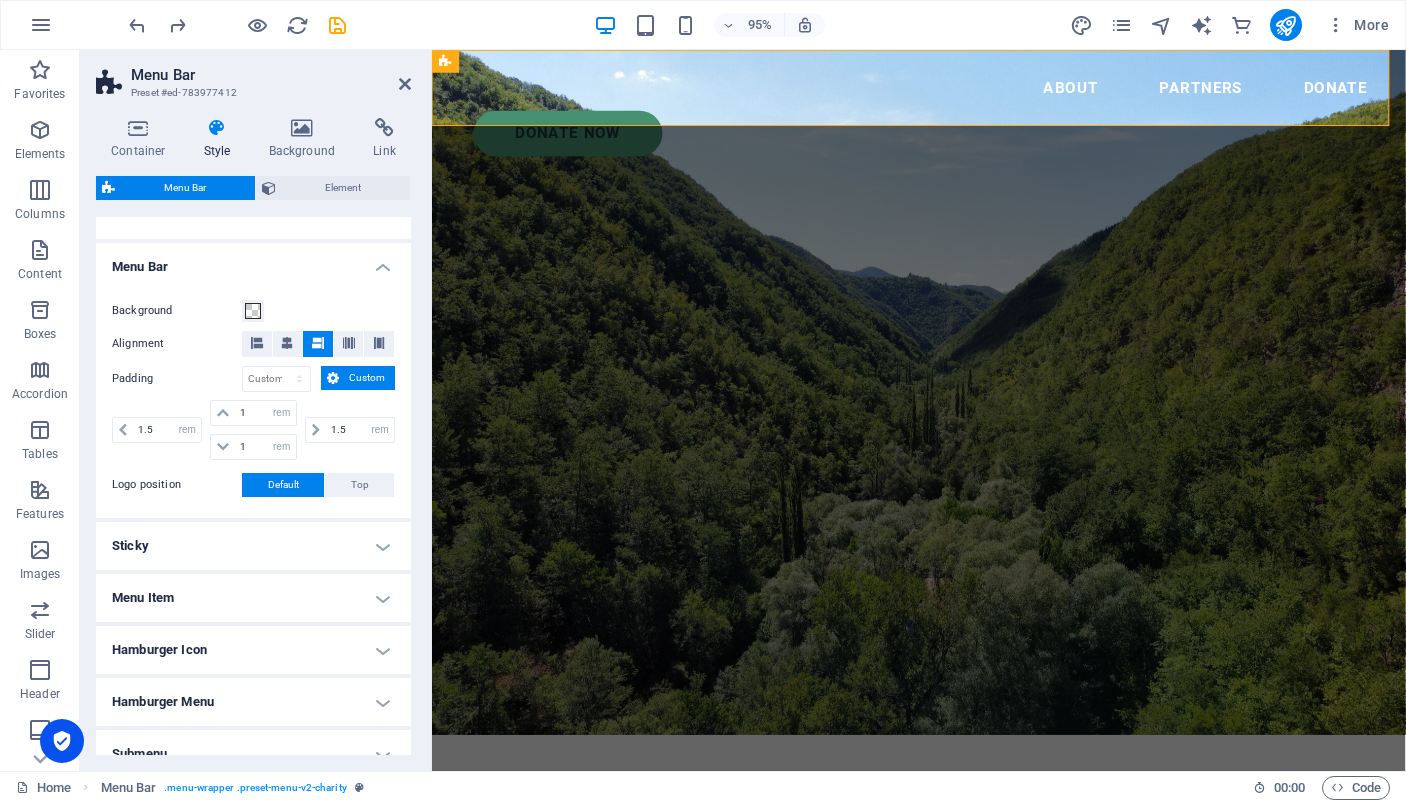 scroll, scrollTop: 287, scrollLeft: 0, axis: vertical 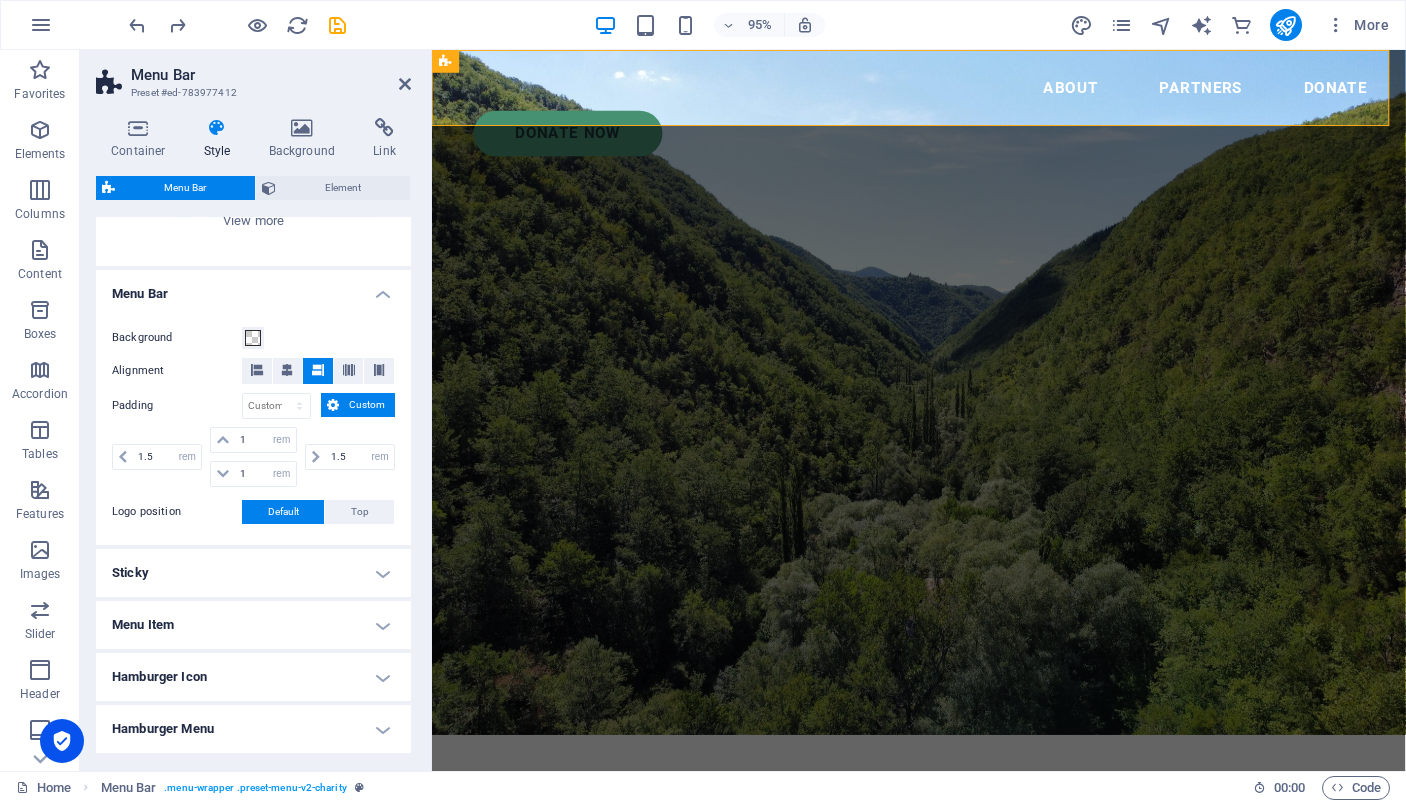 click on "Menu Item" at bounding box center [253, 625] 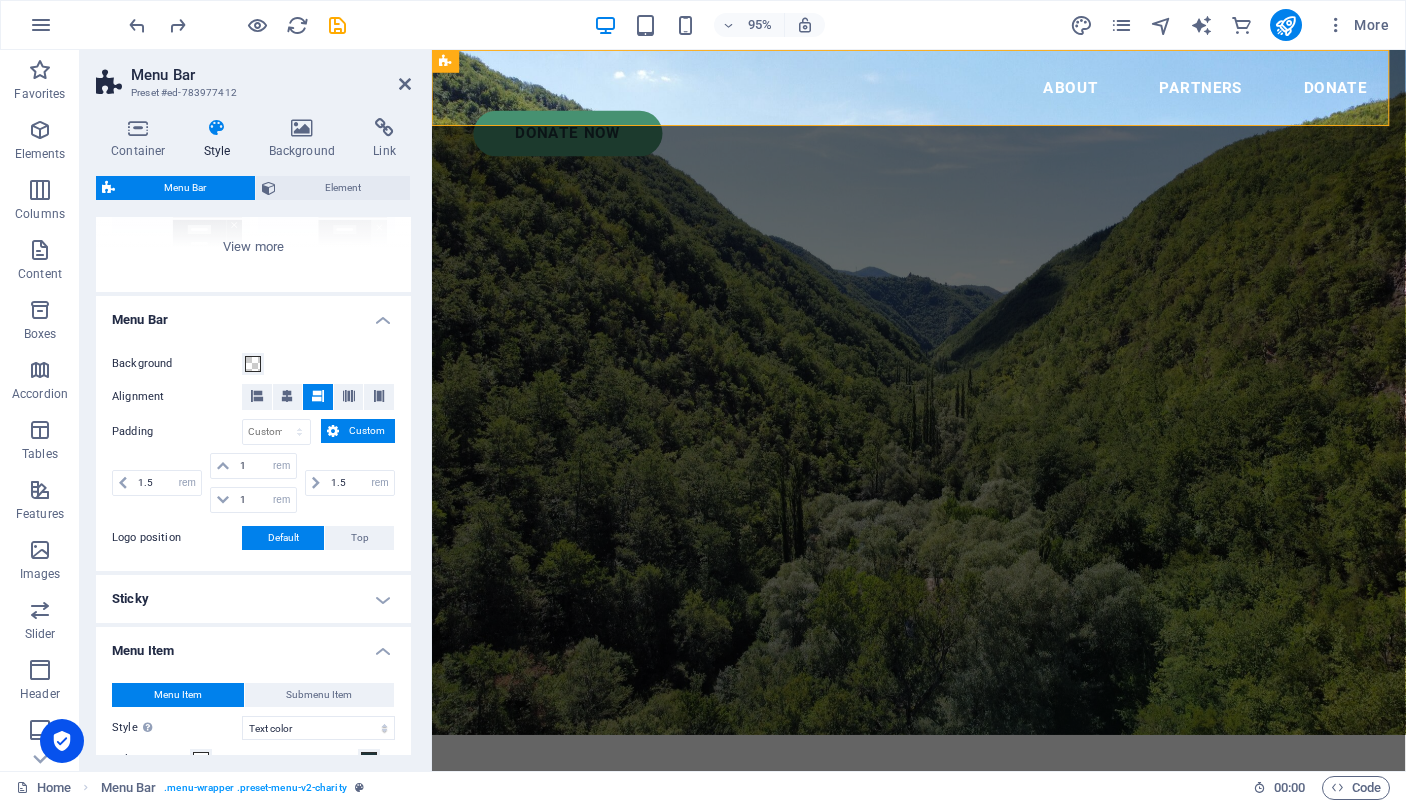 scroll, scrollTop: 0, scrollLeft: 0, axis: both 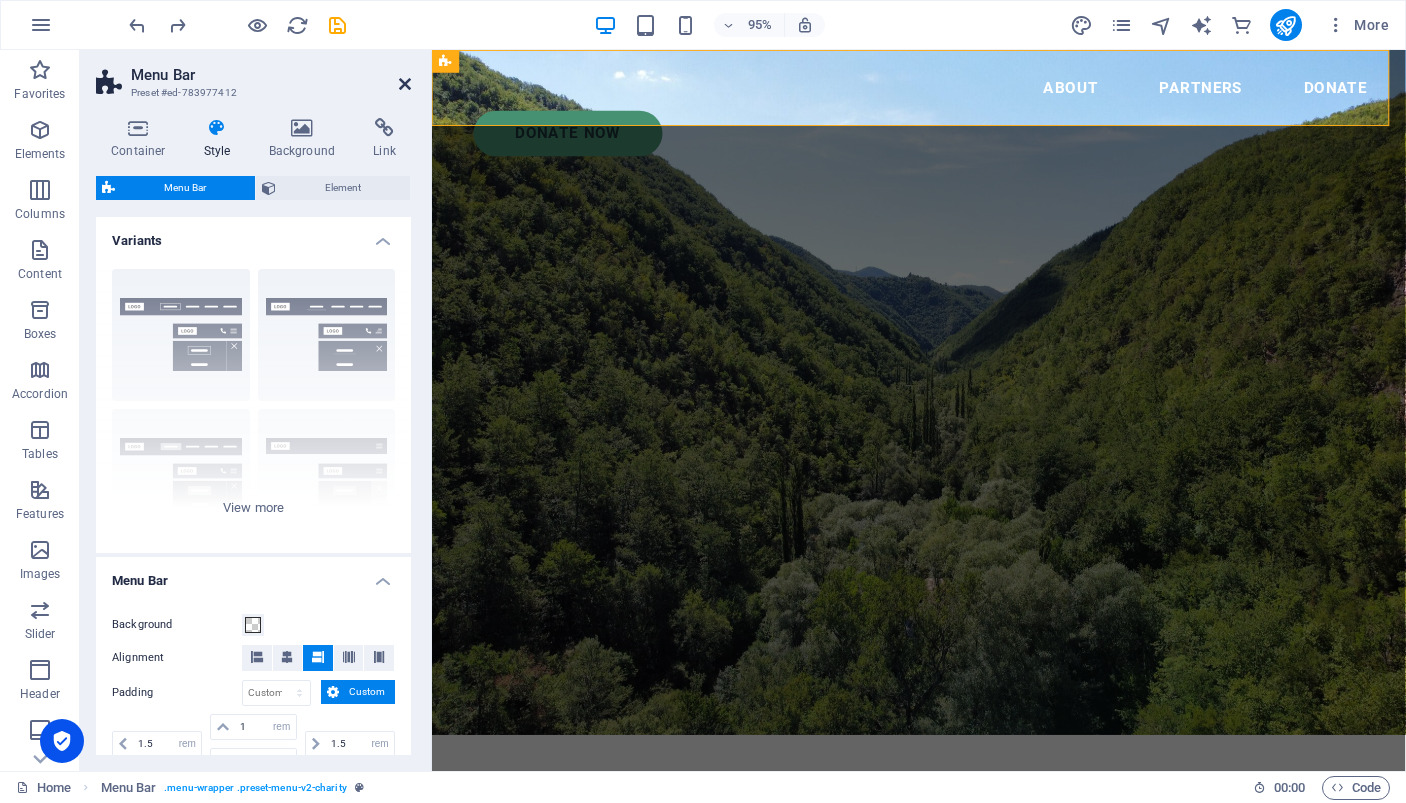 click at bounding box center [405, 84] 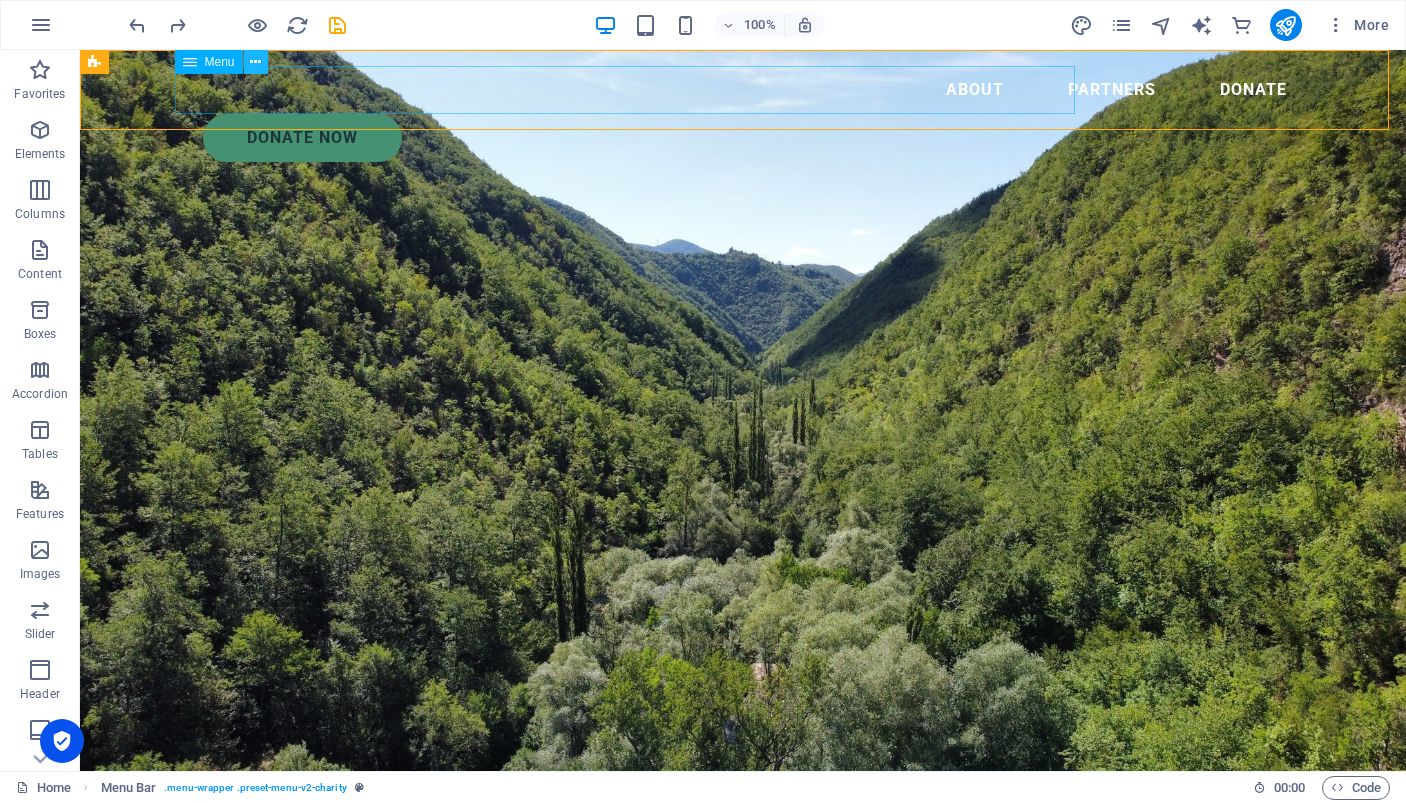 click at bounding box center (255, 62) 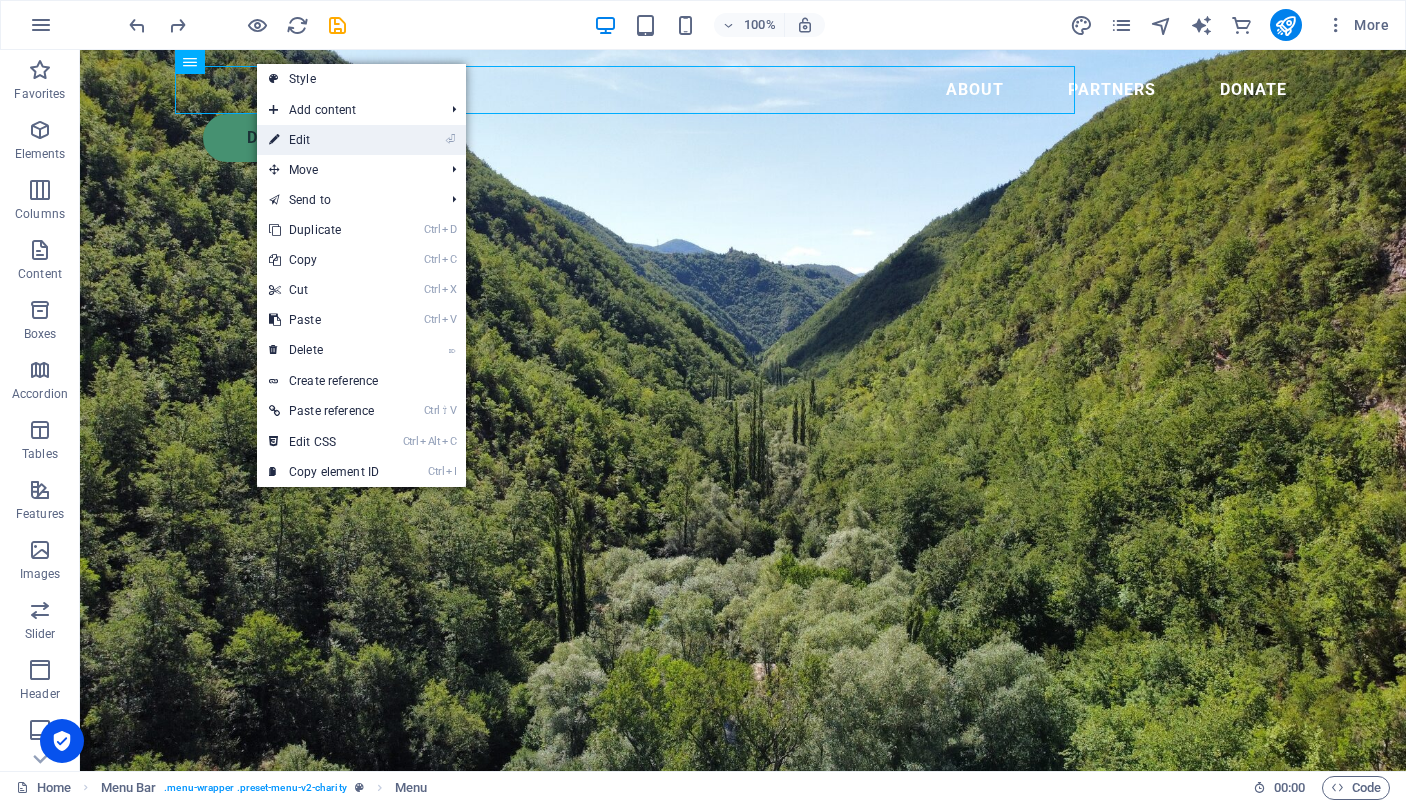 click on "⏎  Edit" at bounding box center [324, 140] 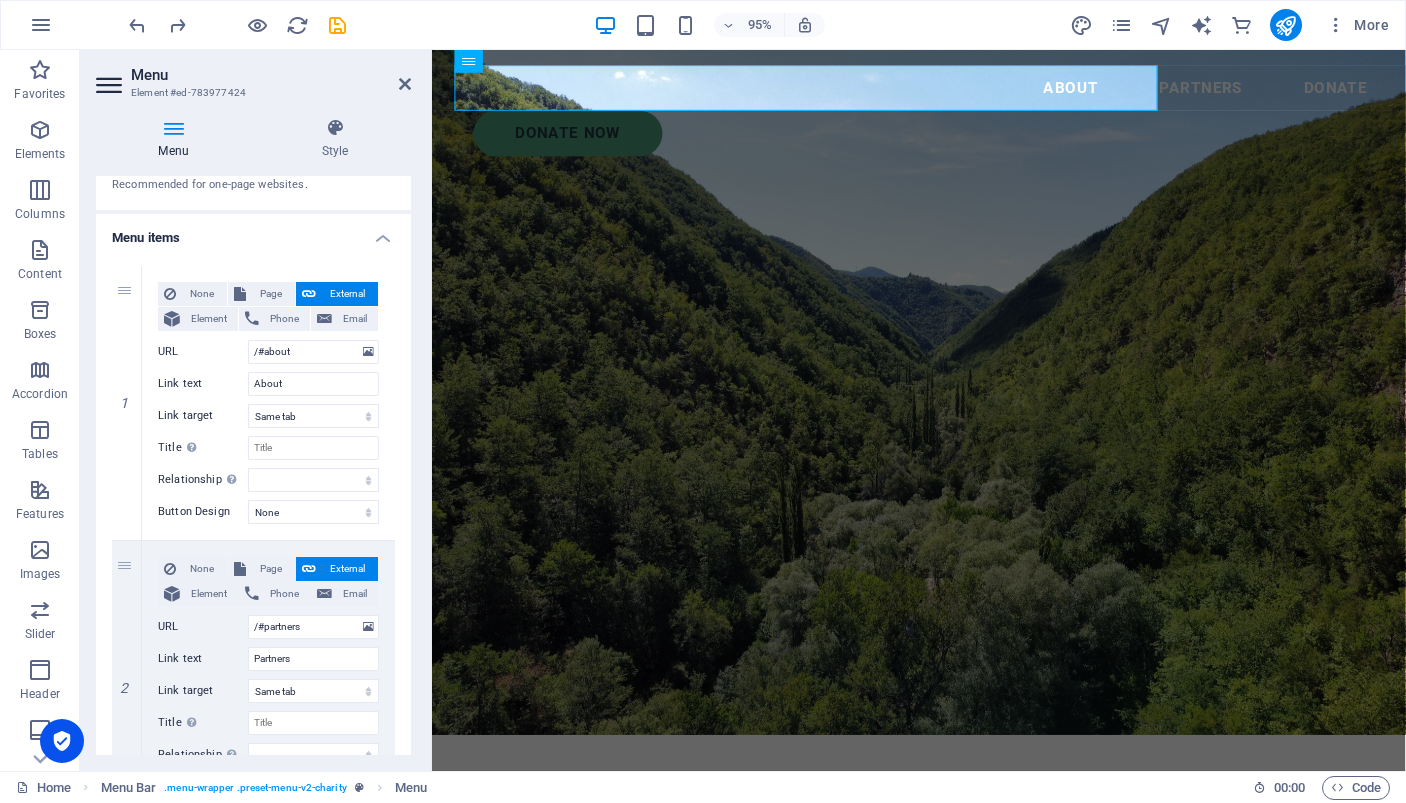 scroll, scrollTop: 0, scrollLeft: 0, axis: both 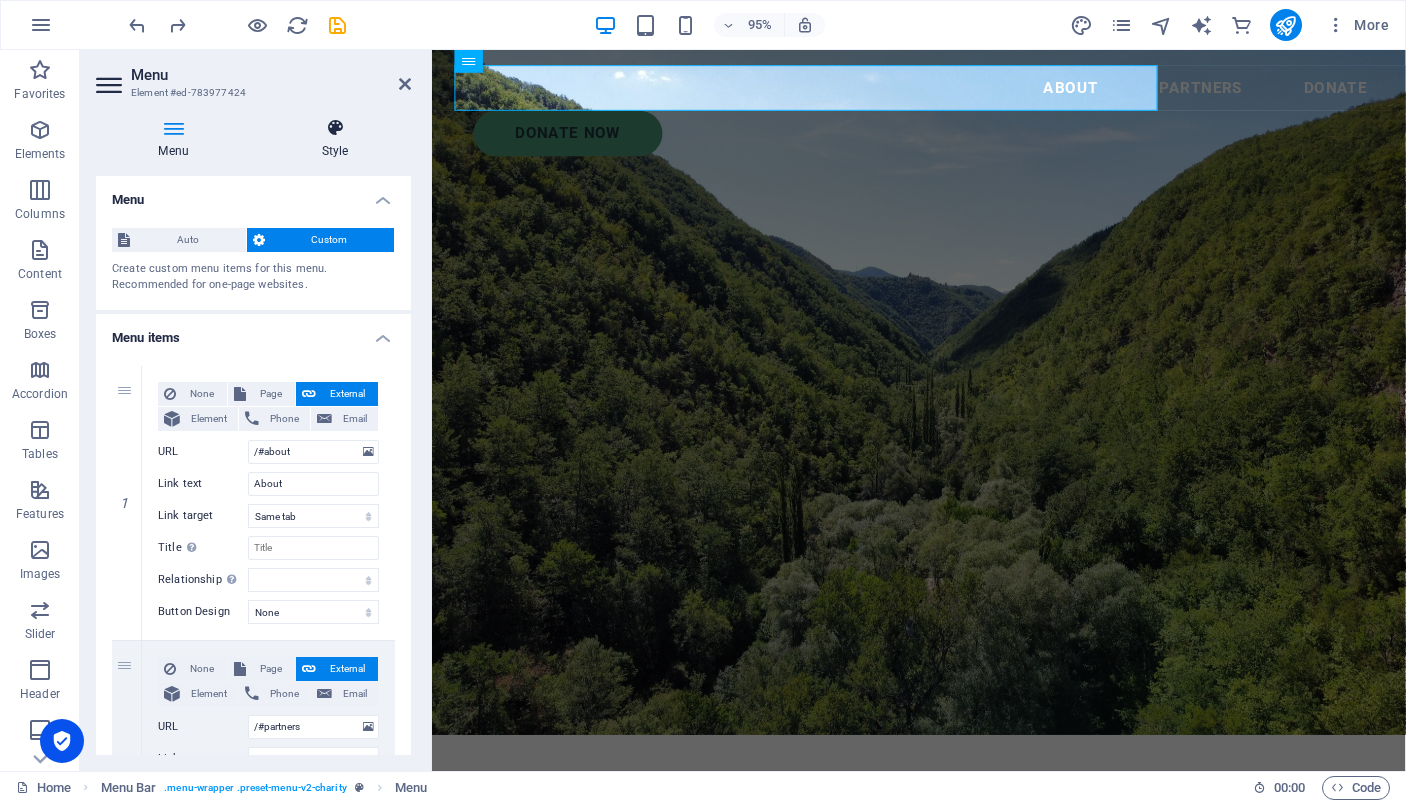 click at bounding box center [335, 128] 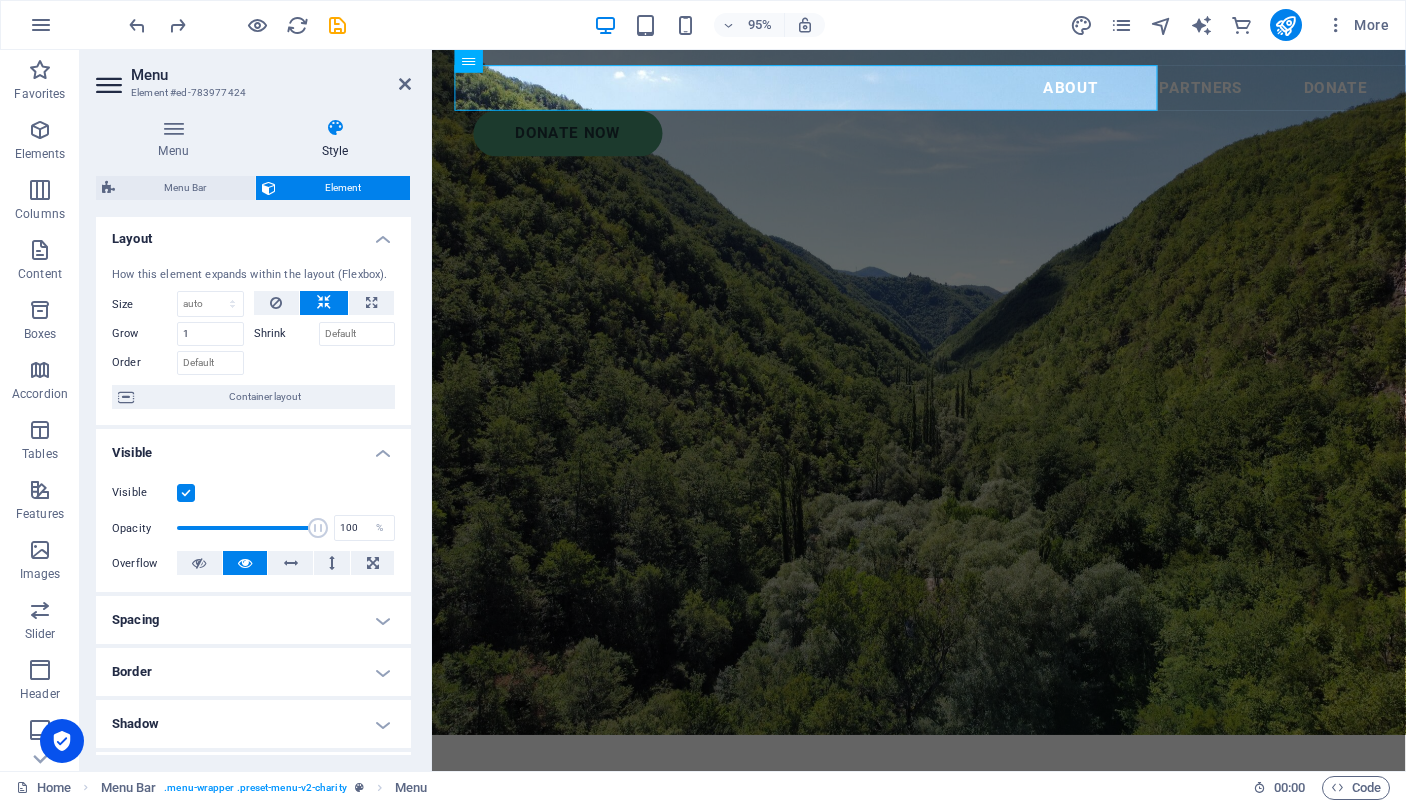 scroll, scrollTop: 0, scrollLeft: 0, axis: both 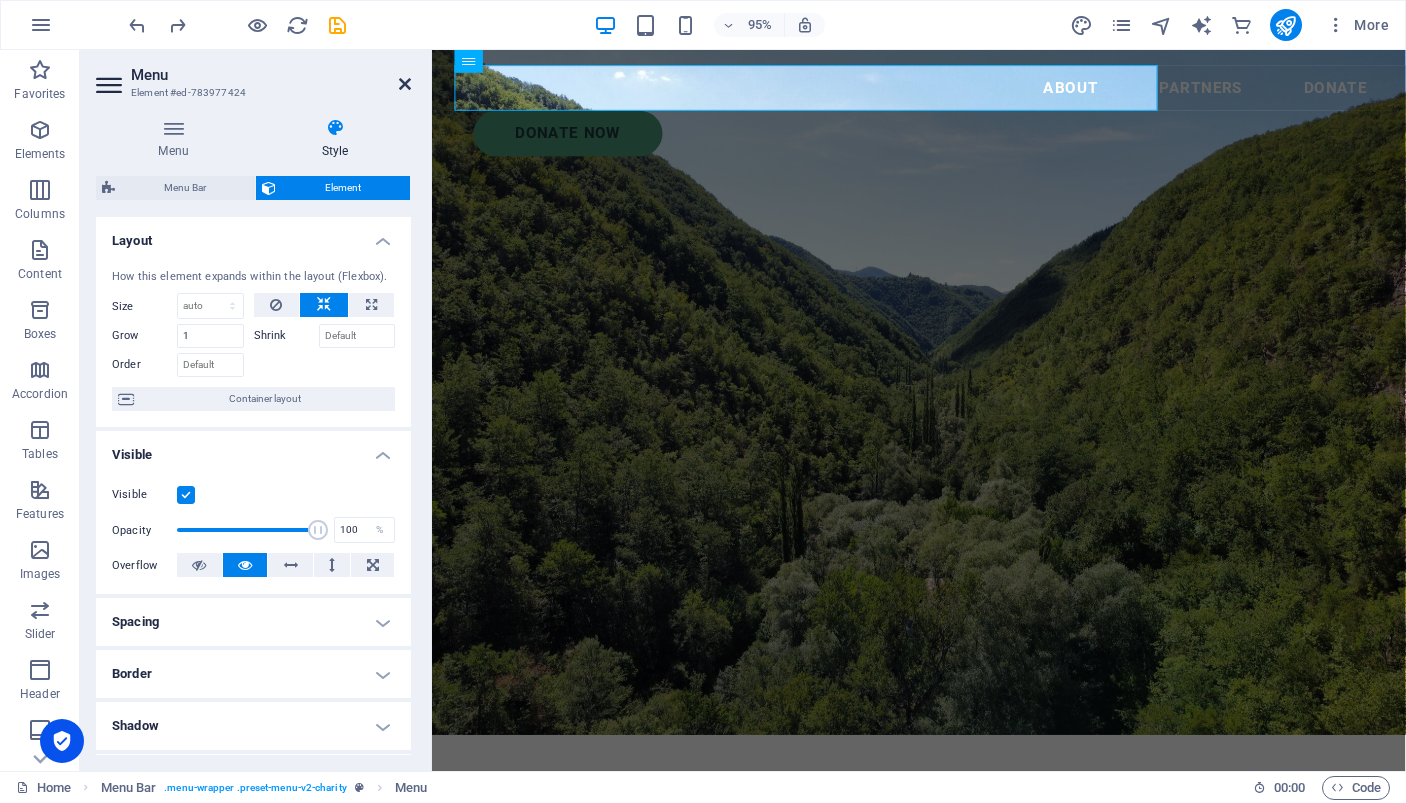 click at bounding box center [405, 84] 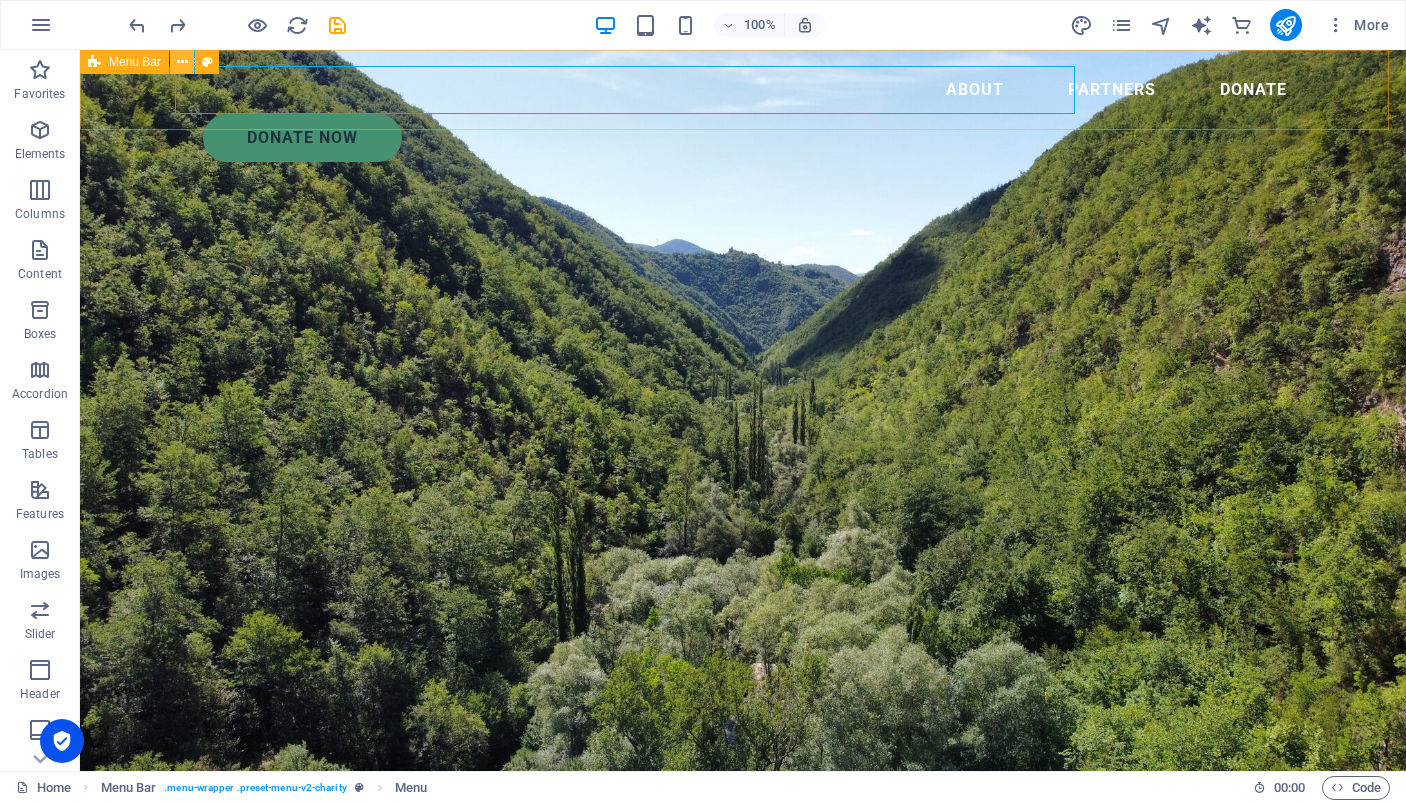 click at bounding box center [182, 62] 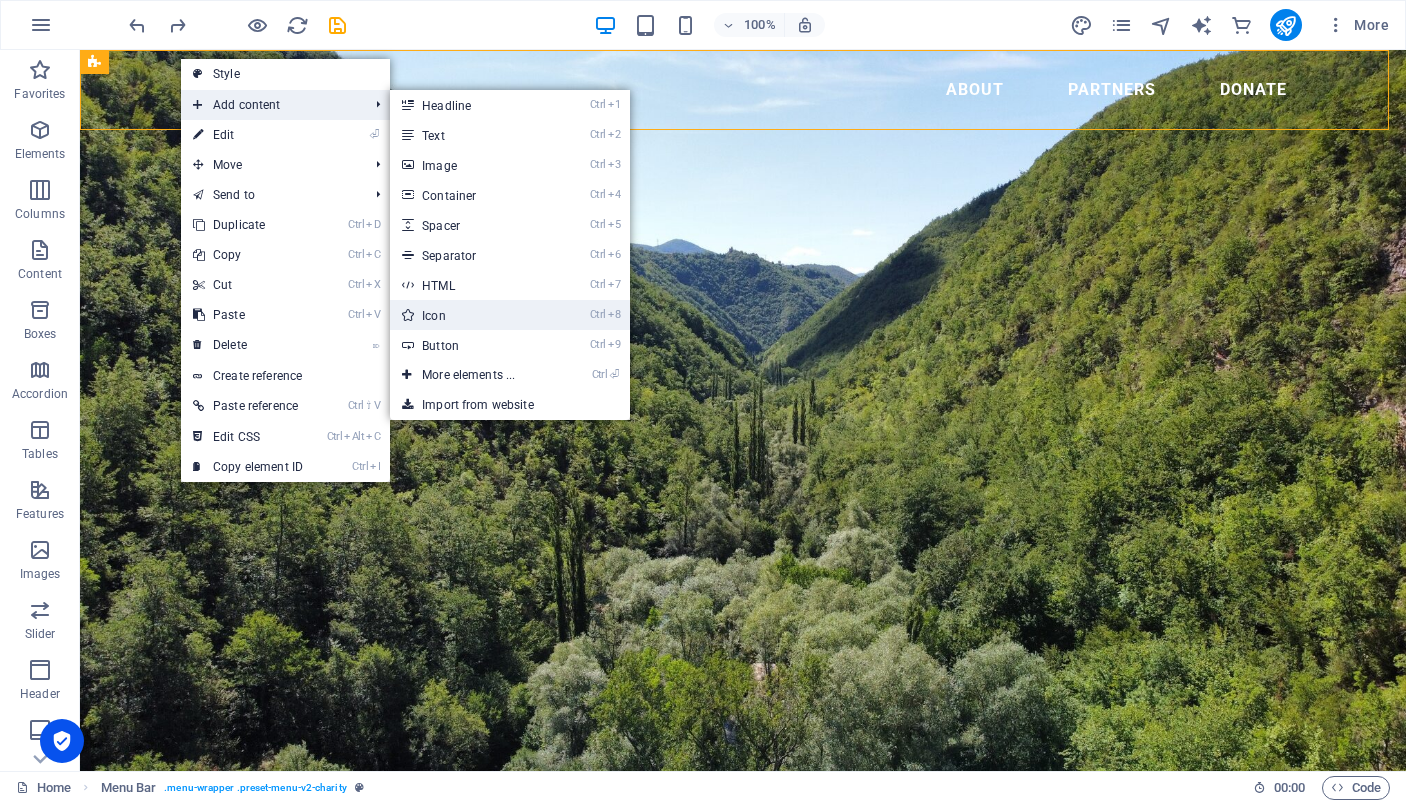 click on "Ctrl 8  Icon" at bounding box center [472, 315] 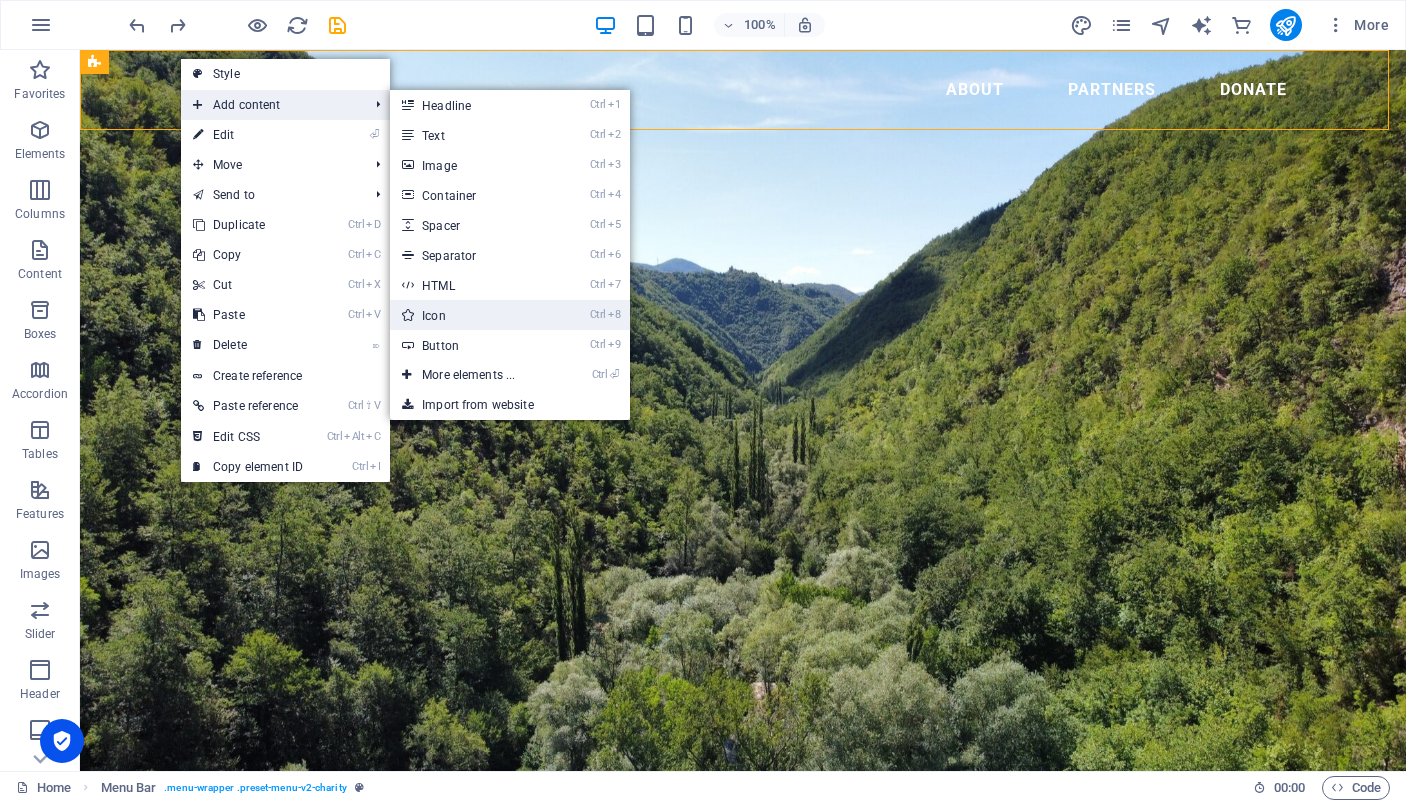select on "xMidYMid" 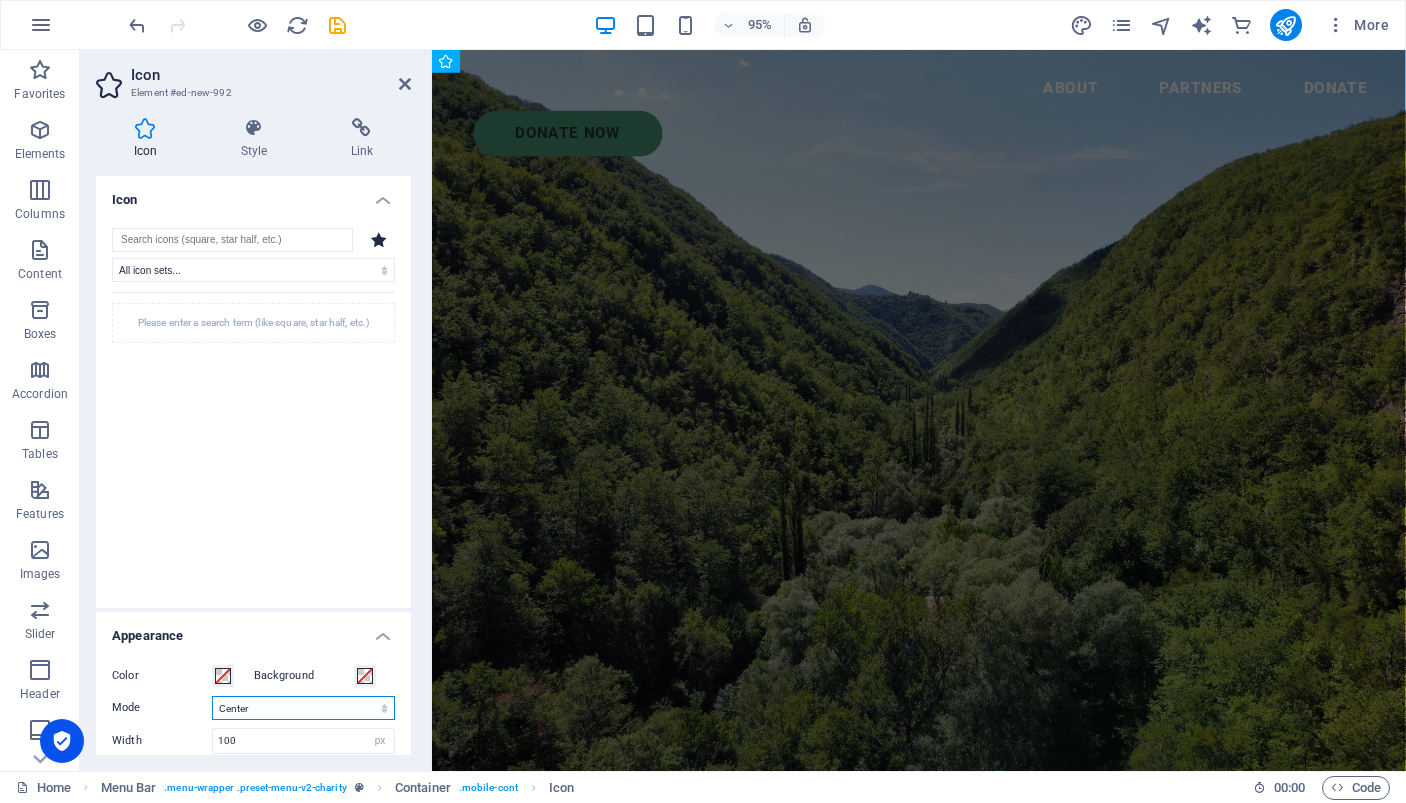 click on "Scale Left Center Right" at bounding box center (303, 708) 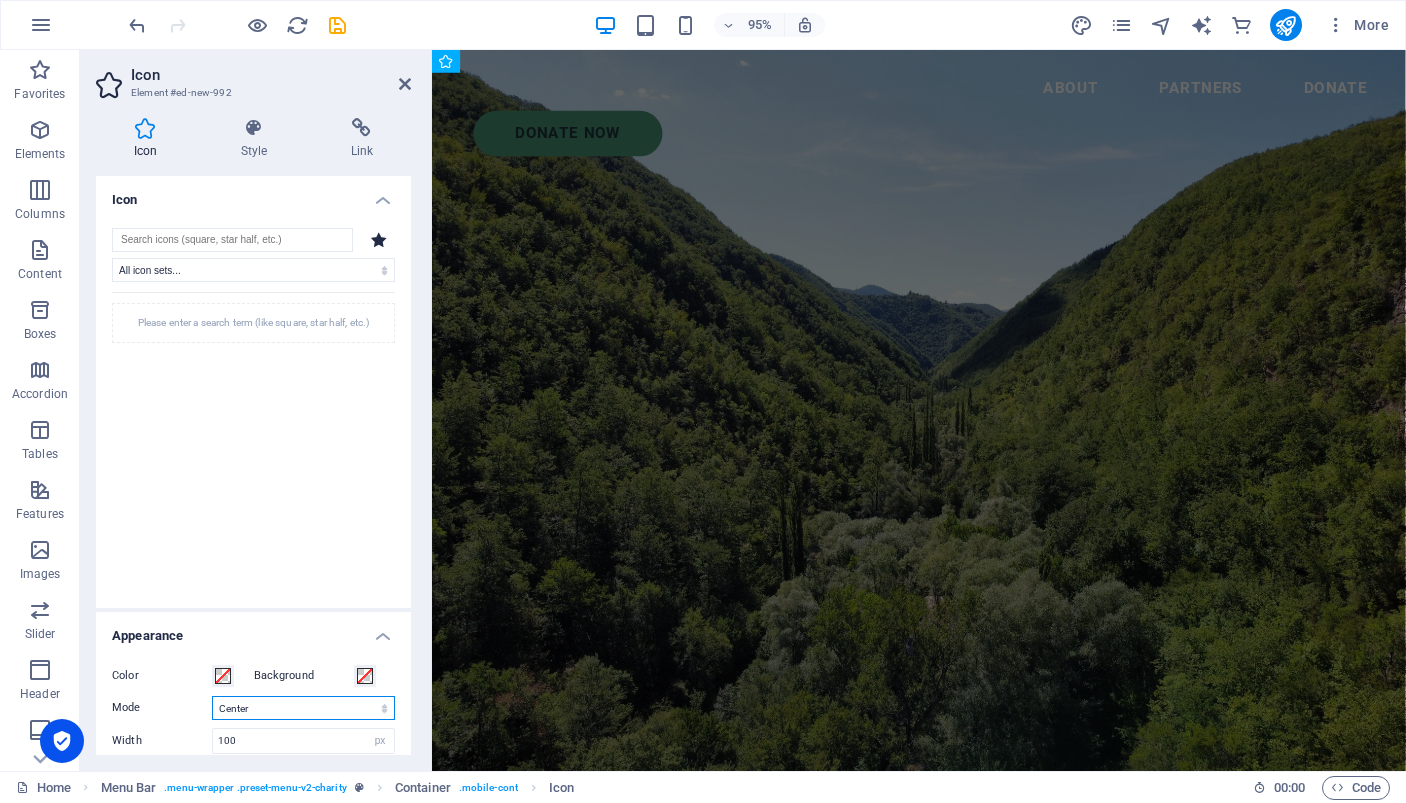 select on "xMinYMid" 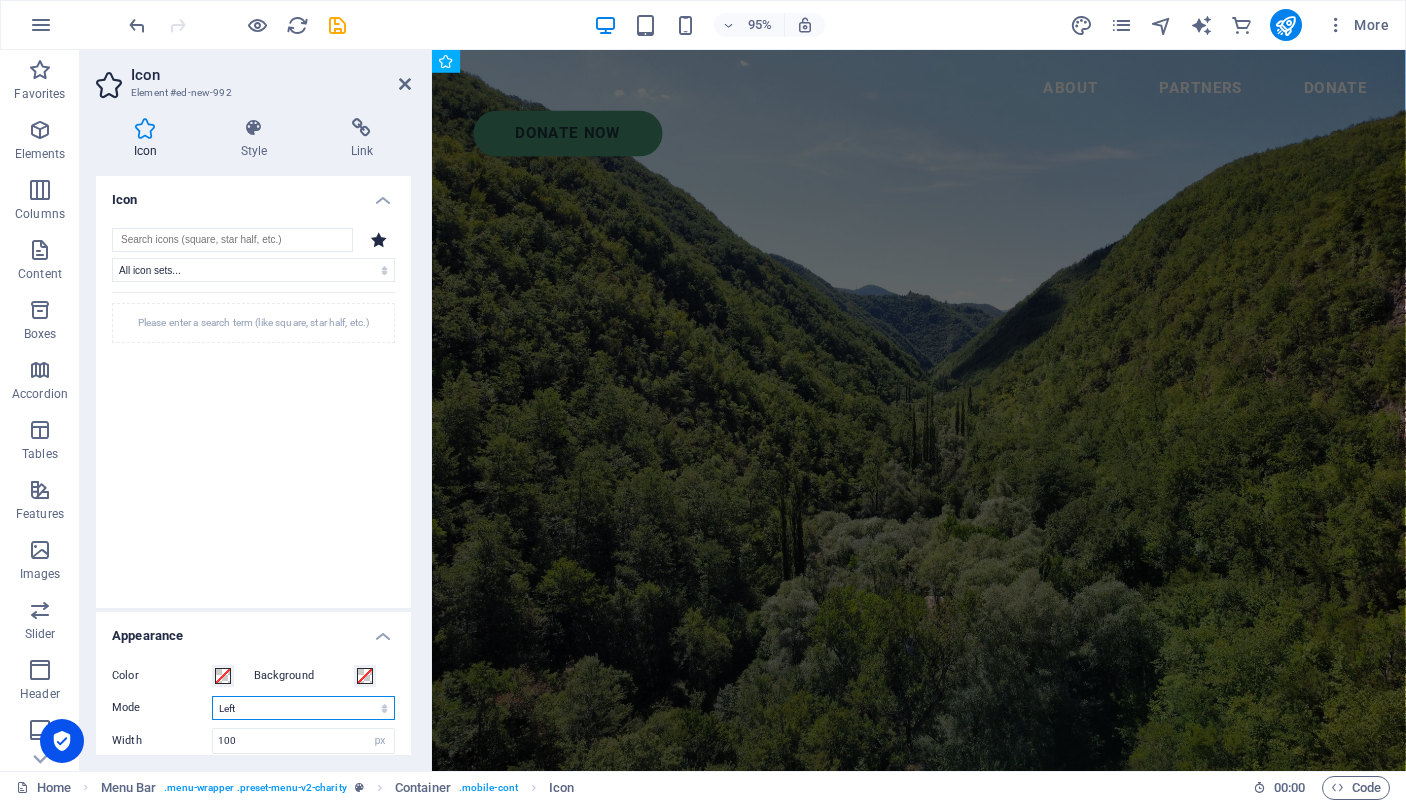 click on "Left" at bounding box center [0, 0] 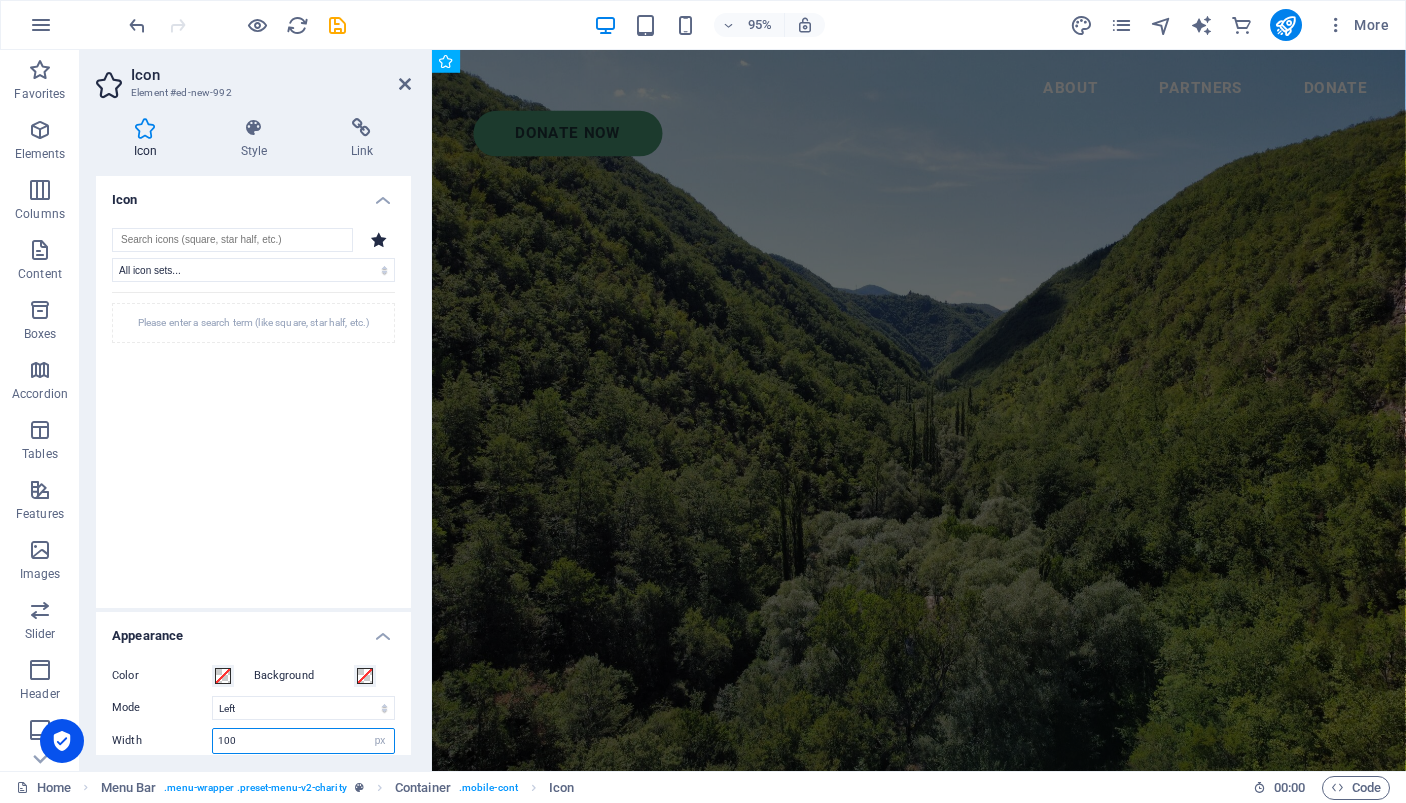 click on "100" at bounding box center [303, 741] 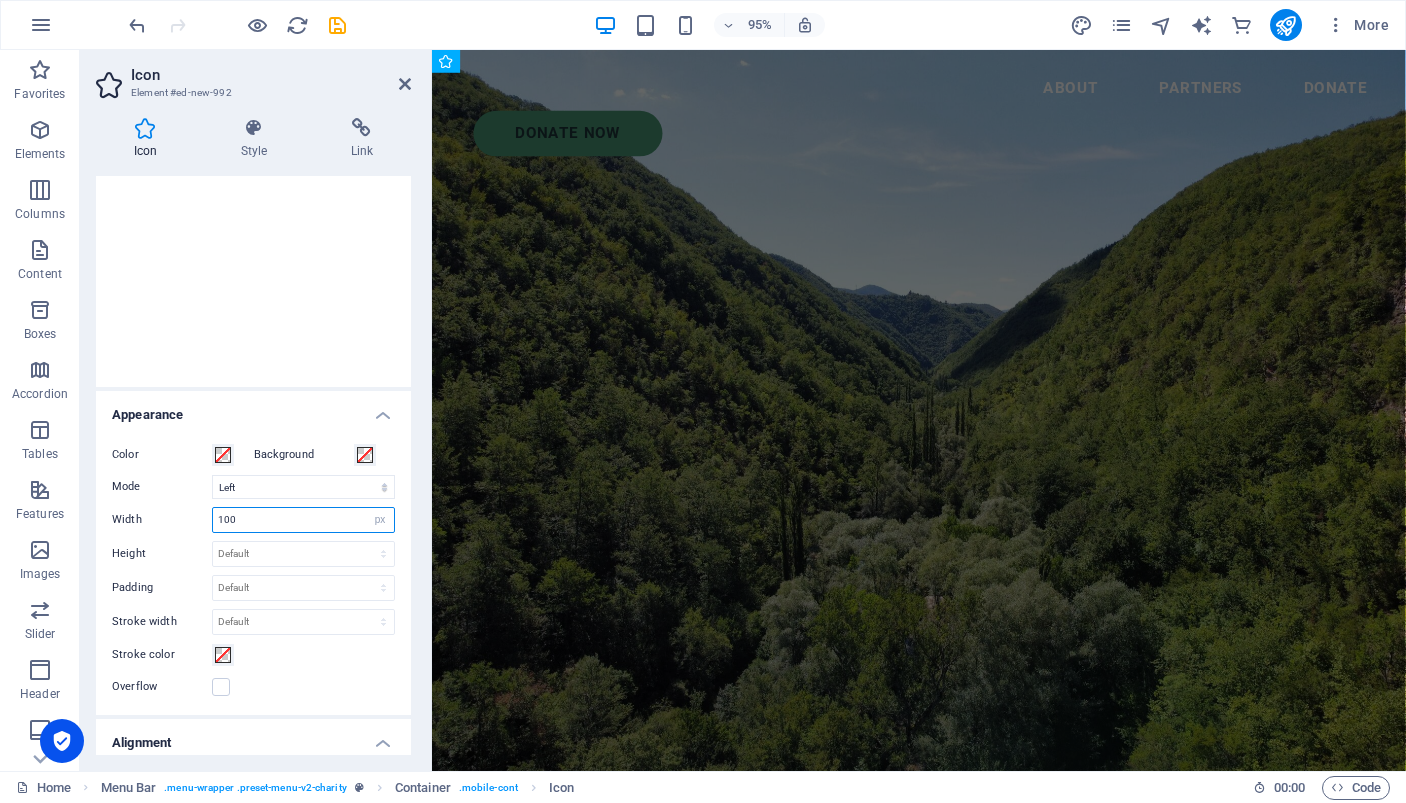 scroll, scrollTop: 267, scrollLeft: 0, axis: vertical 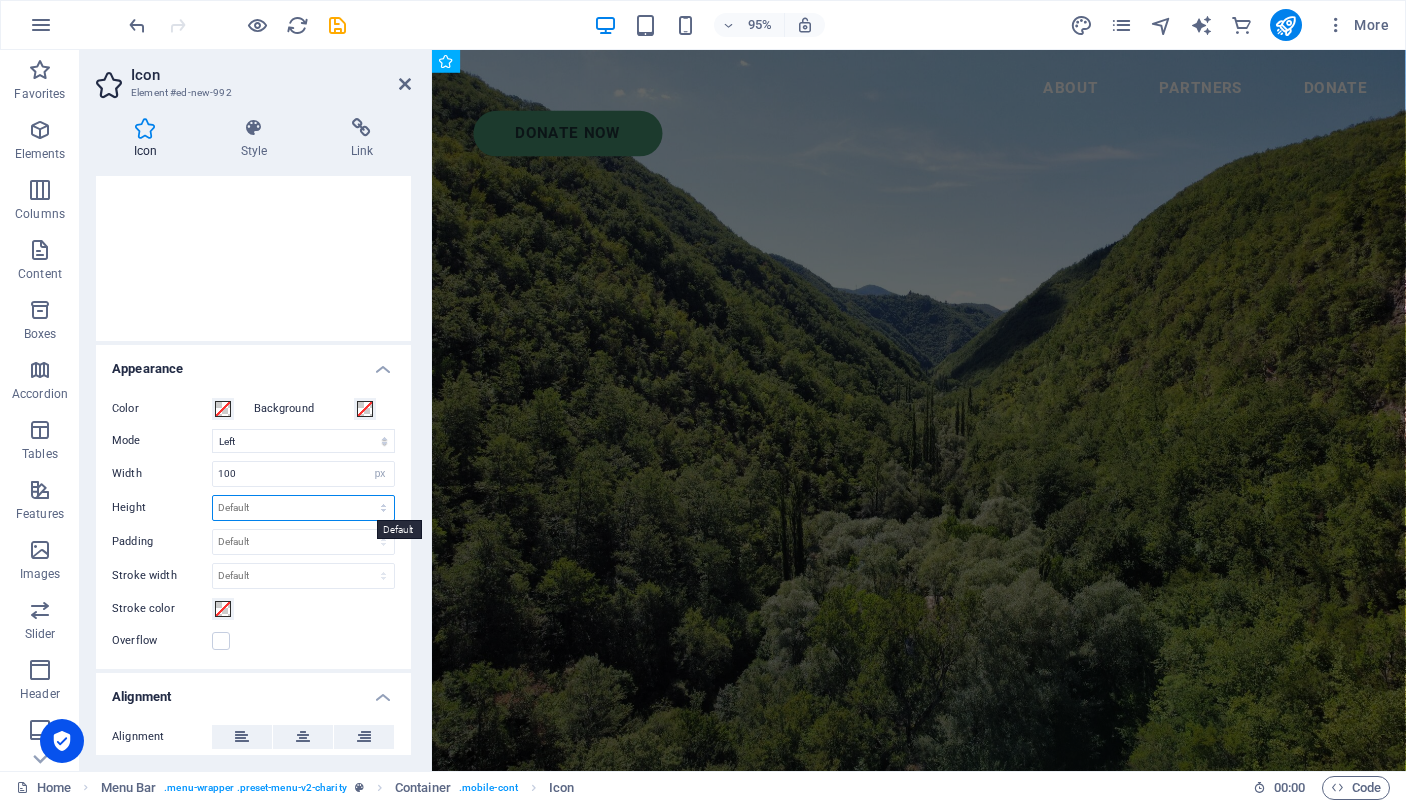 click on "Default auto px rem em vh vw" at bounding box center [303, 508] 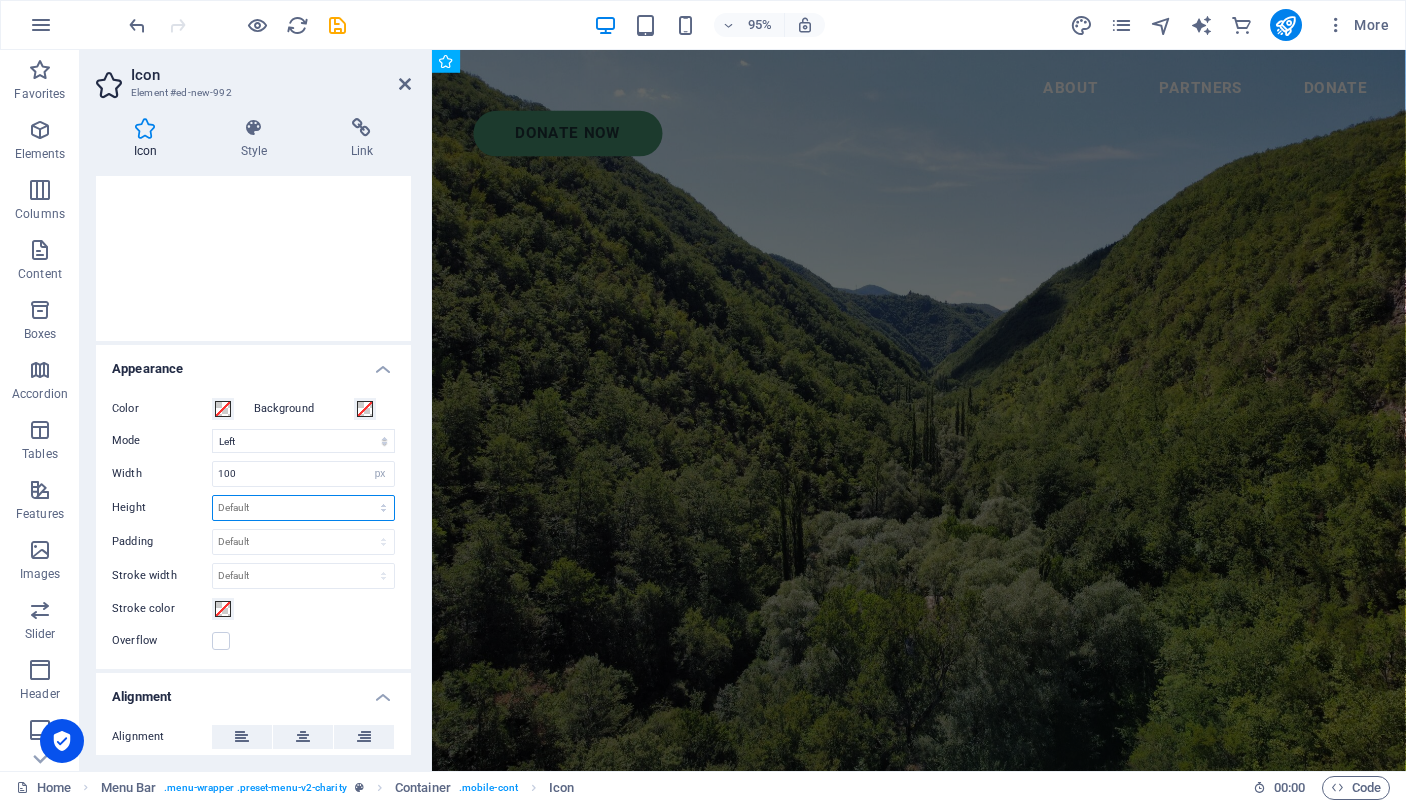 select on "px" 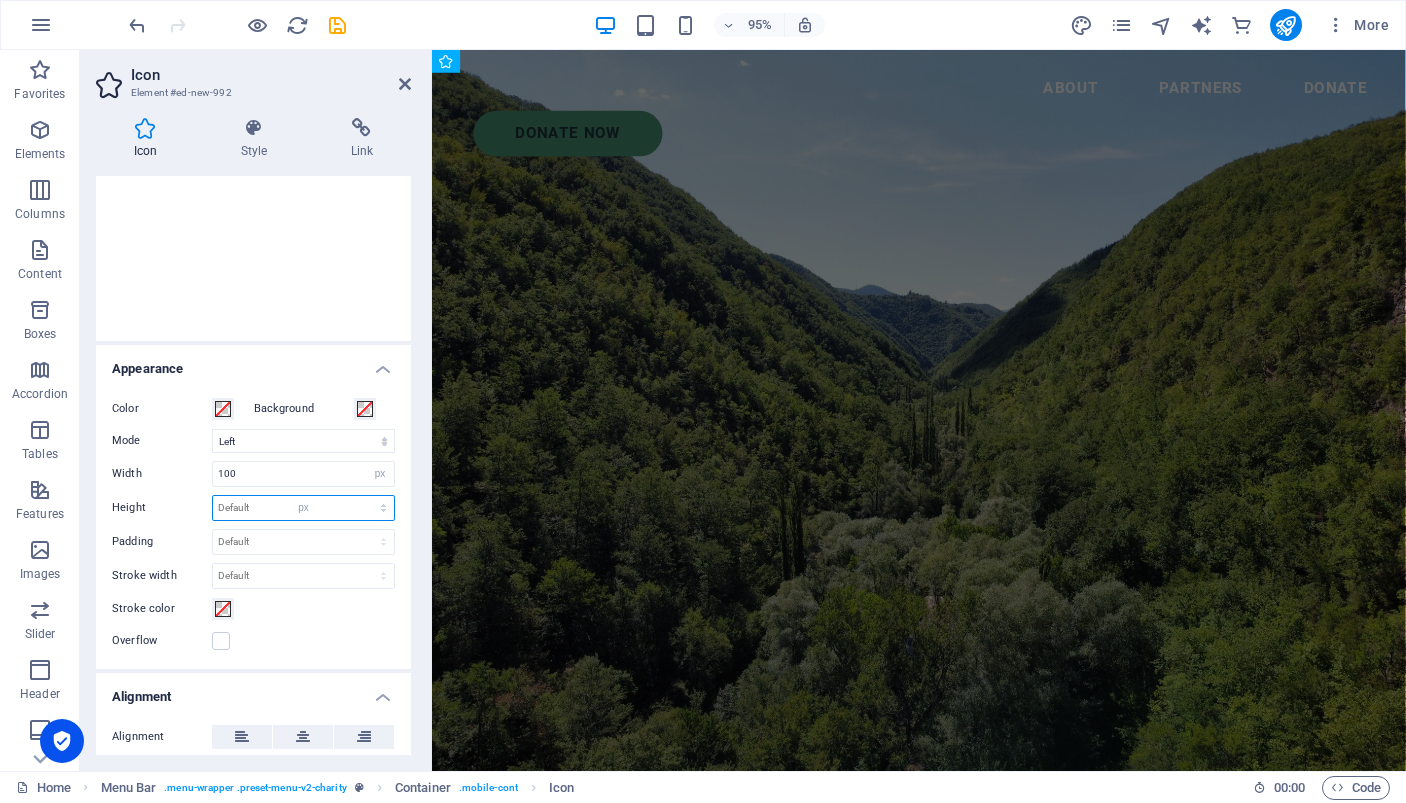 click on "px" at bounding box center (0, 0) 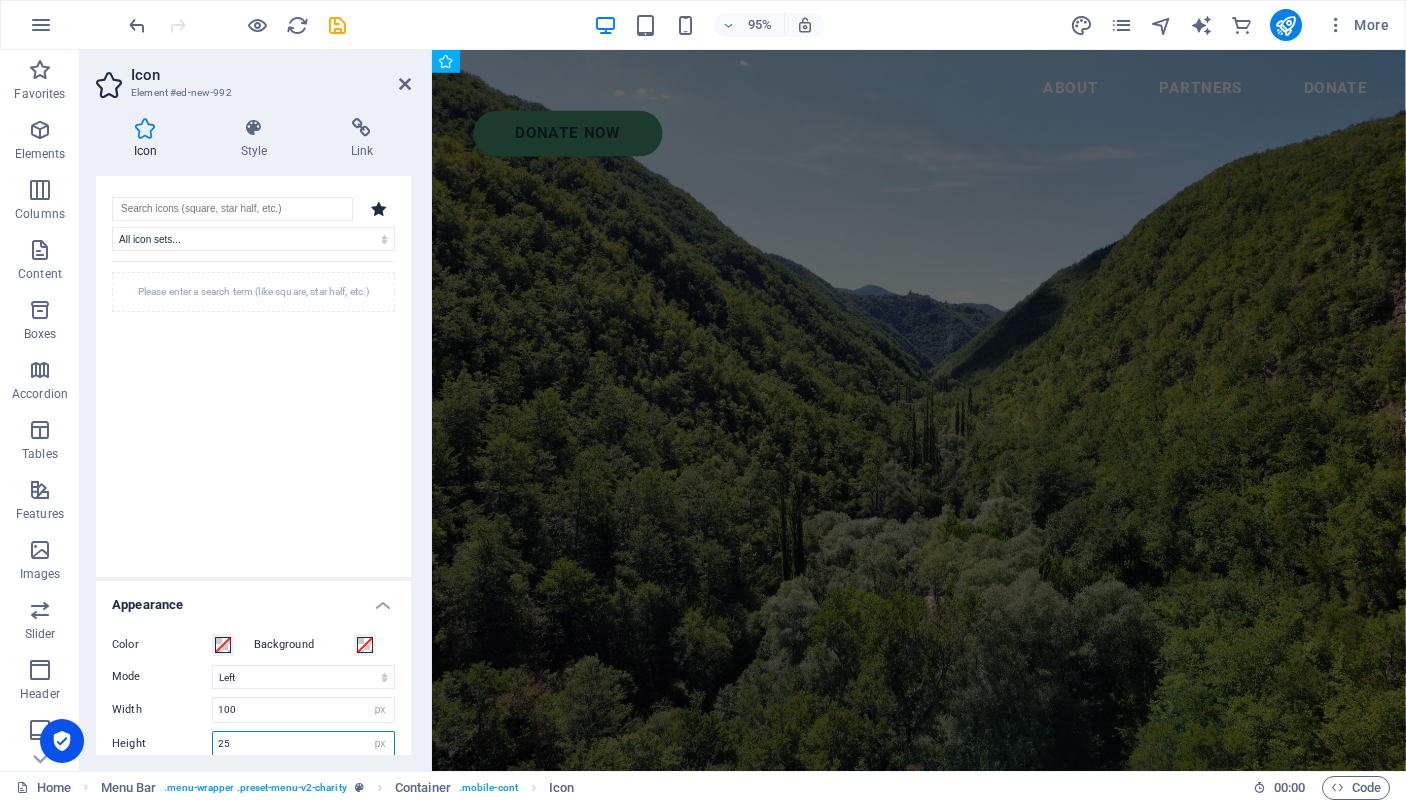scroll, scrollTop: 0, scrollLeft: 0, axis: both 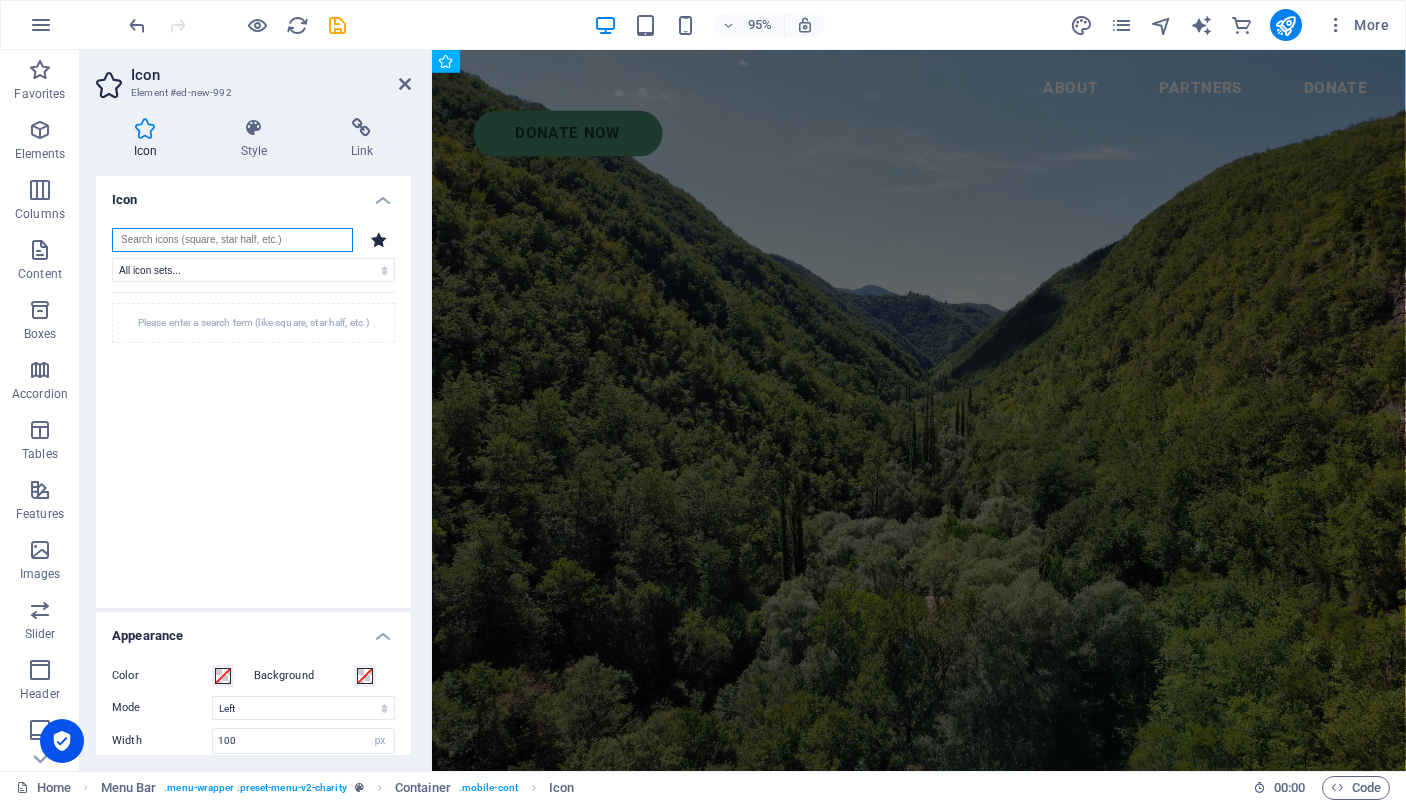 click at bounding box center (232, 240) 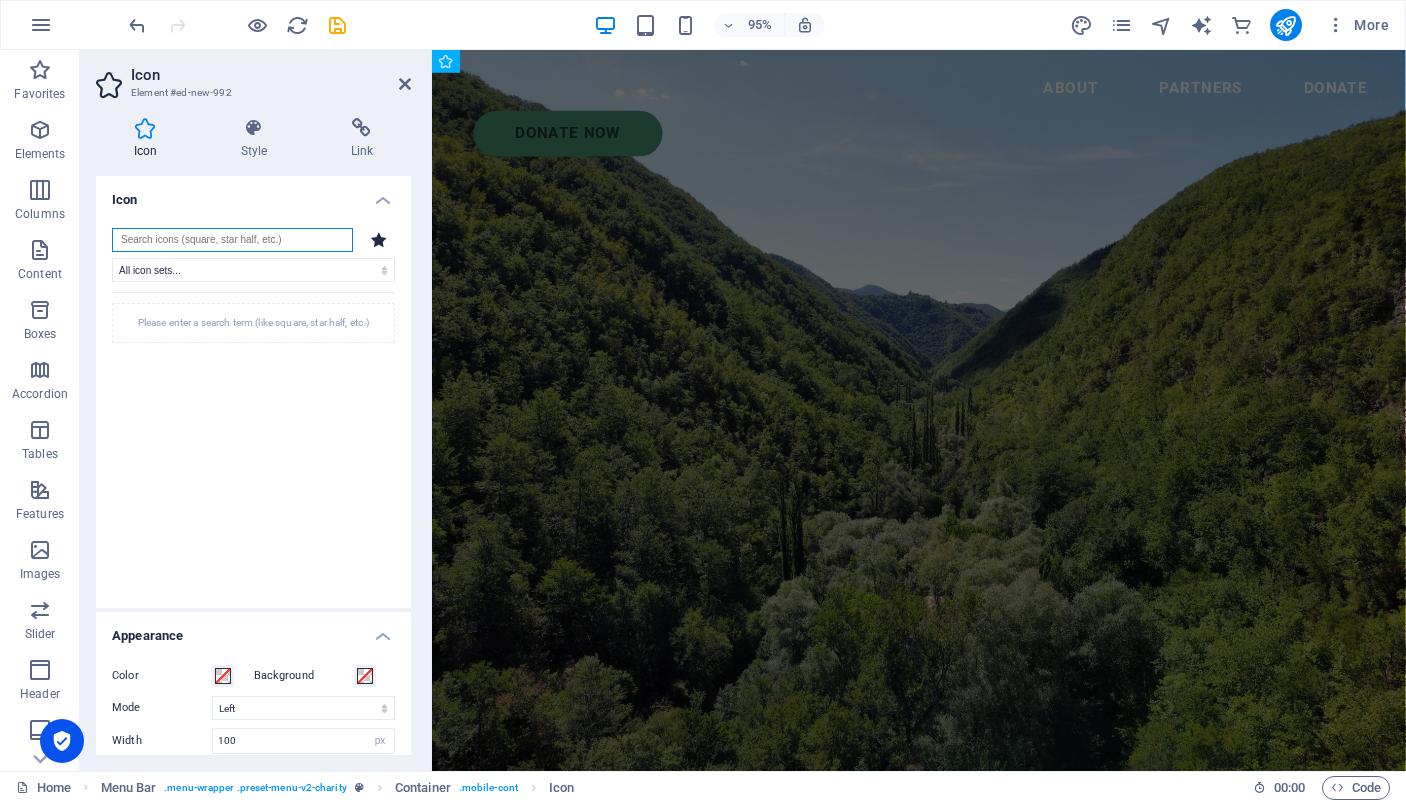 click at bounding box center [232, 240] 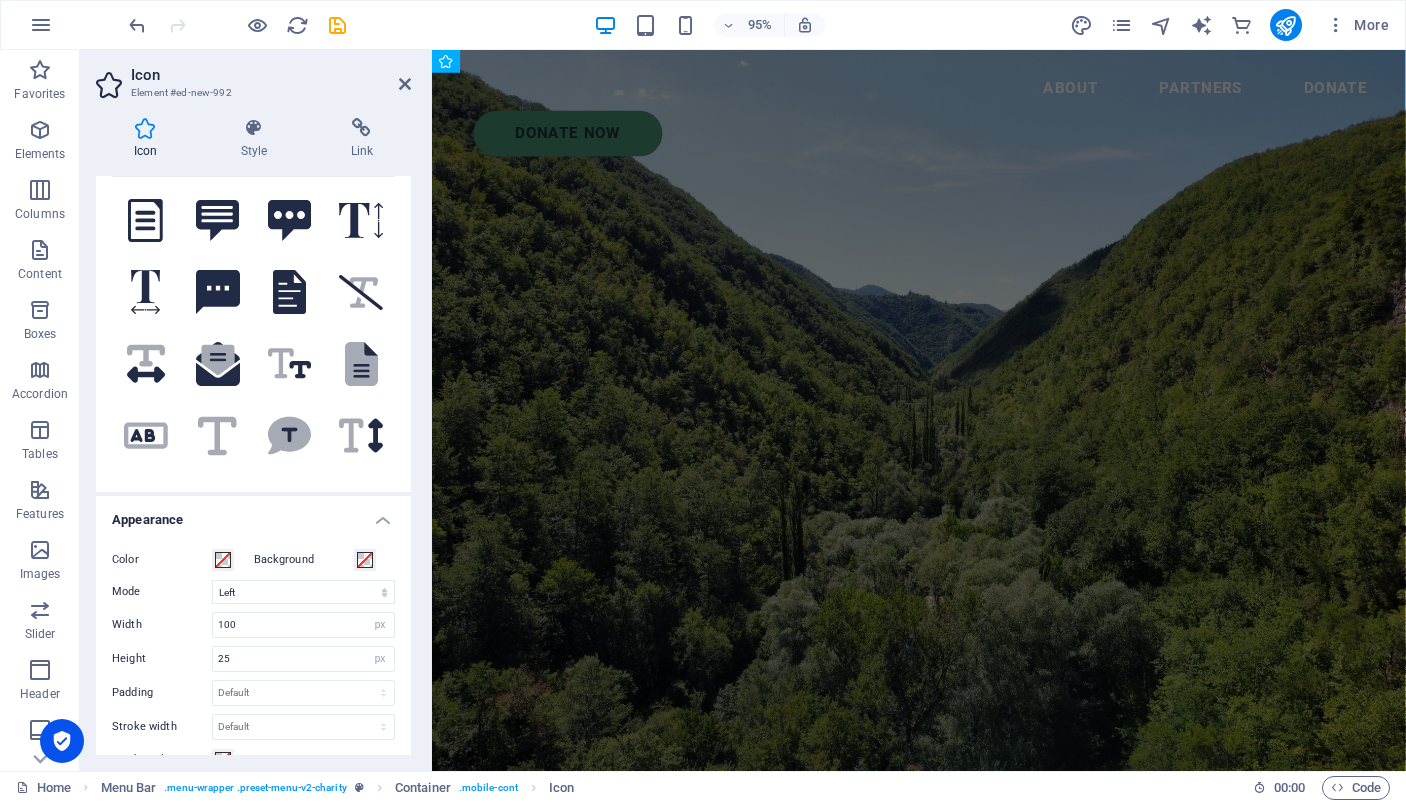 scroll, scrollTop: 138, scrollLeft: 0, axis: vertical 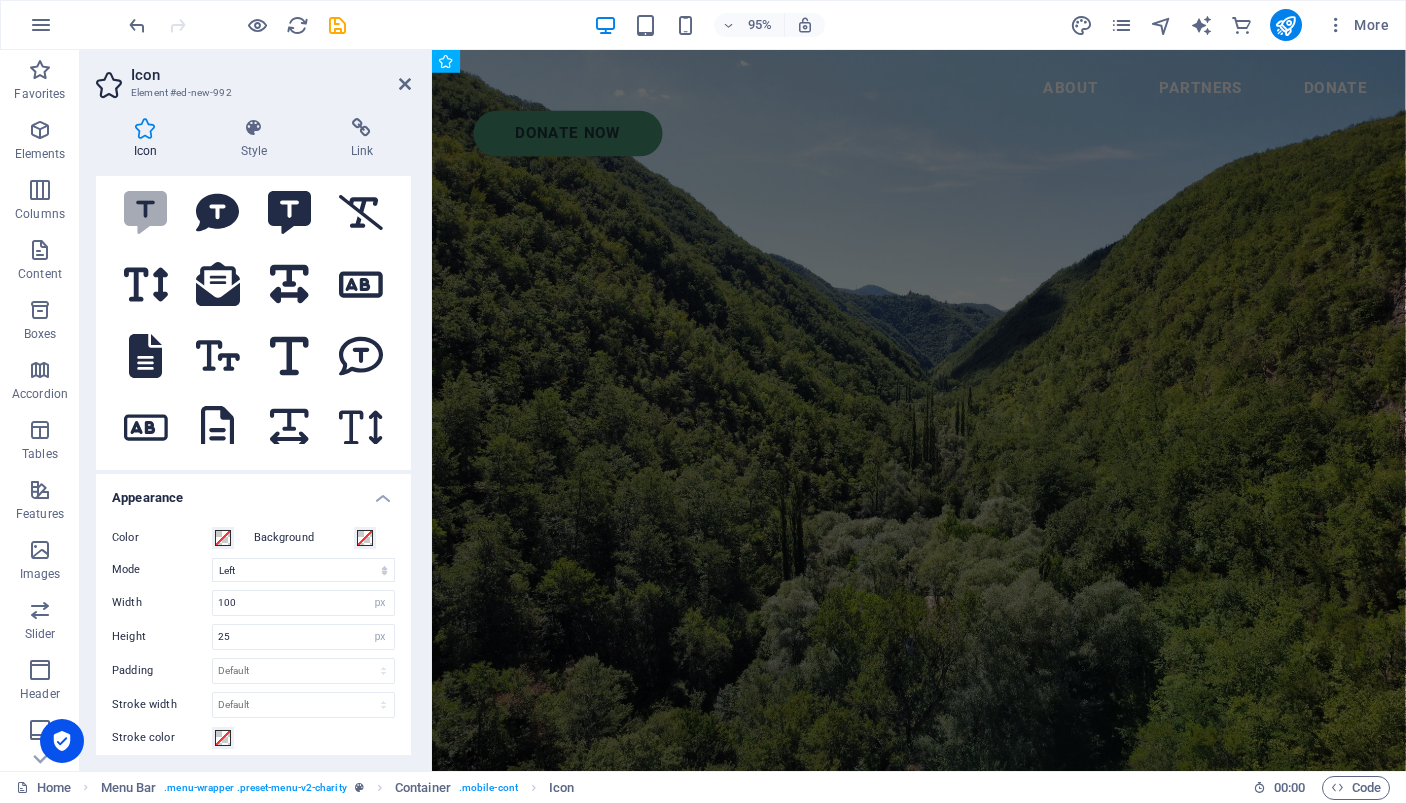type on "text" 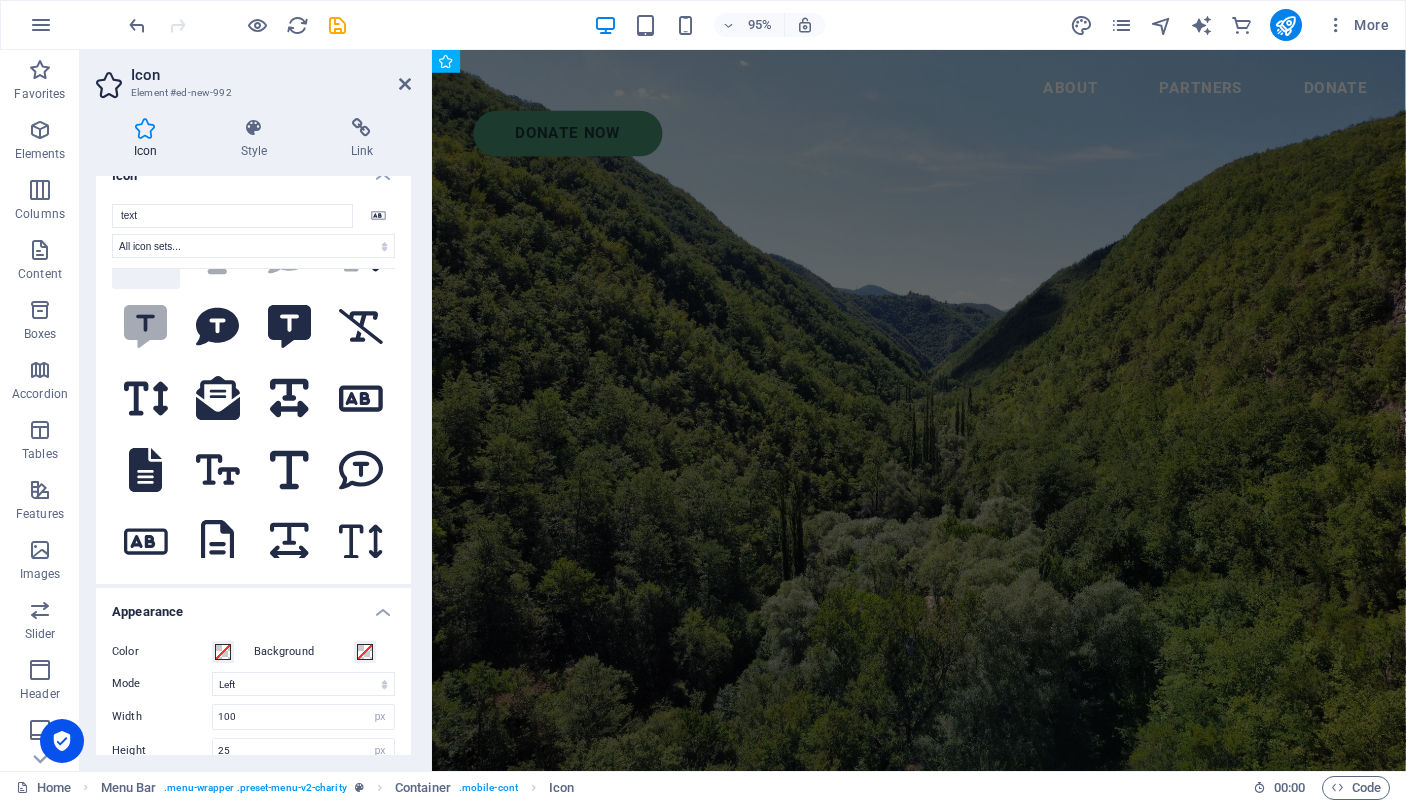 scroll, scrollTop: 0, scrollLeft: 0, axis: both 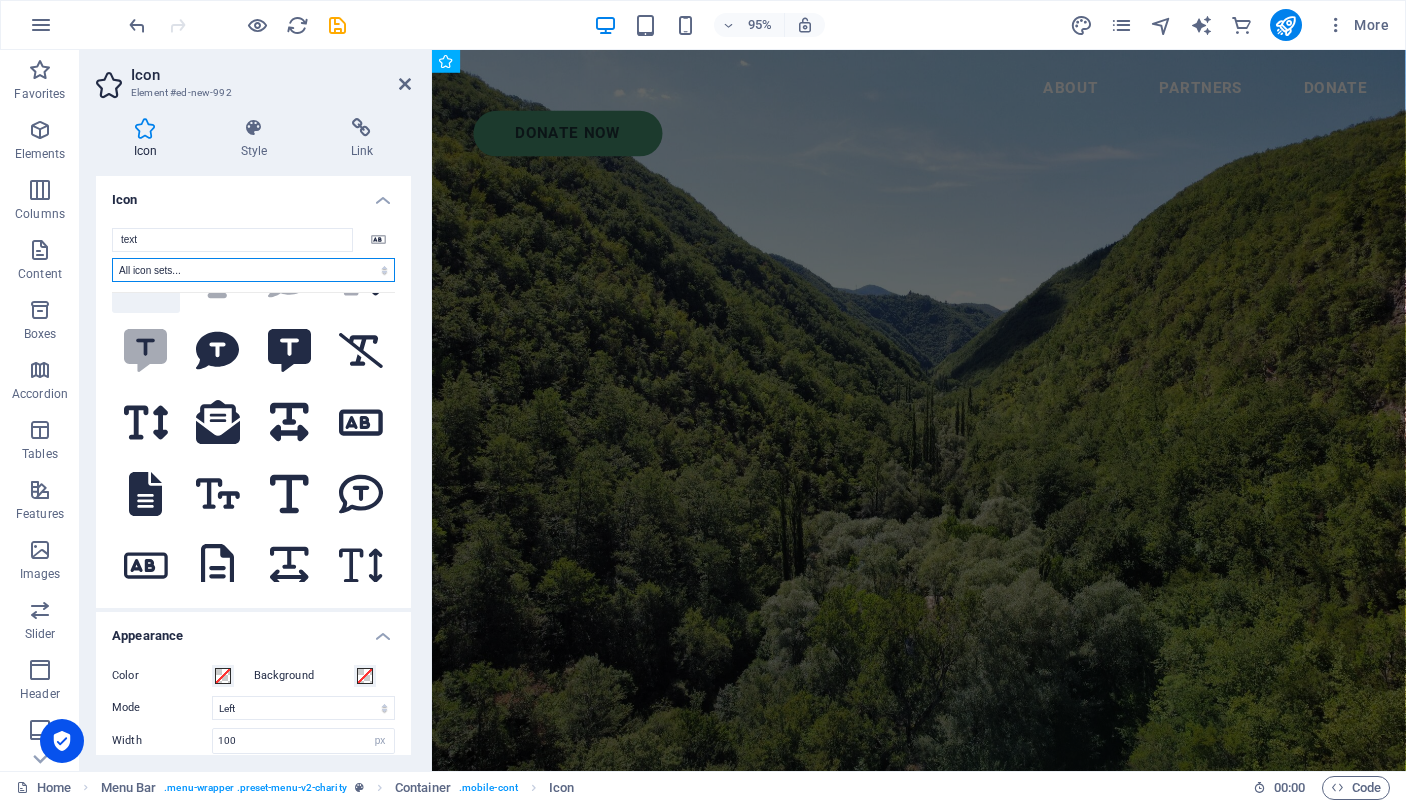 click on "All icon sets... IcoFont Ionicons FontAwesome Brands FontAwesome Duotone FontAwesome Solid FontAwesome Regular FontAwesome Light FontAwesome Thin FontAwesome Sharp Solid FontAwesome Sharp Regular FontAwesome Sharp Light FontAwesome Sharp Thin" at bounding box center [253, 270] 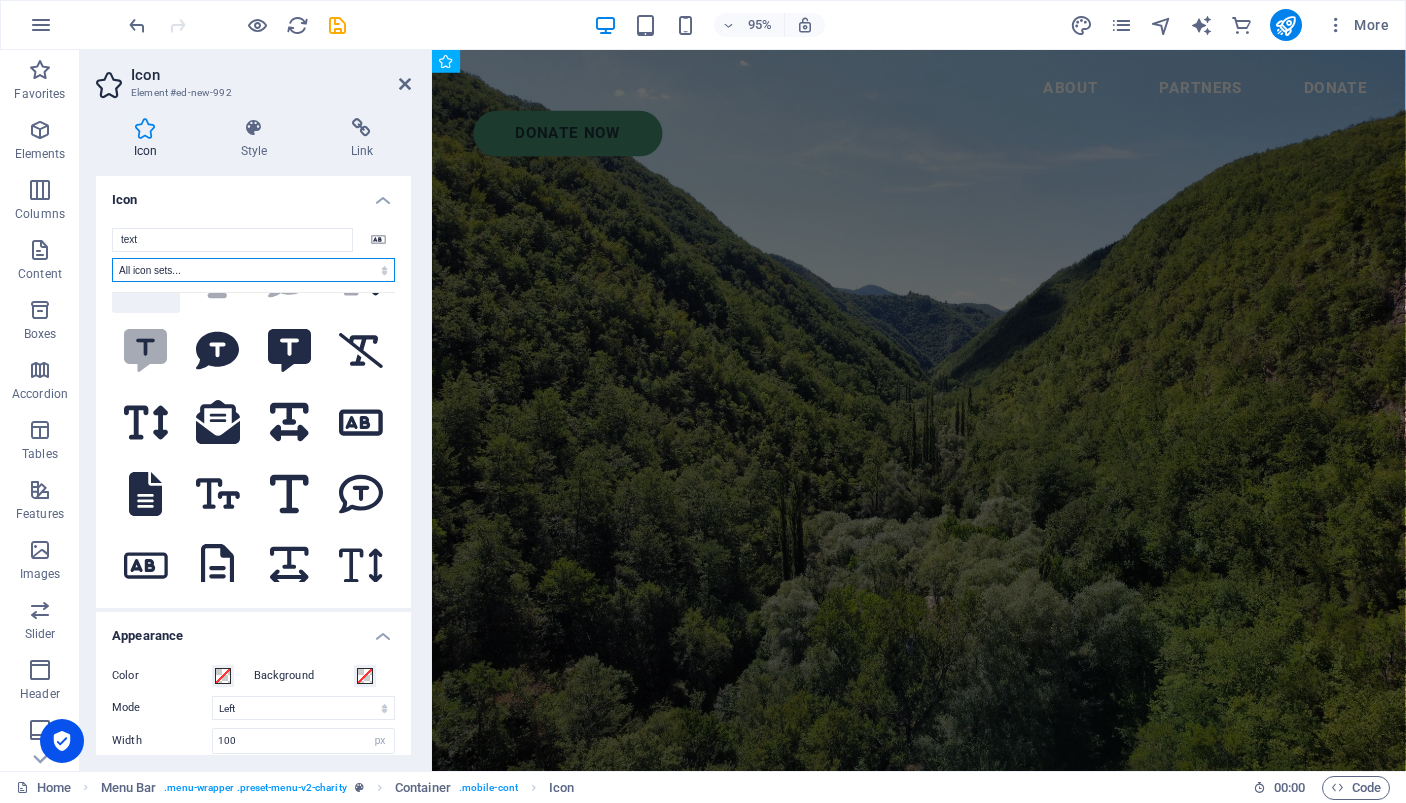 select on "font-awesome-duotone" 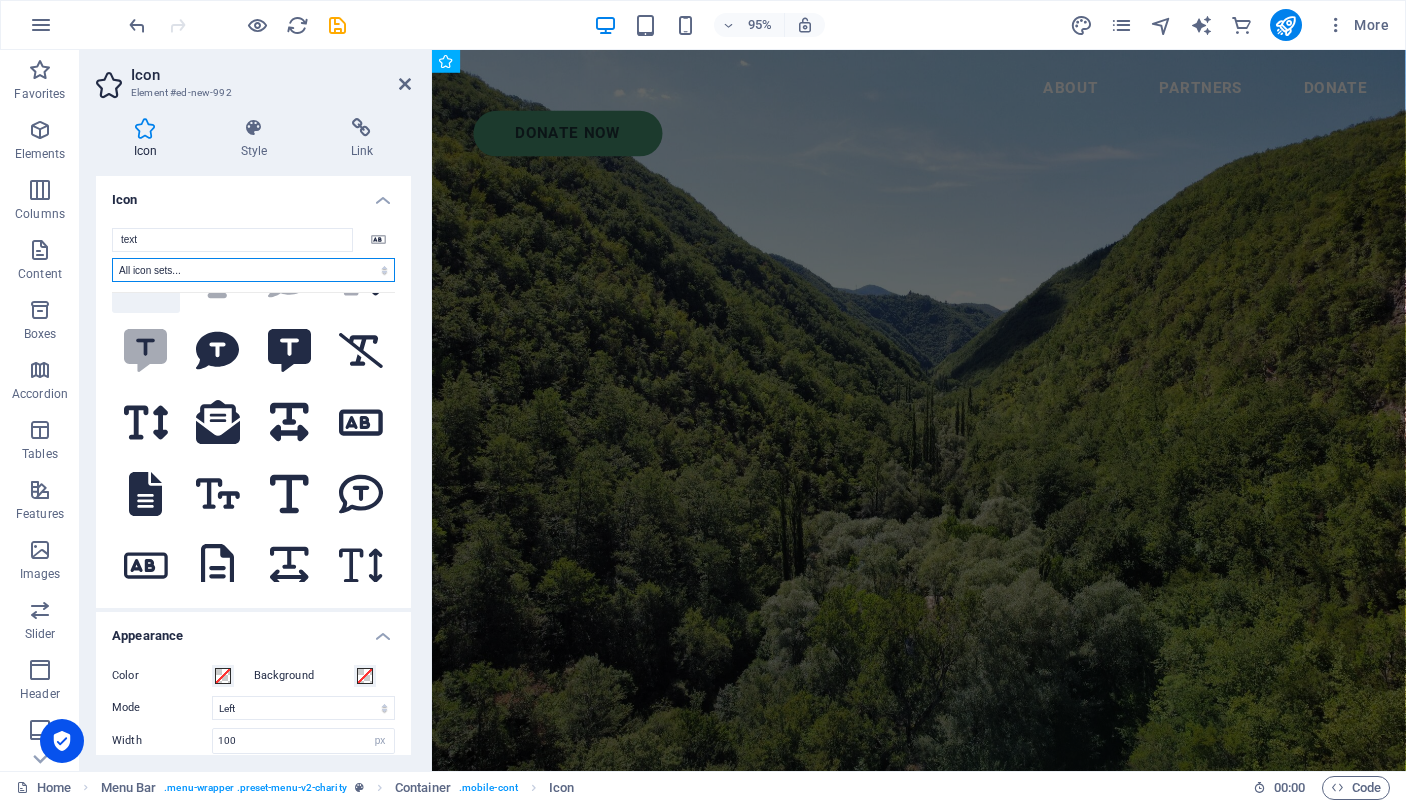 click on "FontAwesome Duotone" at bounding box center [0, 0] 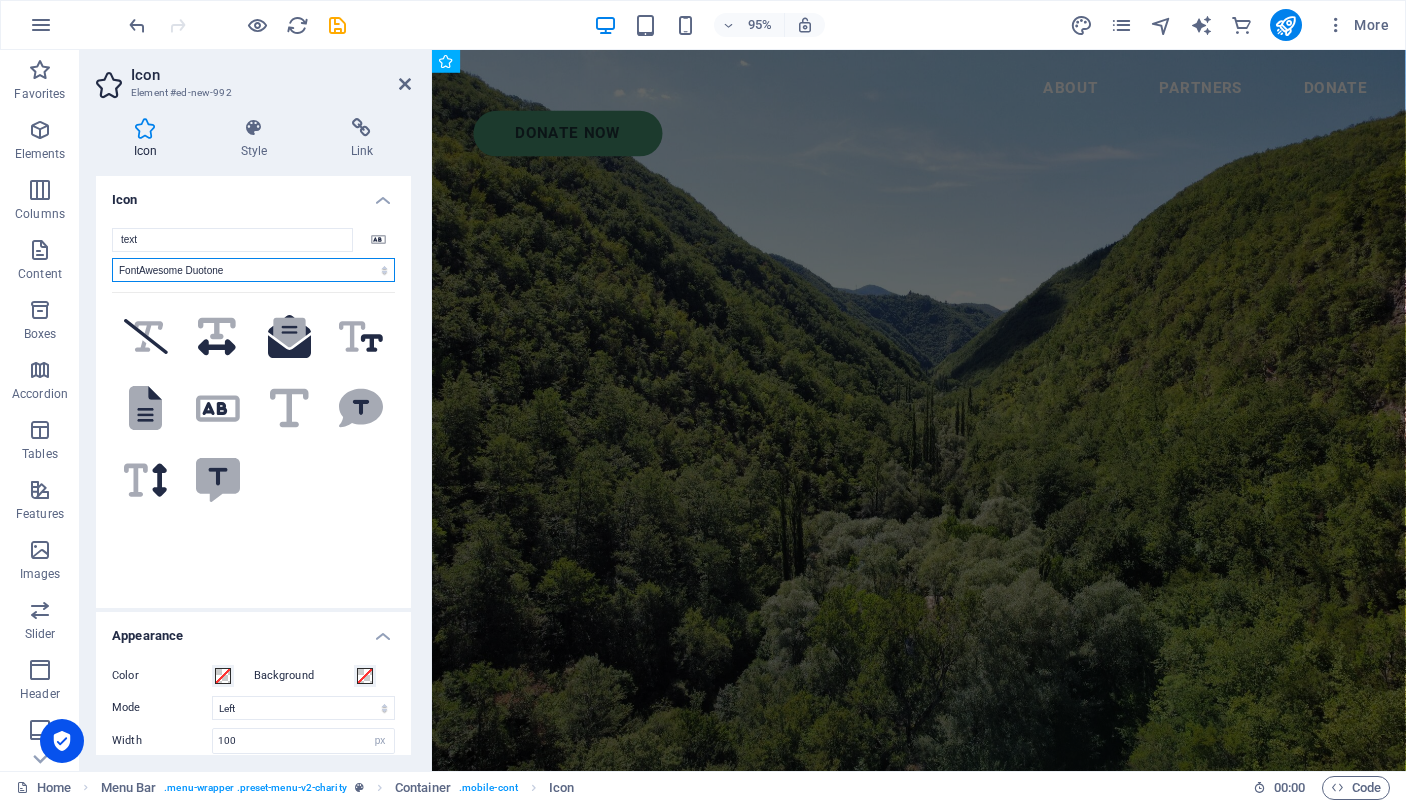 scroll, scrollTop: 0, scrollLeft: 0, axis: both 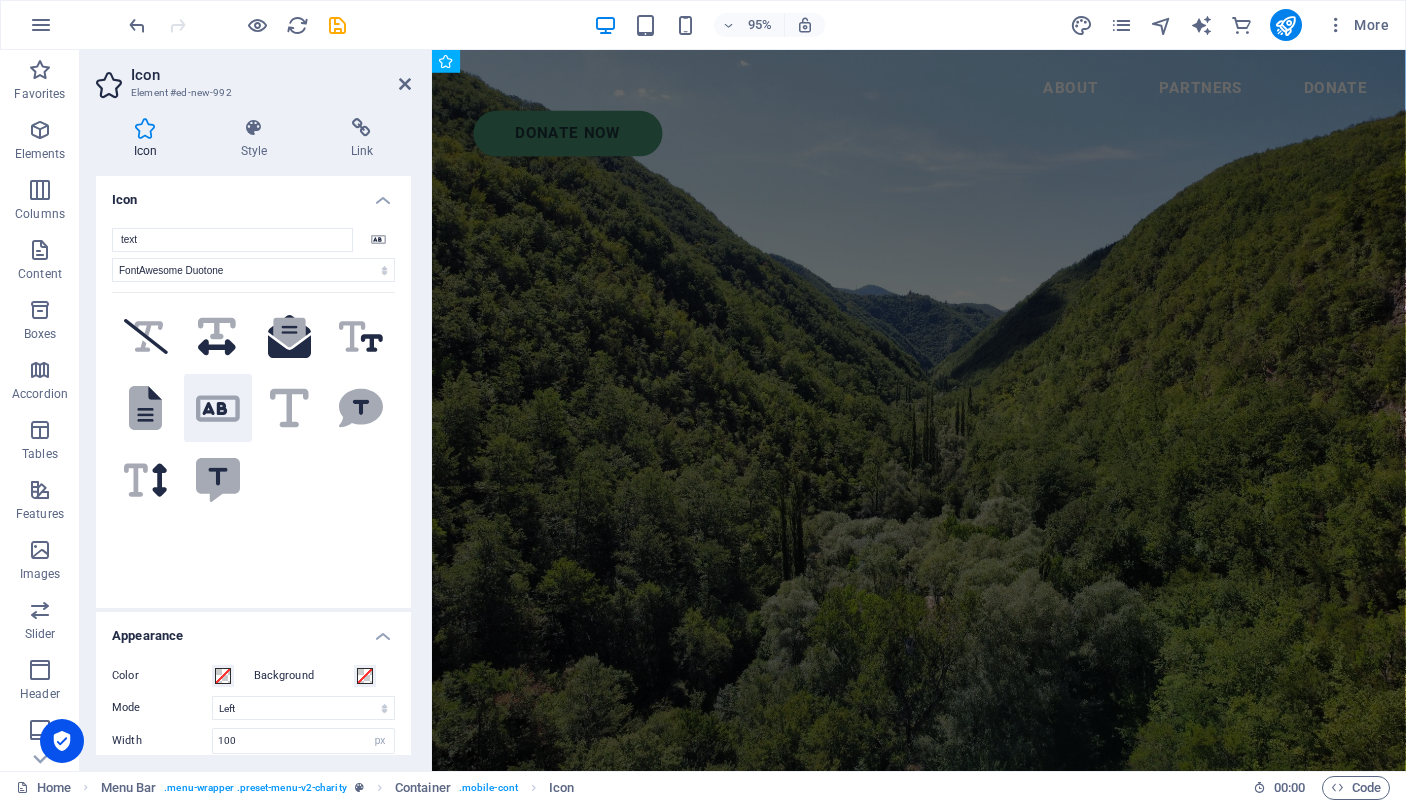 click 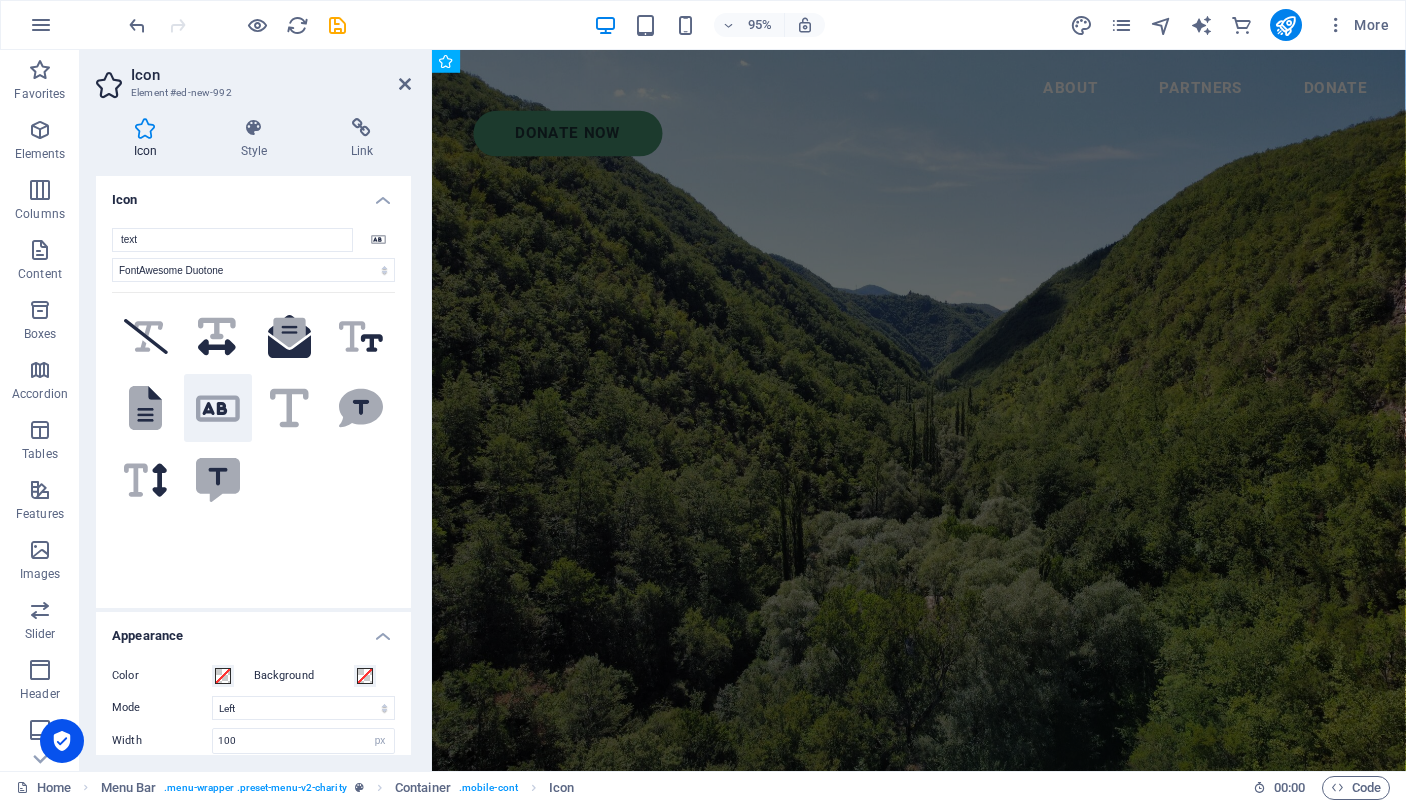 click on ".fa-secondary{opacity:.4}" 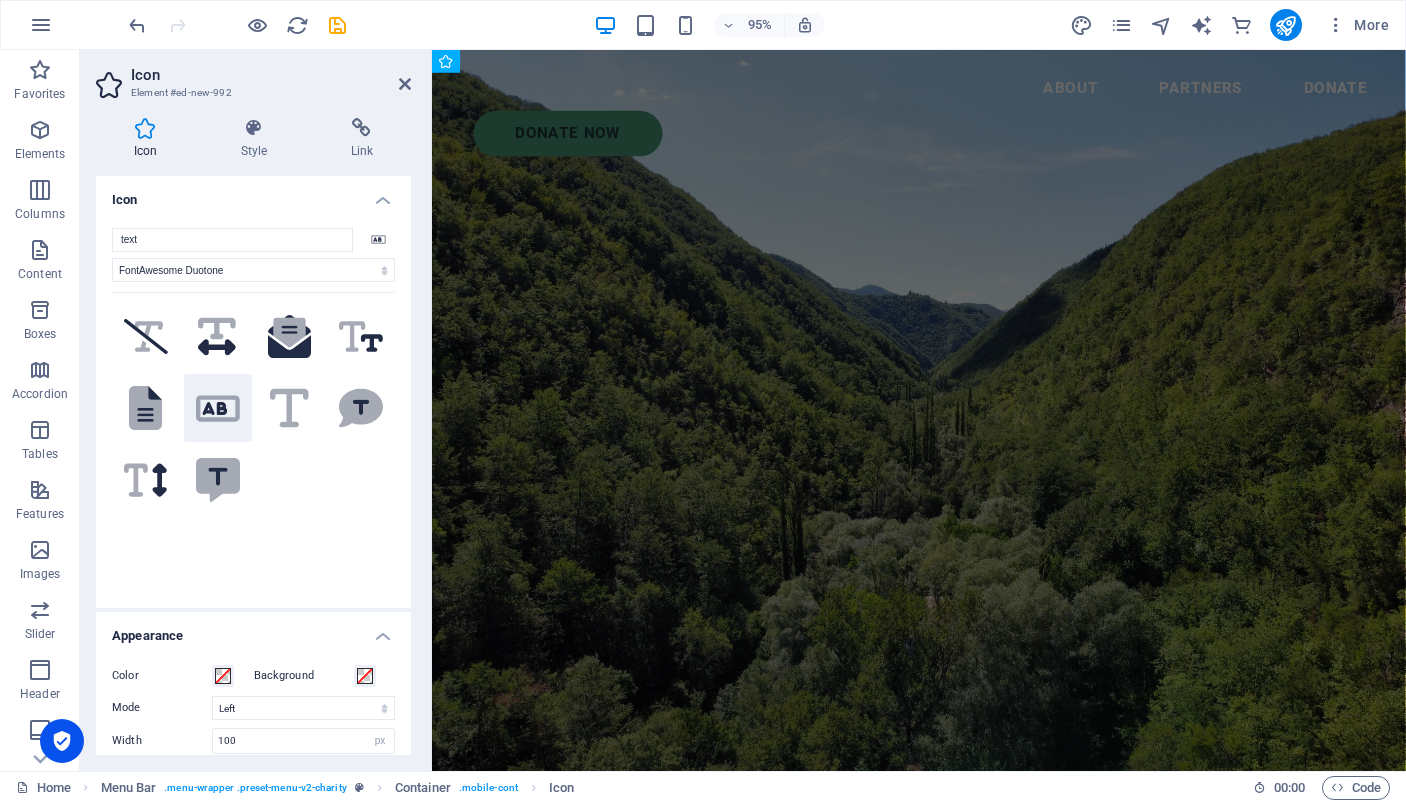 click on ".fa-secondary{opacity:.4}" 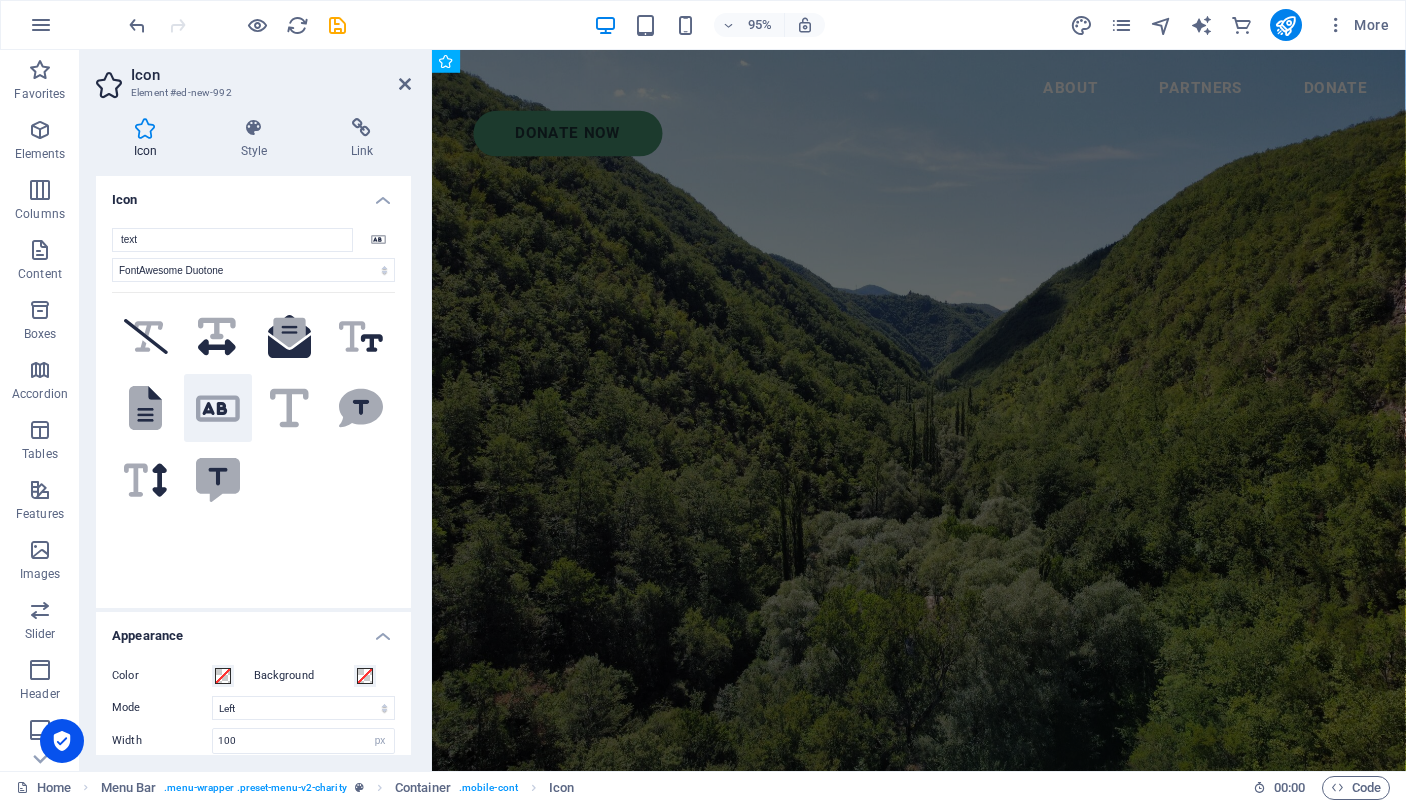 click 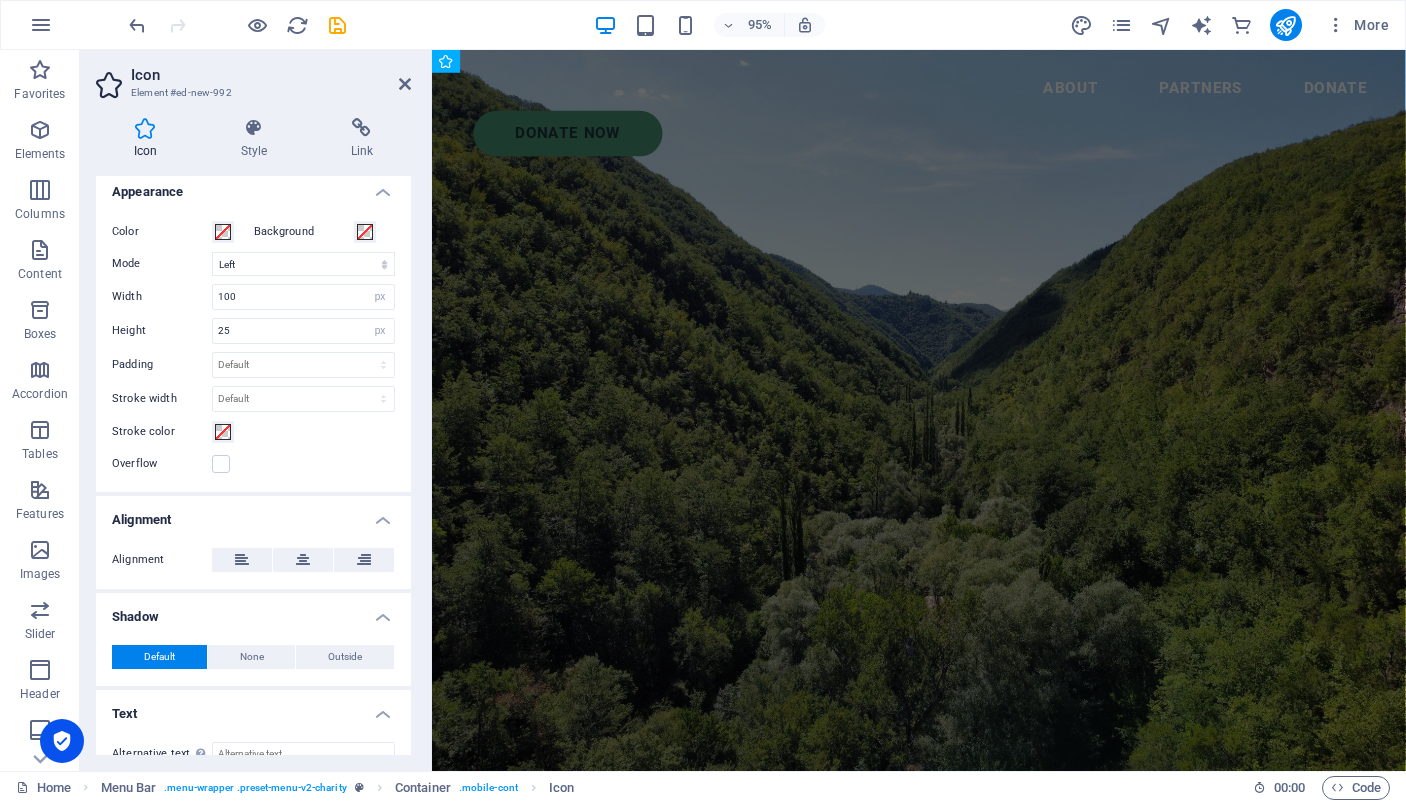 scroll, scrollTop: 471, scrollLeft: 0, axis: vertical 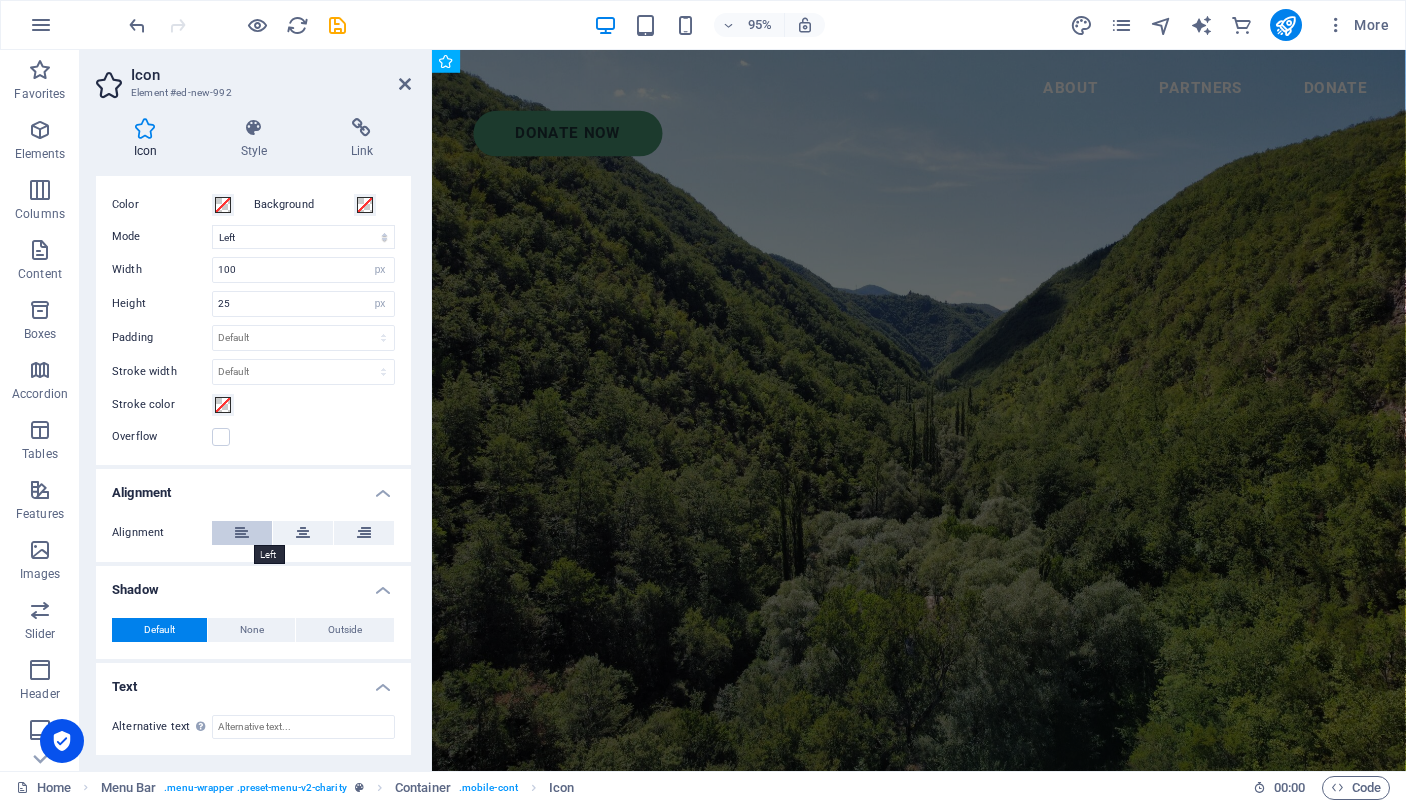 click at bounding box center (242, 533) 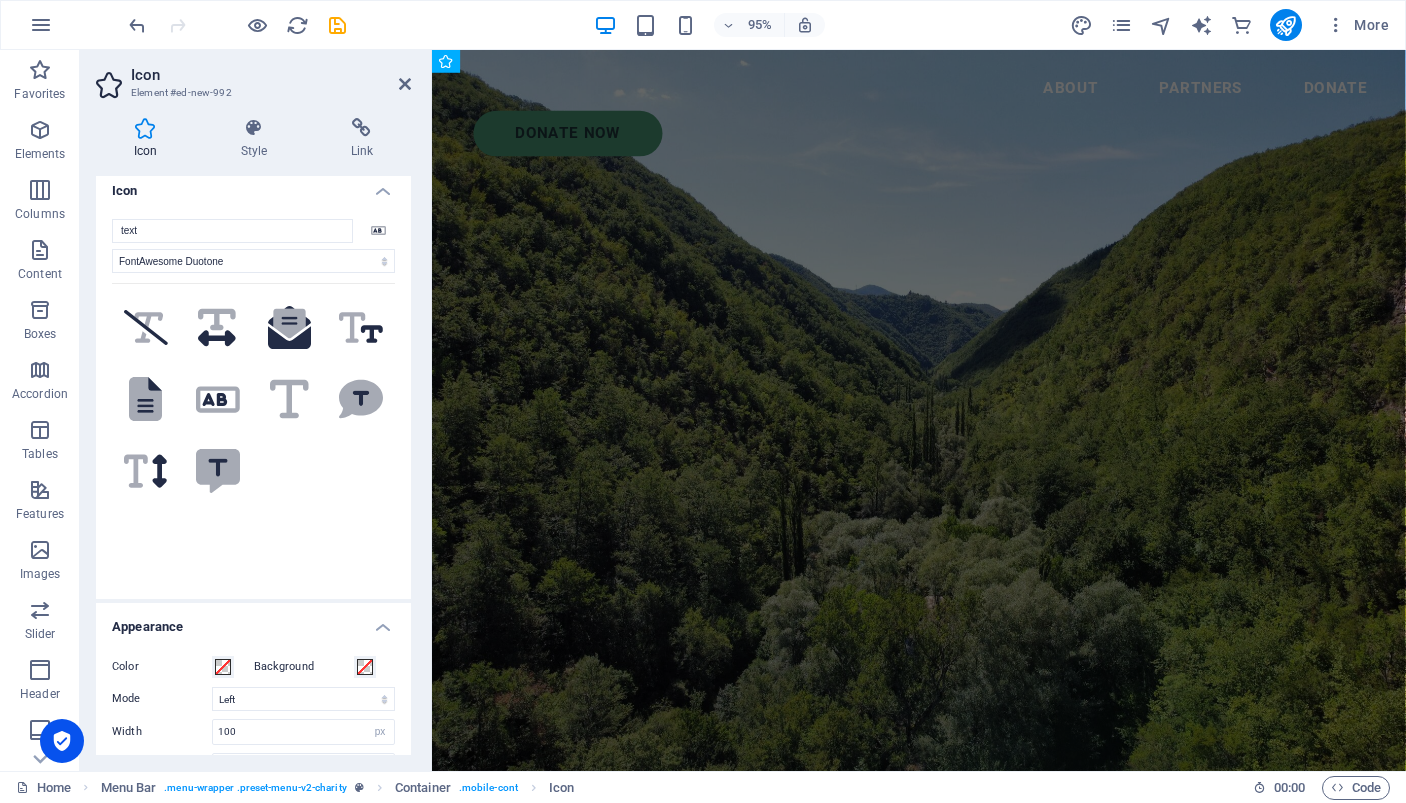 scroll, scrollTop: 0, scrollLeft: 0, axis: both 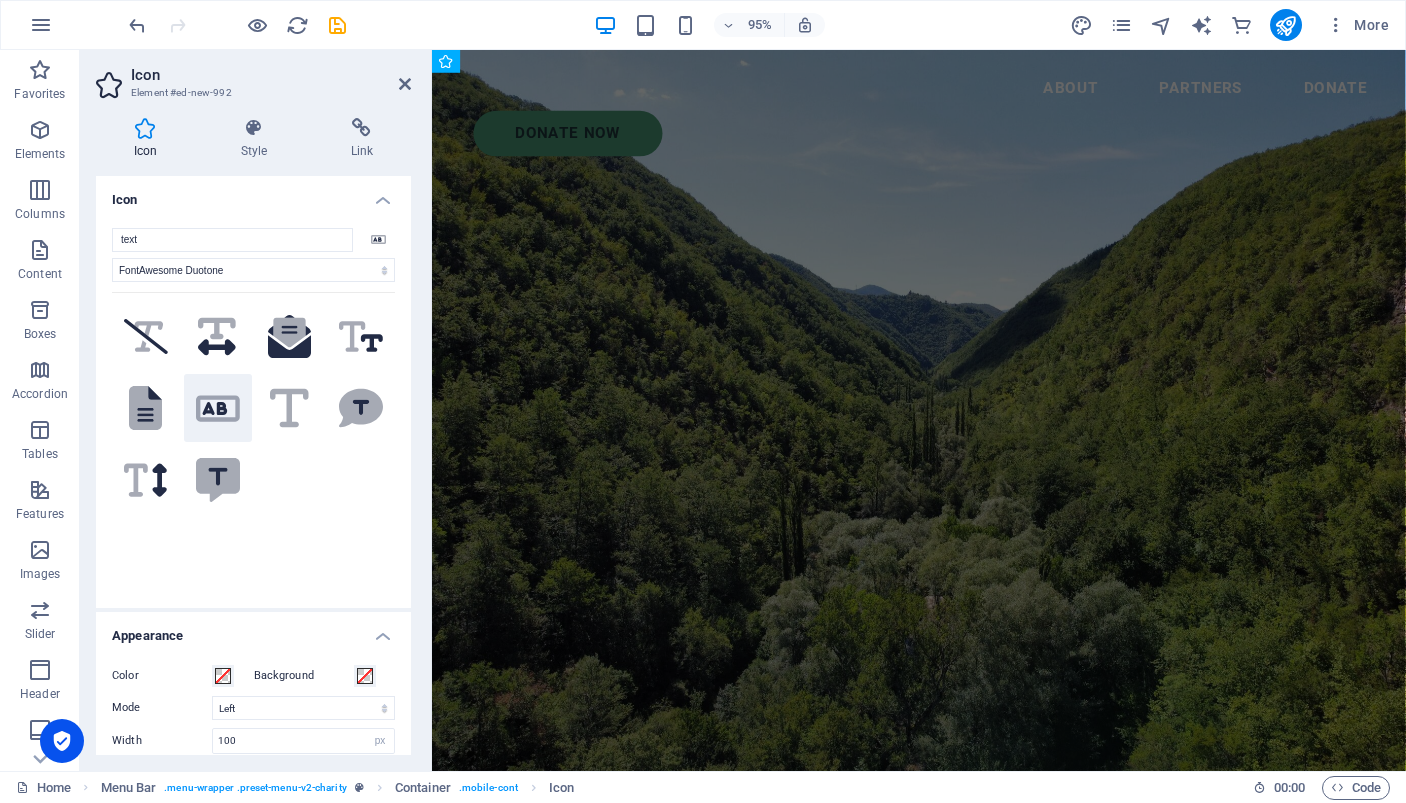 click on ".fa-secondary{opacity:.4}" 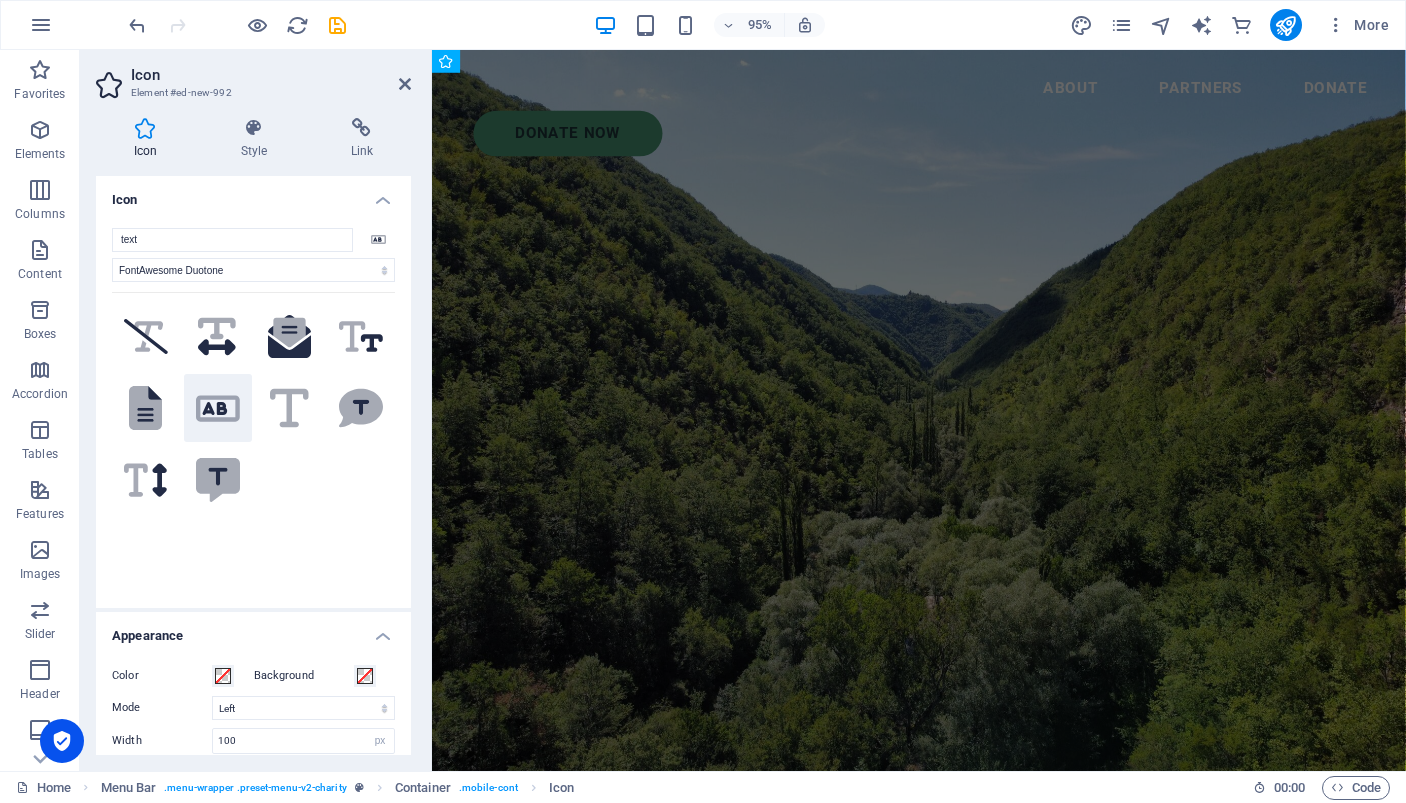 click on ".fa-secondary{opacity:.4}" 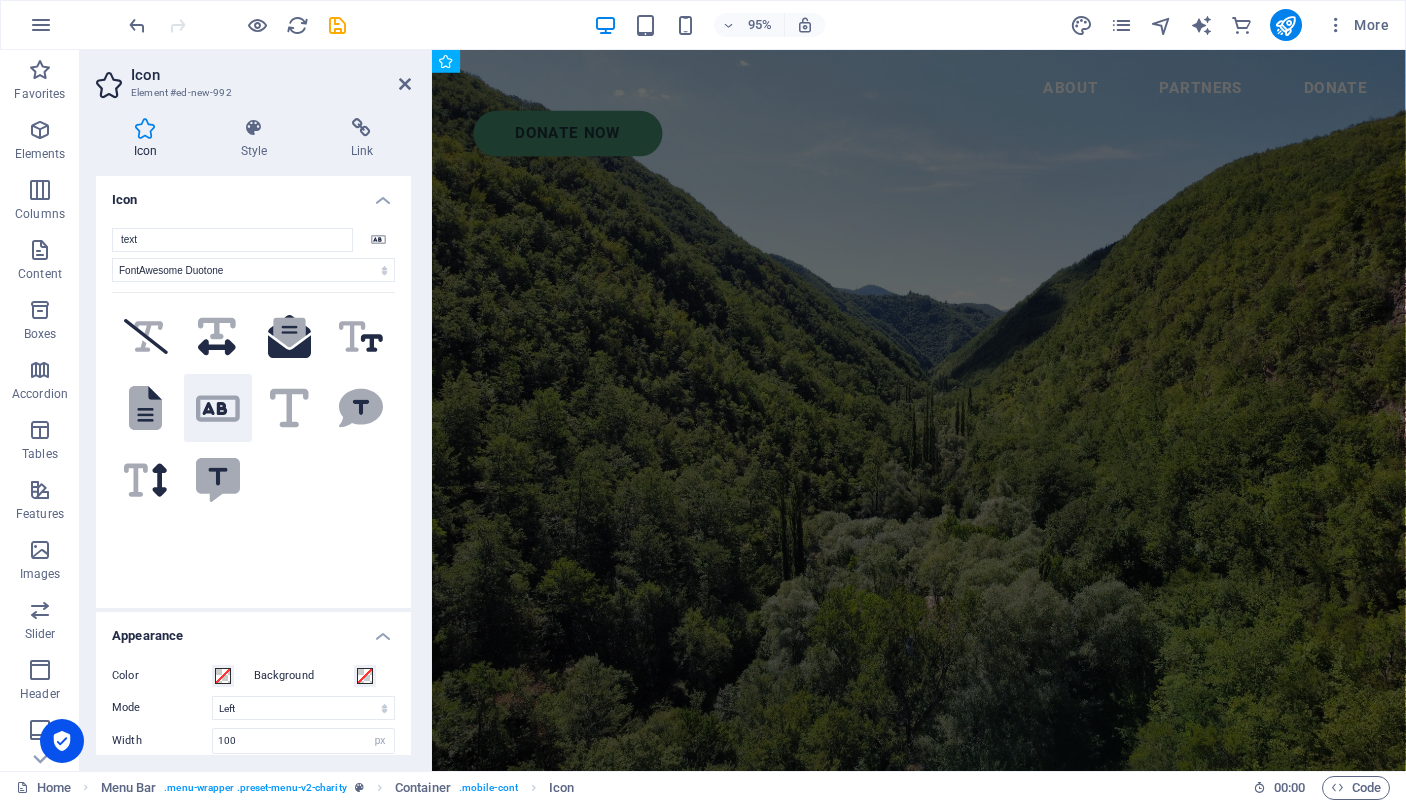 click on ".fa-secondary{opacity:.4}" 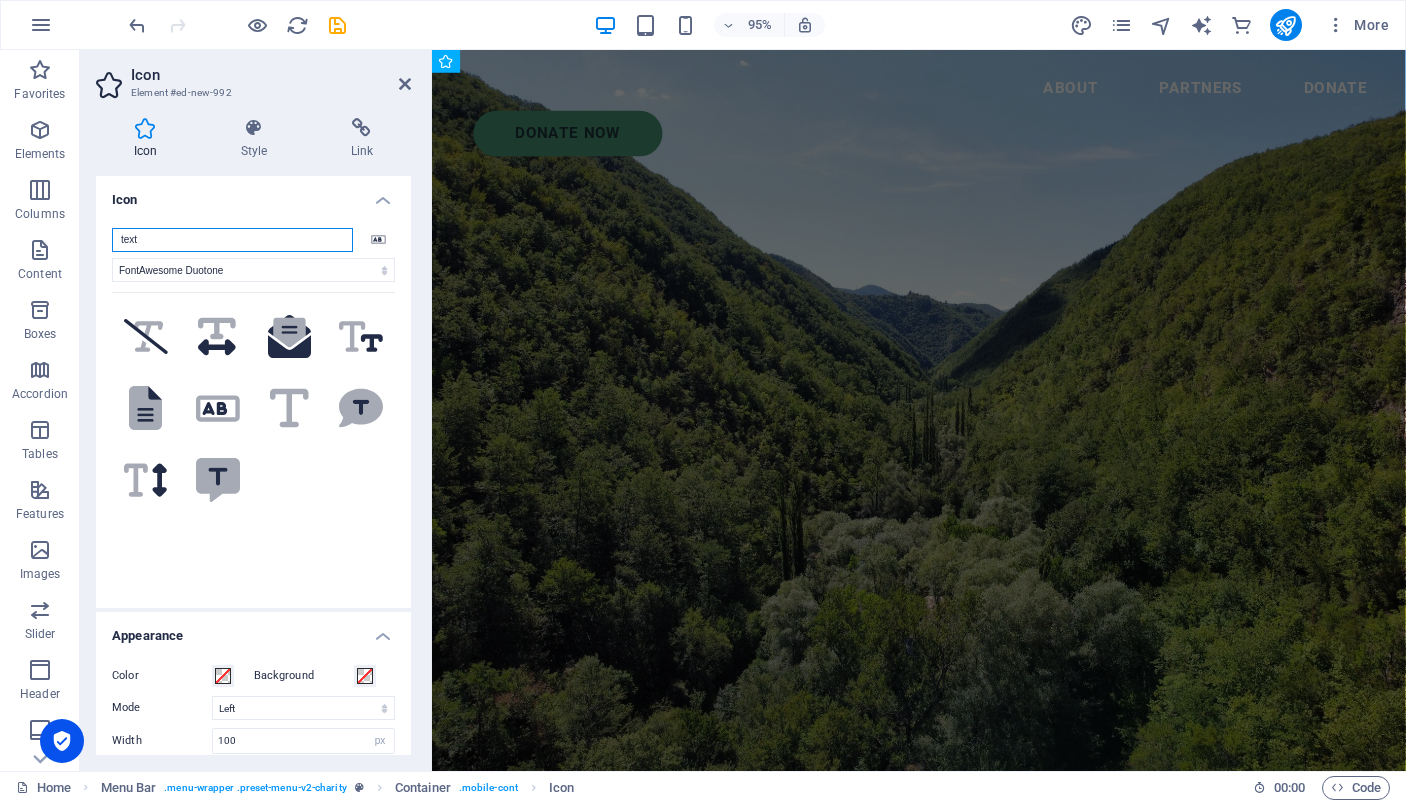 click on "text" at bounding box center [232, 240] 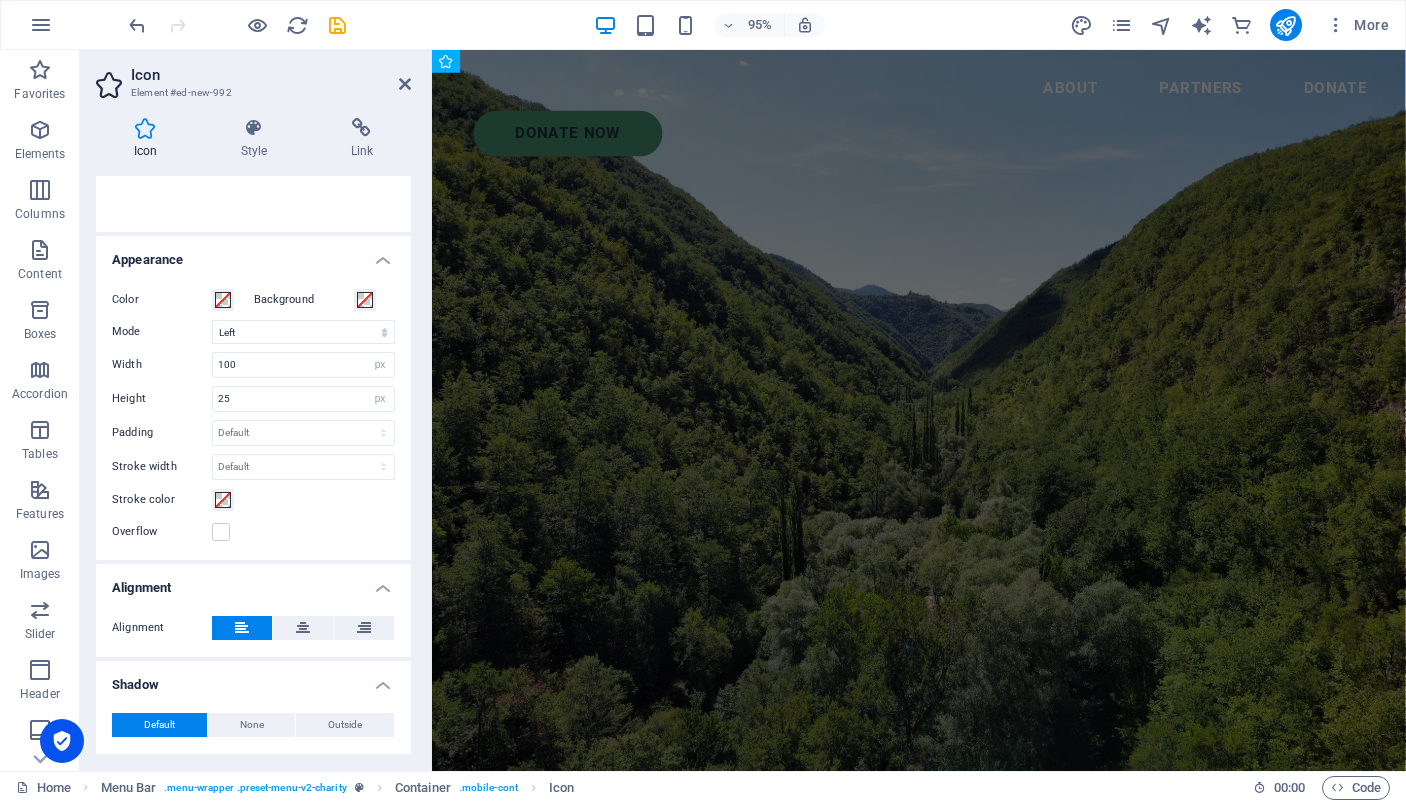 scroll, scrollTop: 471, scrollLeft: 0, axis: vertical 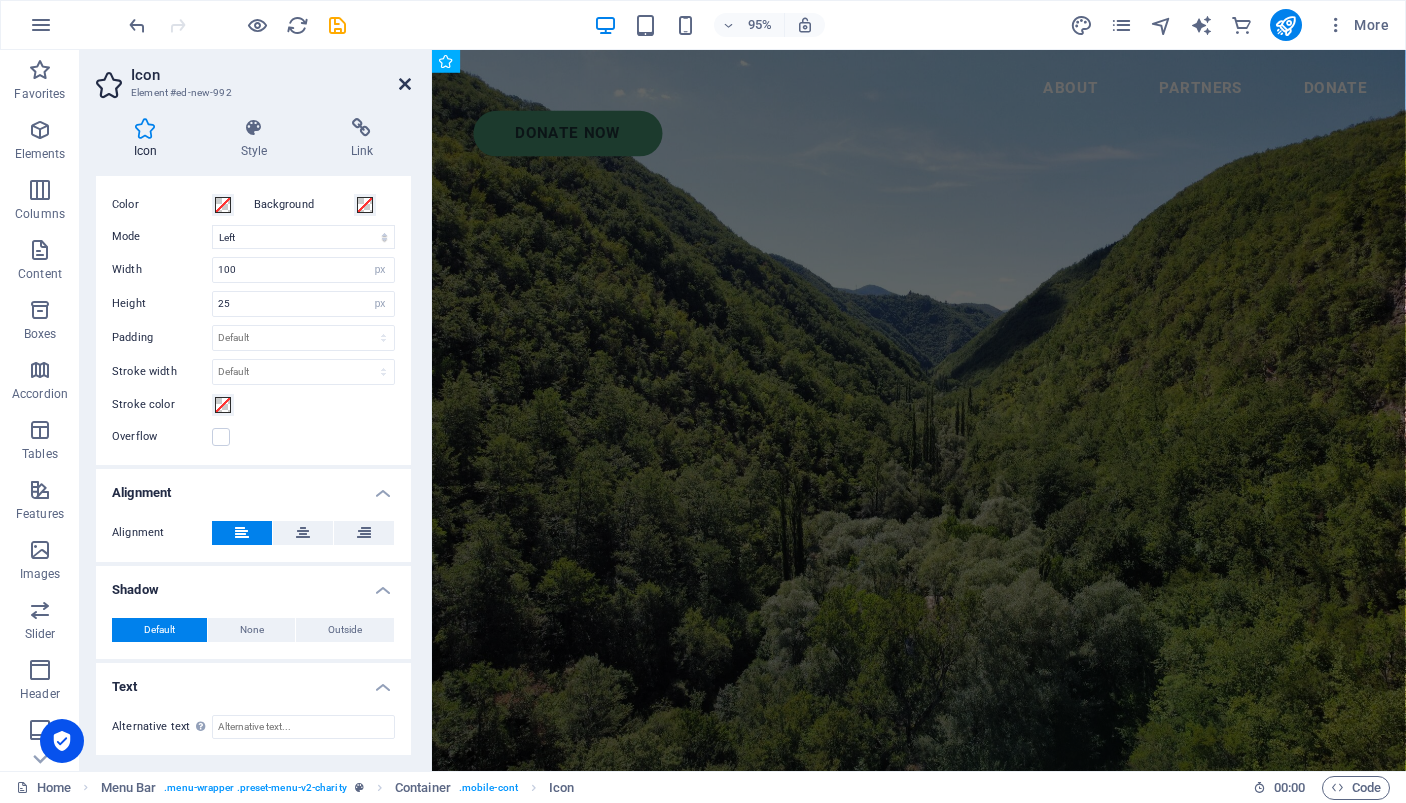 click at bounding box center [405, 84] 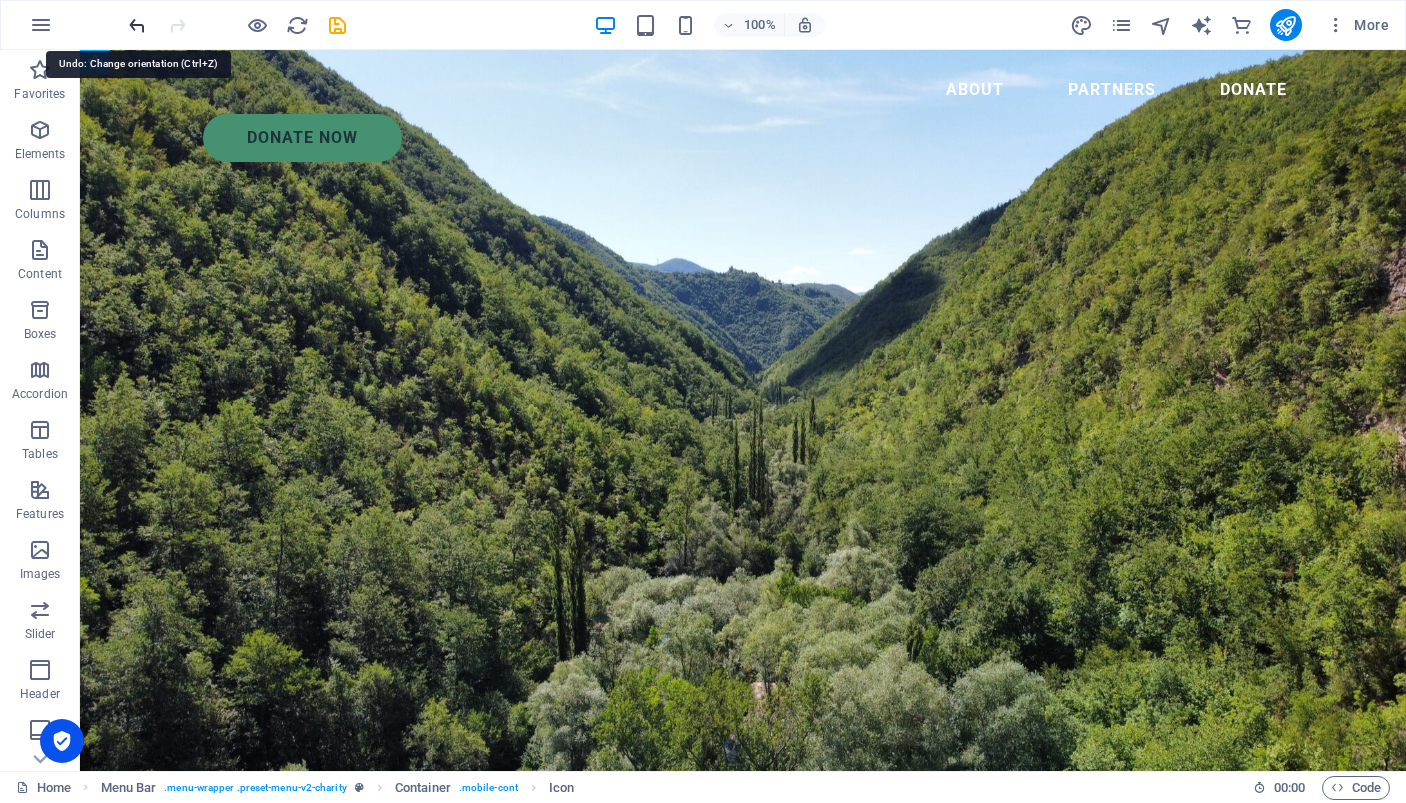 click at bounding box center [137, 25] 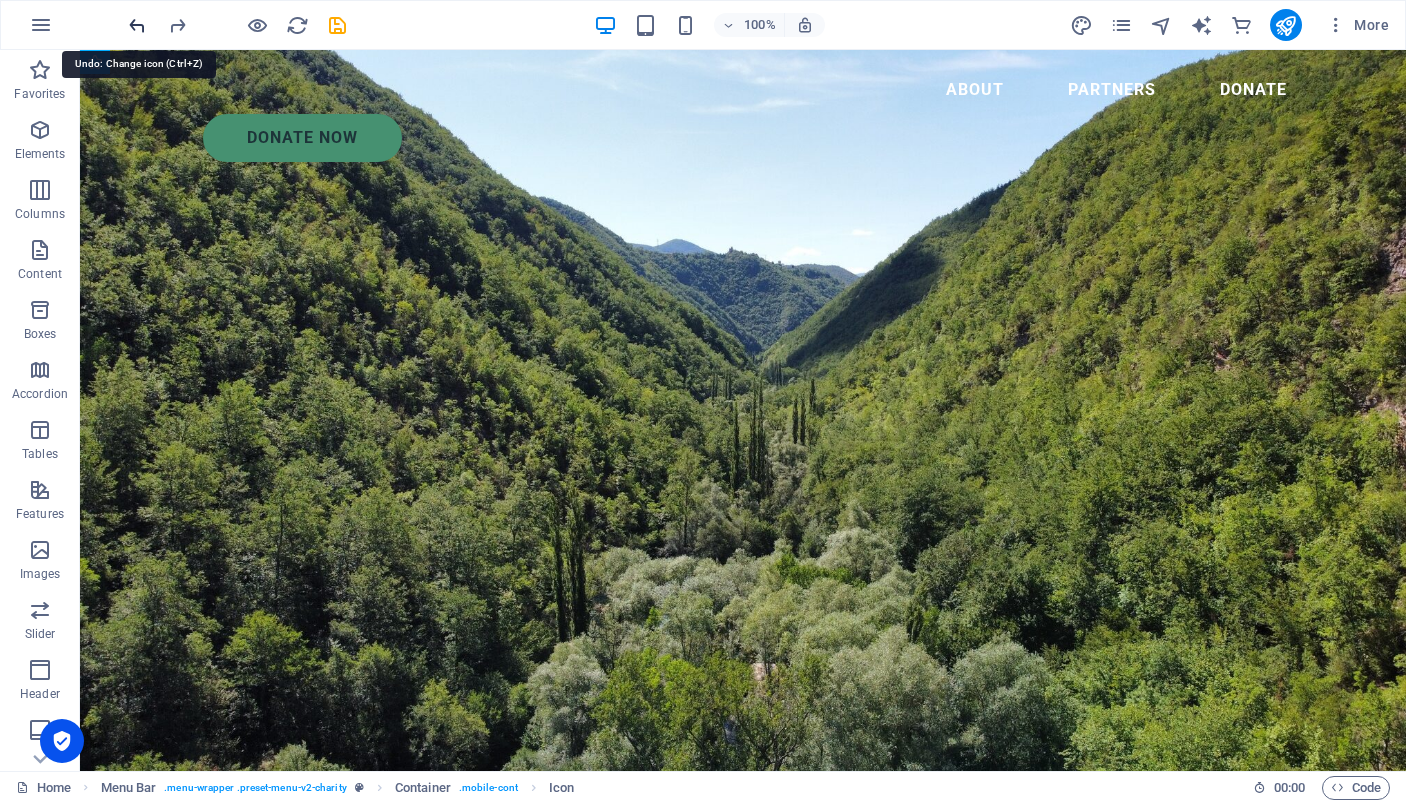 click at bounding box center (137, 25) 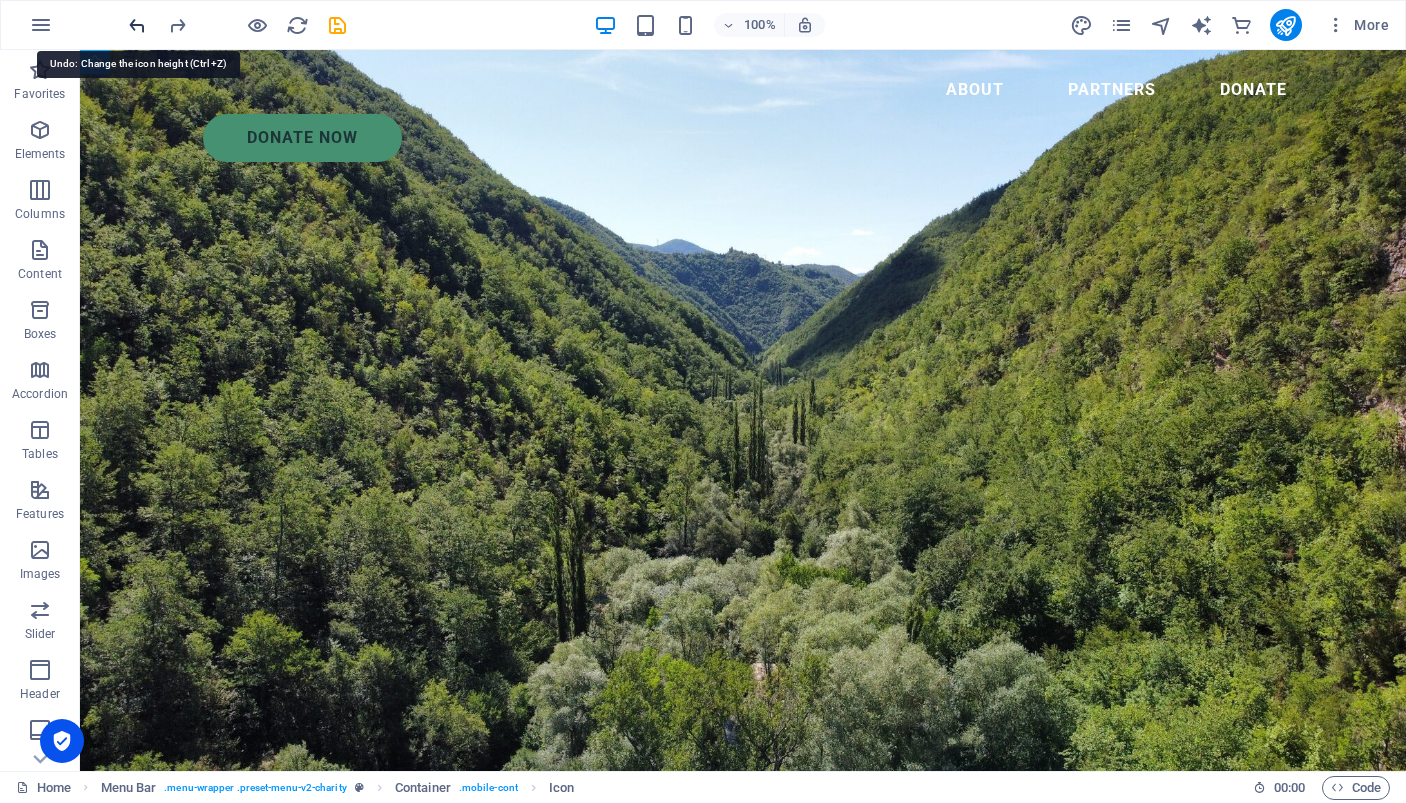 click at bounding box center [137, 25] 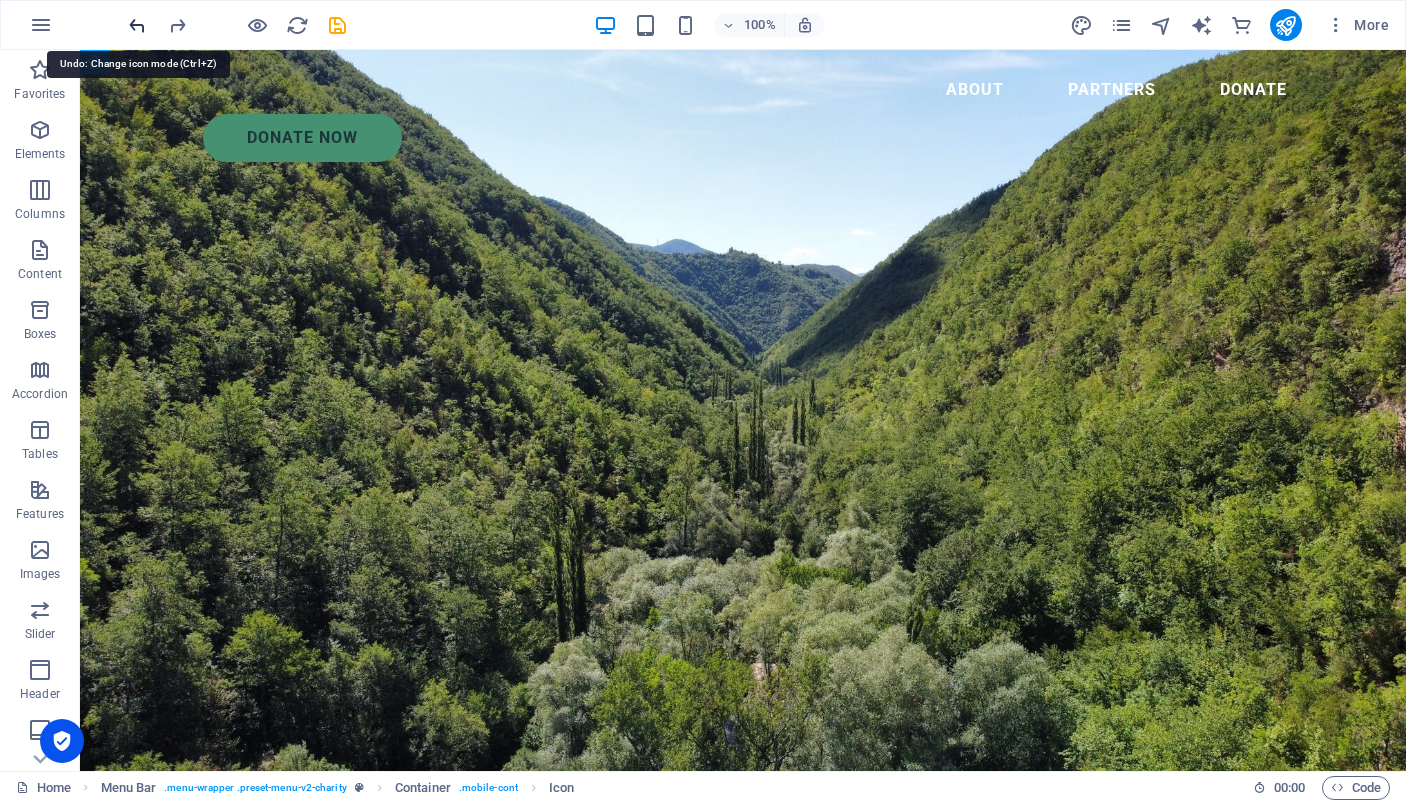 click at bounding box center [137, 25] 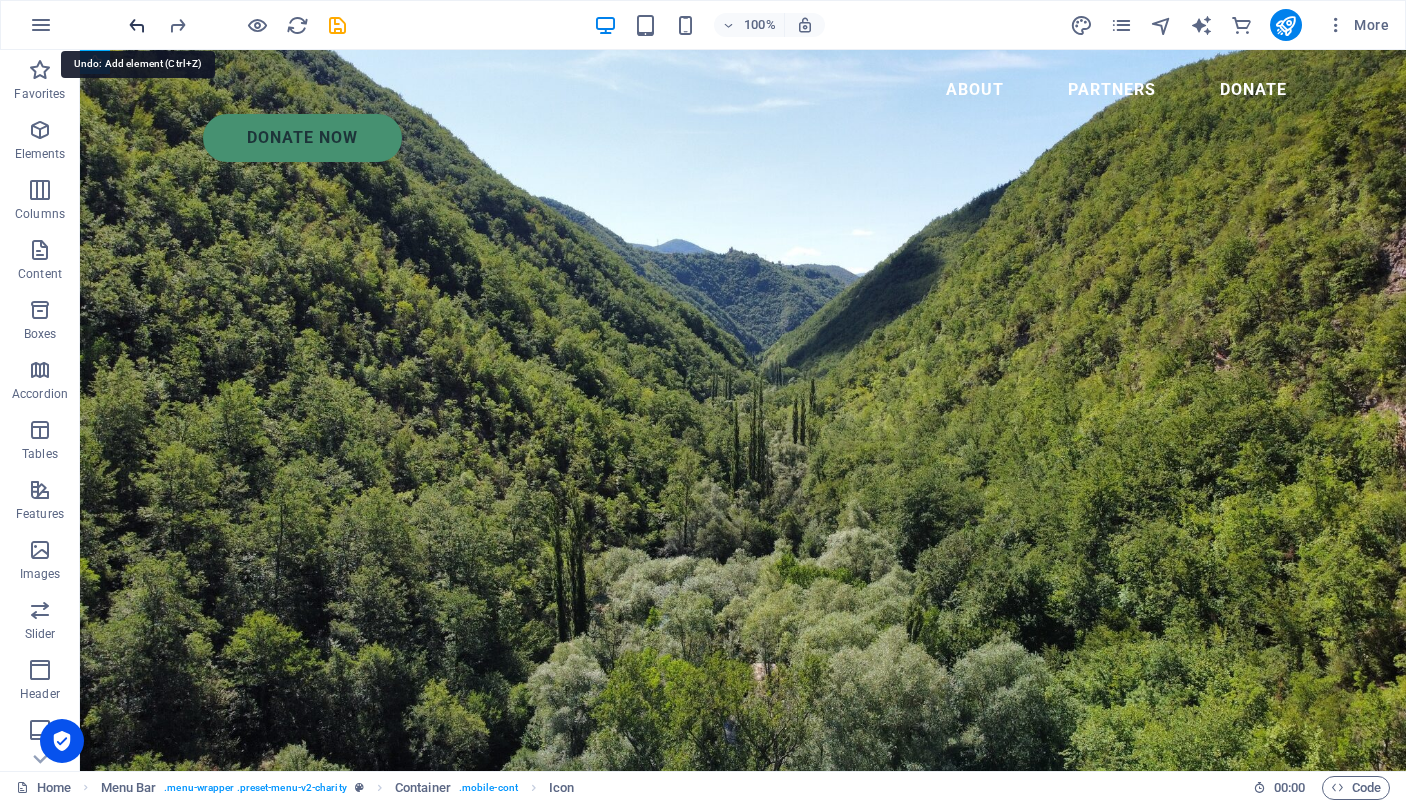 click at bounding box center (137, 25) 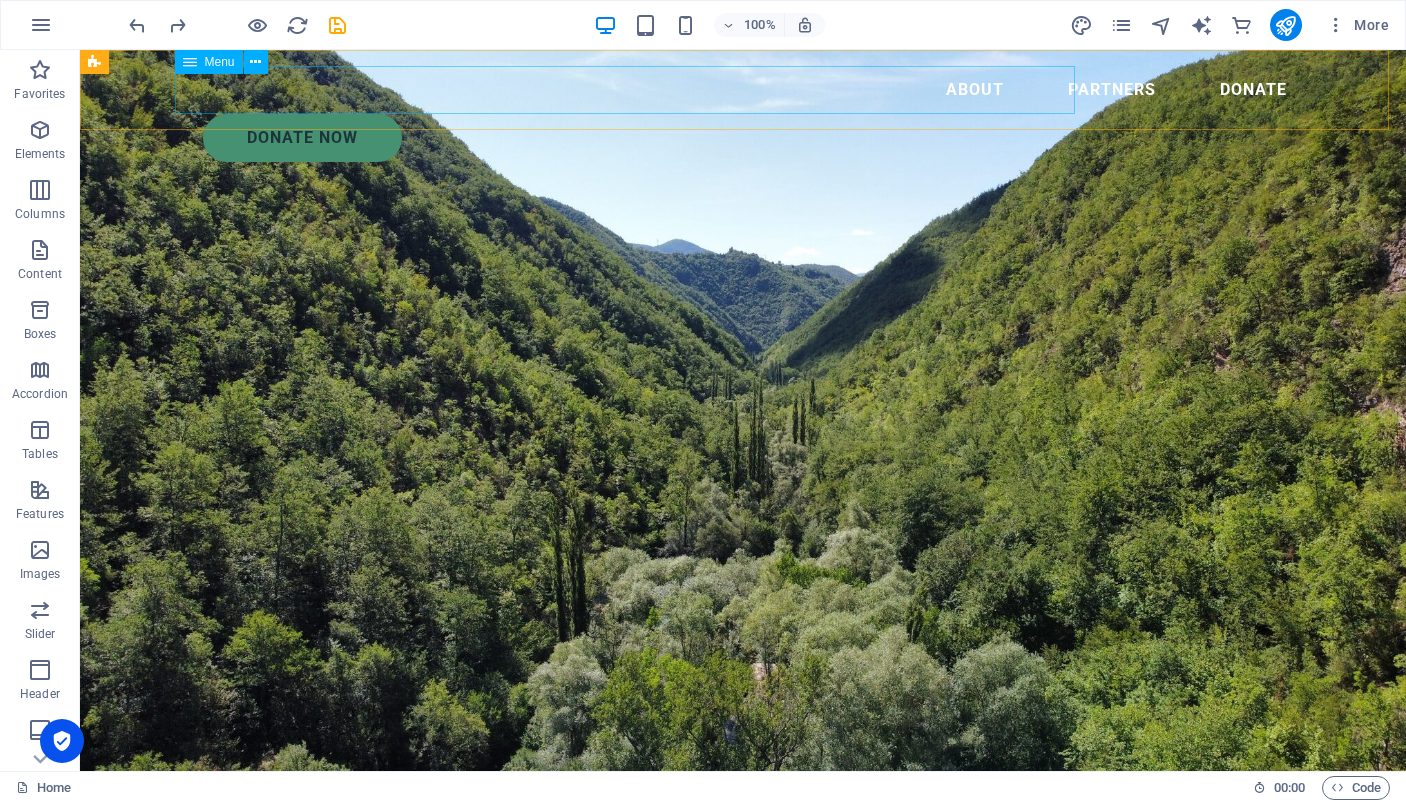 click on "About Partners Donate" at bounding box center [743, 90] 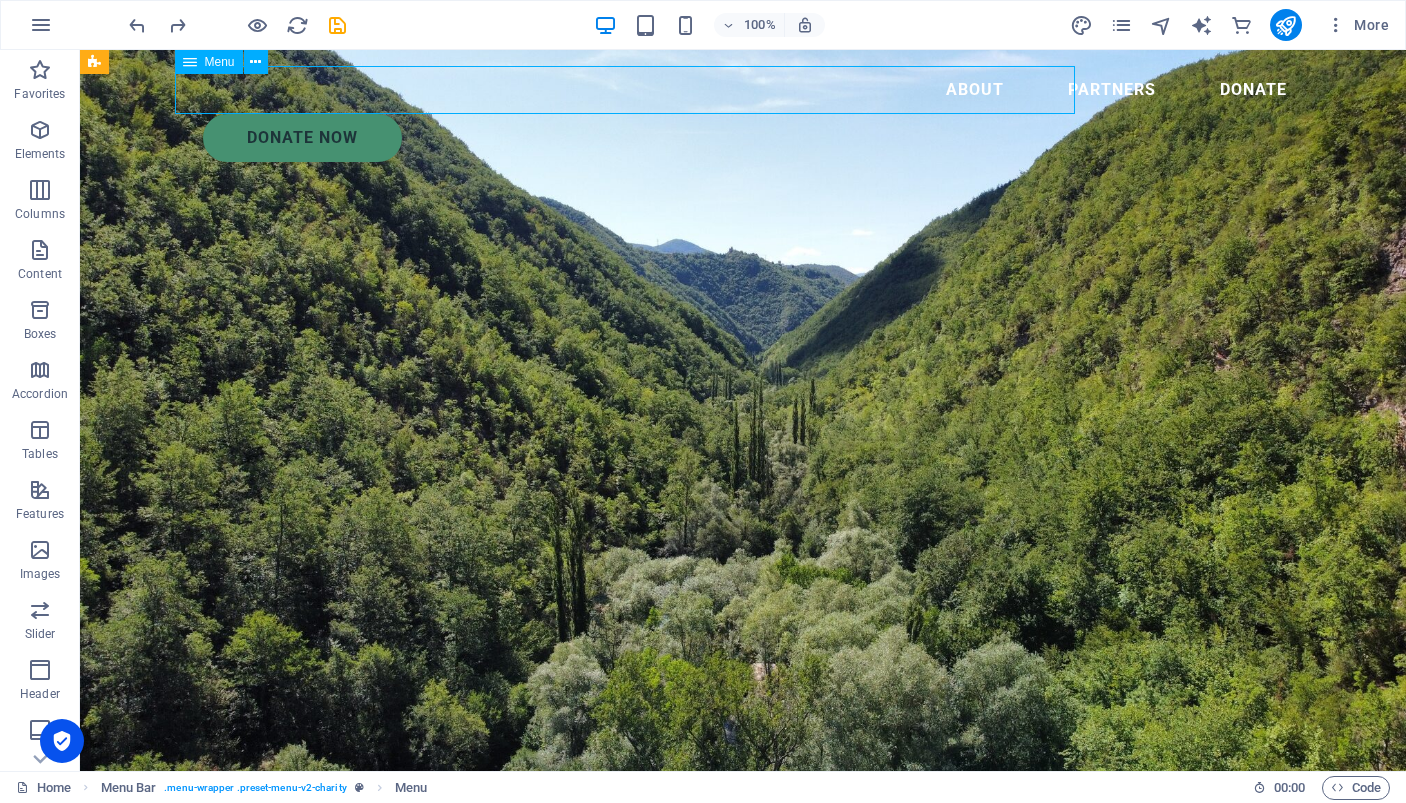 drag, startPoint x: 175, startPoint y: 101, endPoint x: 225, endPoint y: 102, distance: 50.01 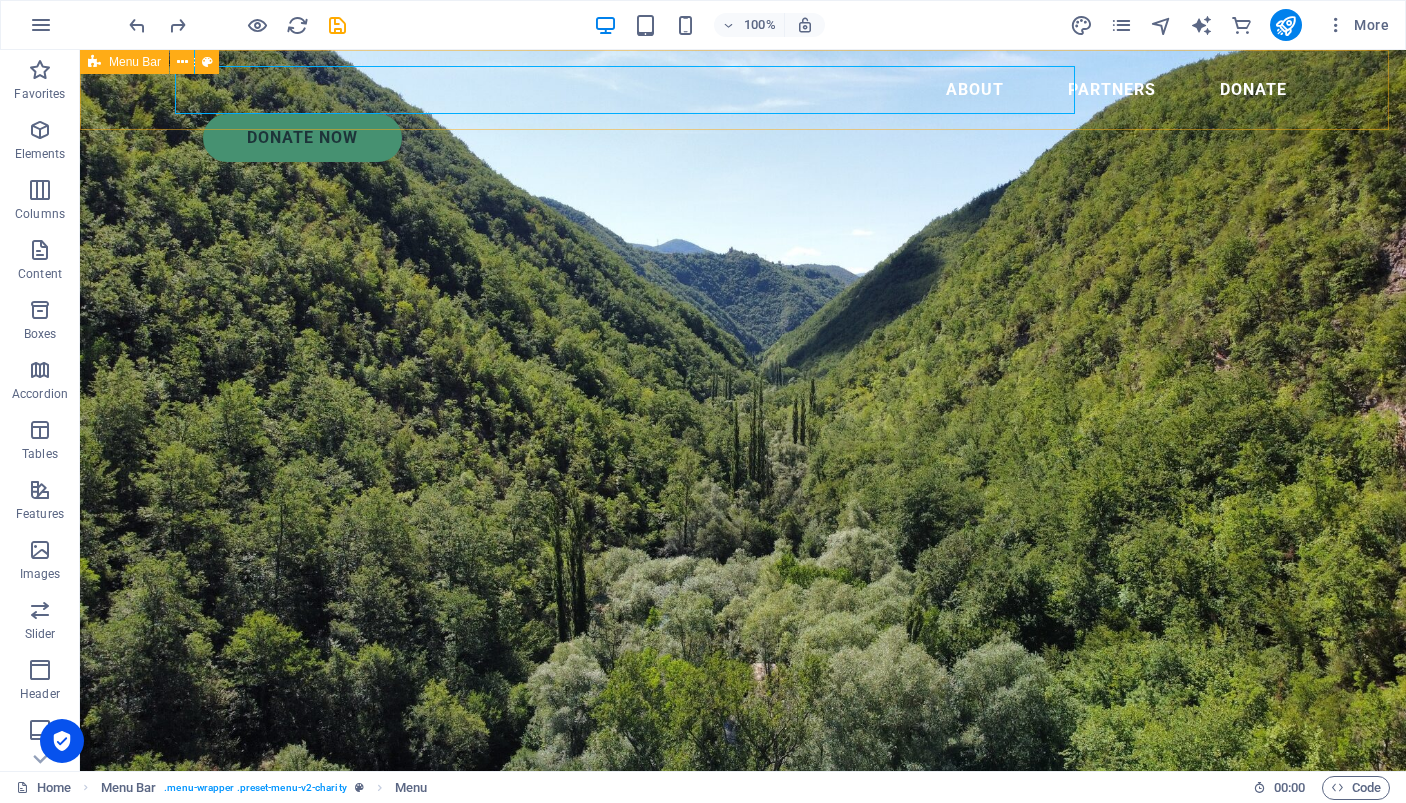 click on ".fa-secondary{opacity:.4}
About Partners Donate Donate Now" at bounding box center (743, 114) 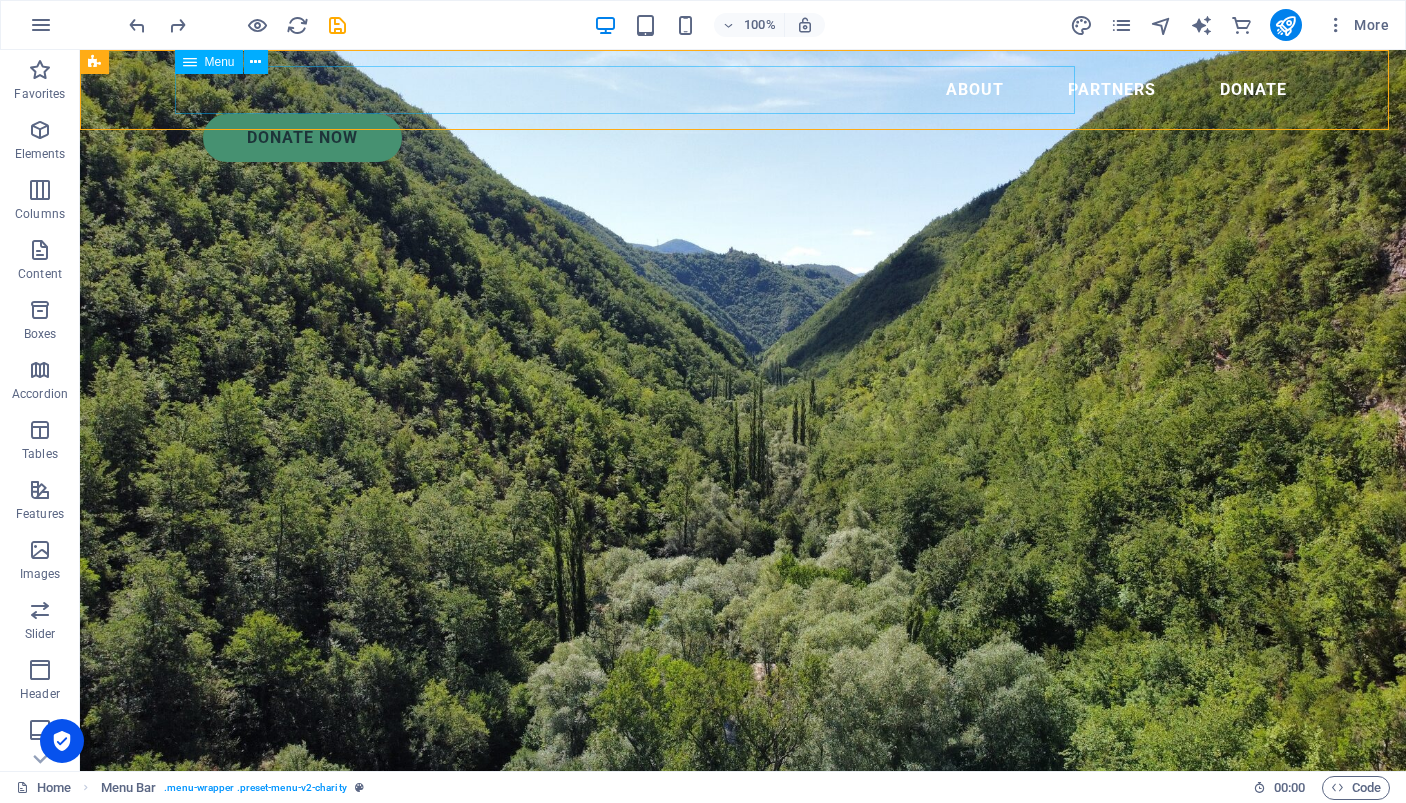 click on "About Partners Donate" at bounding box center [743, 90] 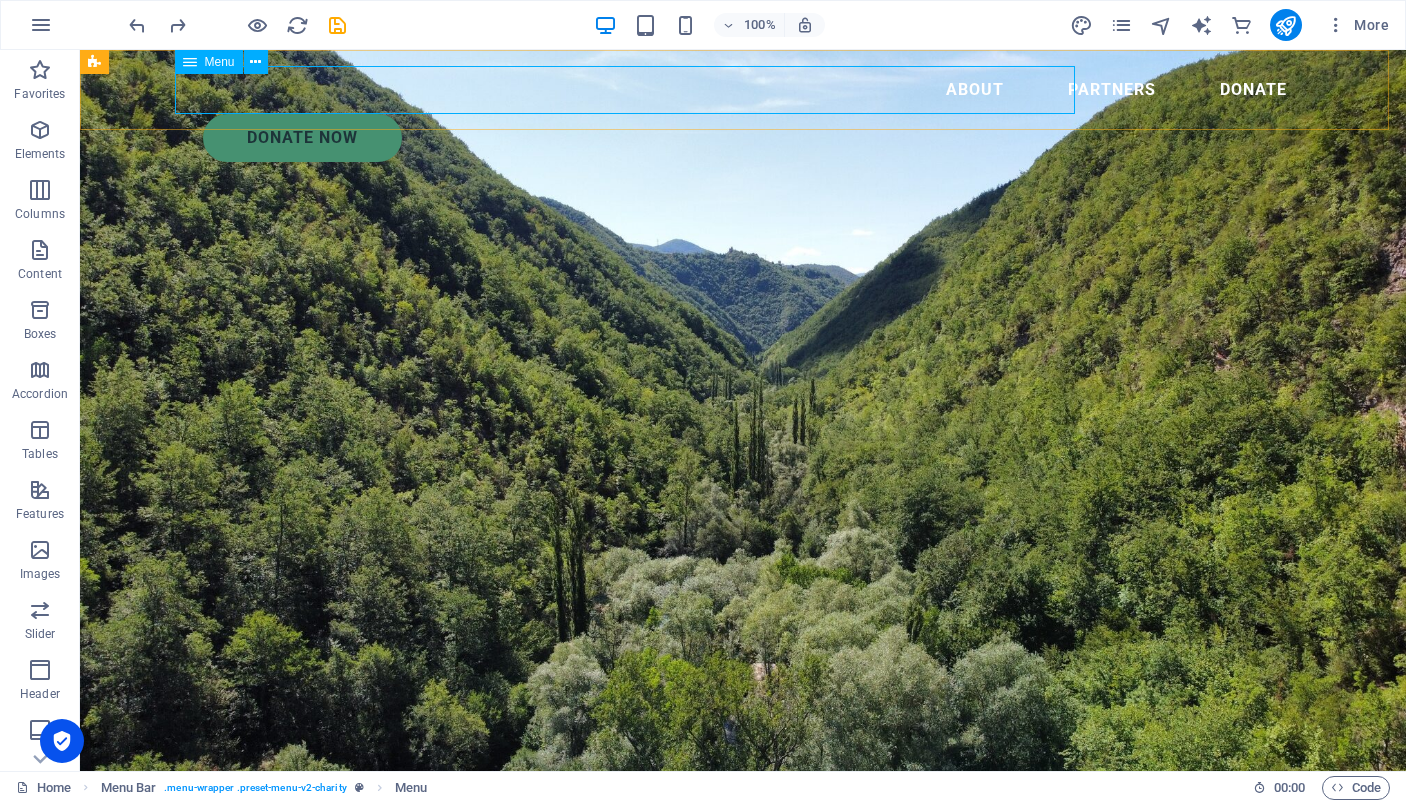 click on "About Partners Donate" at bounding box center [743, 90] 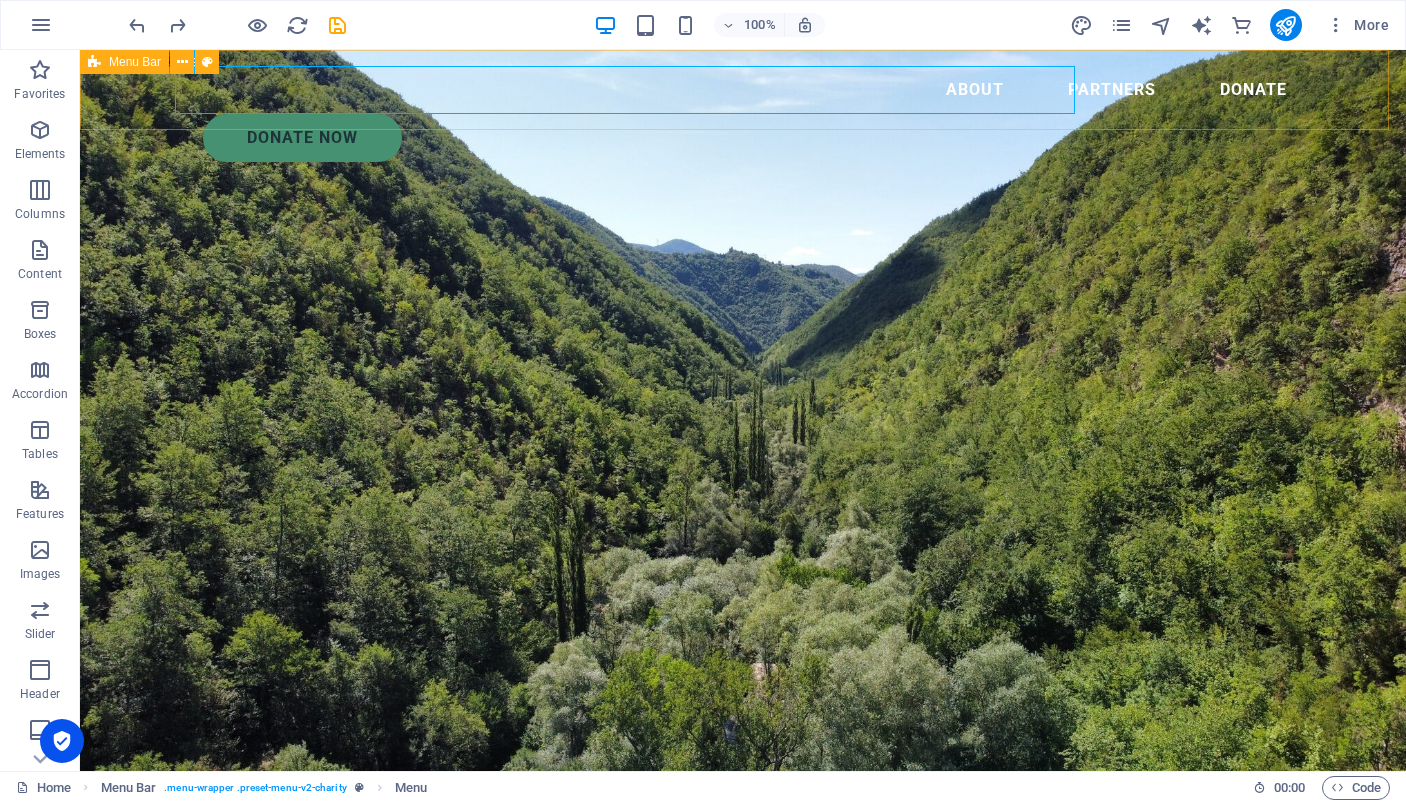 click on ".fa-secondary{opacity:.4}
About Partners Donate Donate Now" at bounding box center [743, 114] 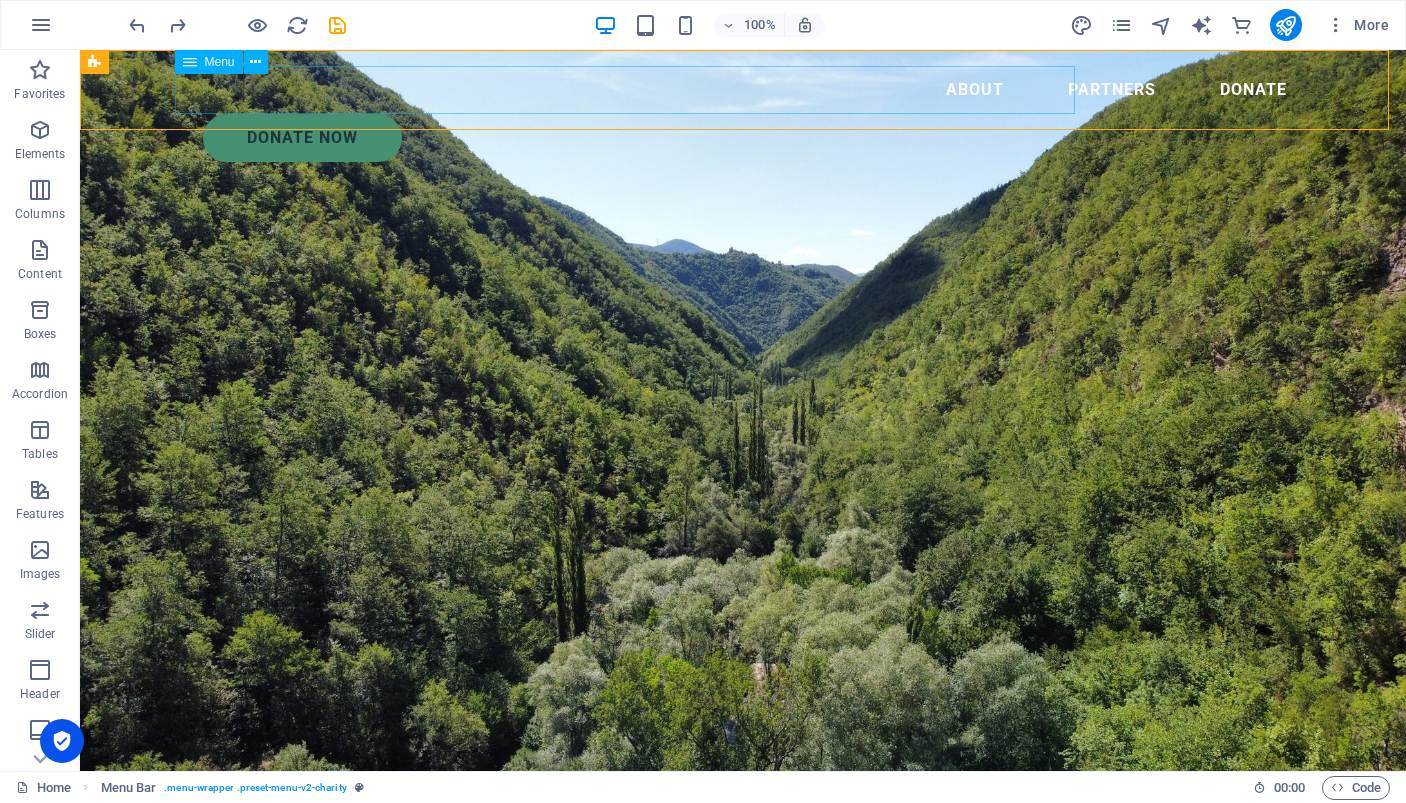 click on "About Partners Donate" at bounding box center [743, 90] 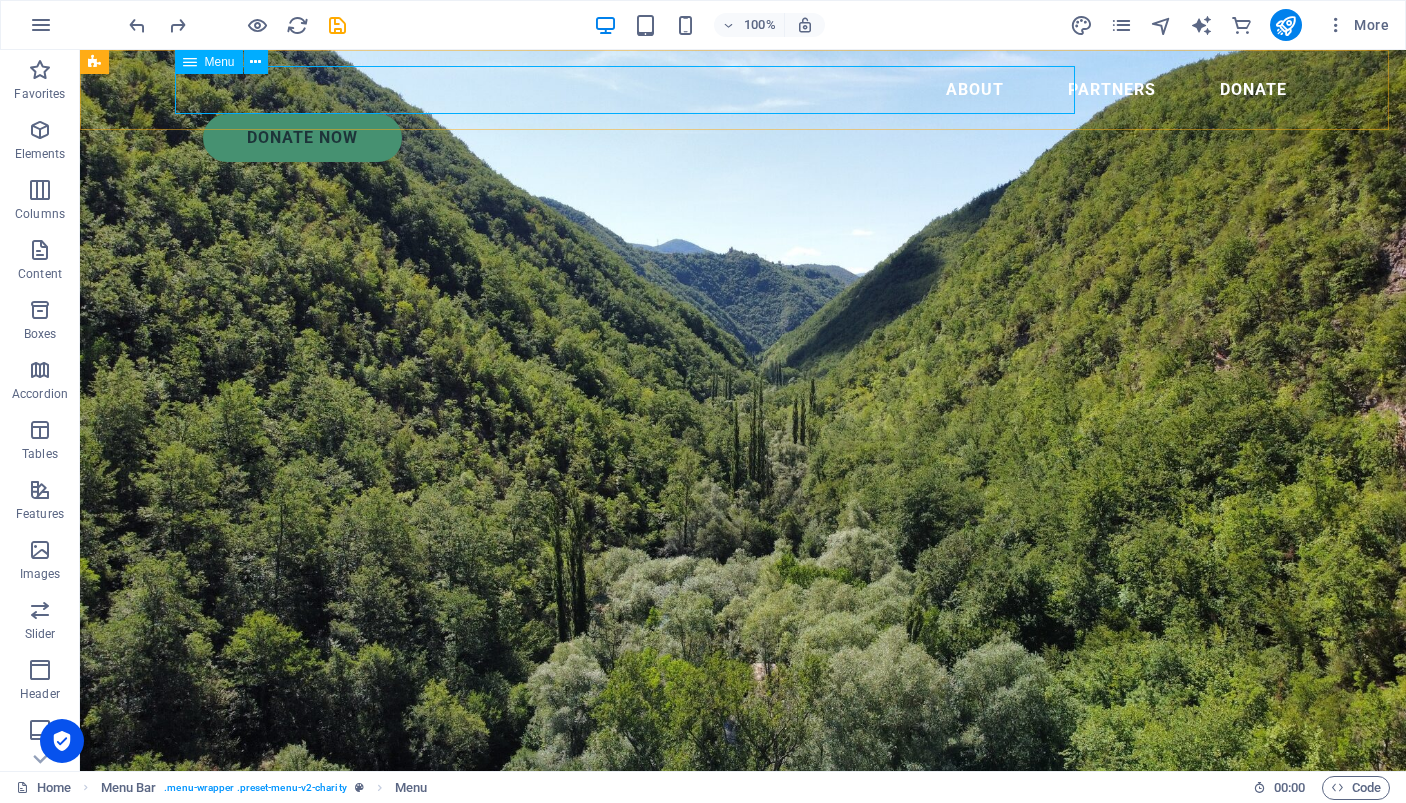 click on "About Partners Donate" at bounding box center (743, 90) 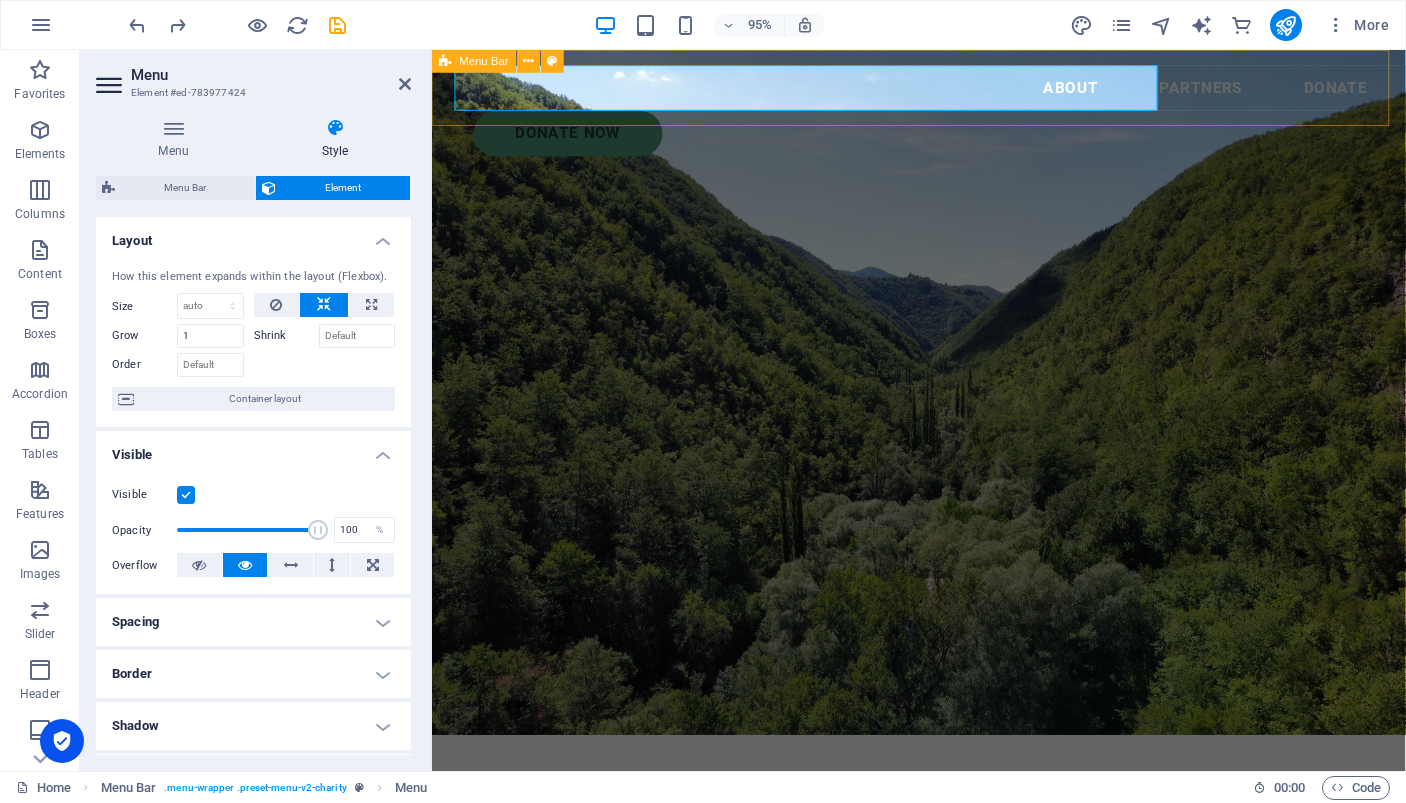 click on ".fa-secondary{opacity:.4}
About Partners Donate Donate Now" at bounding box center [944, 114] 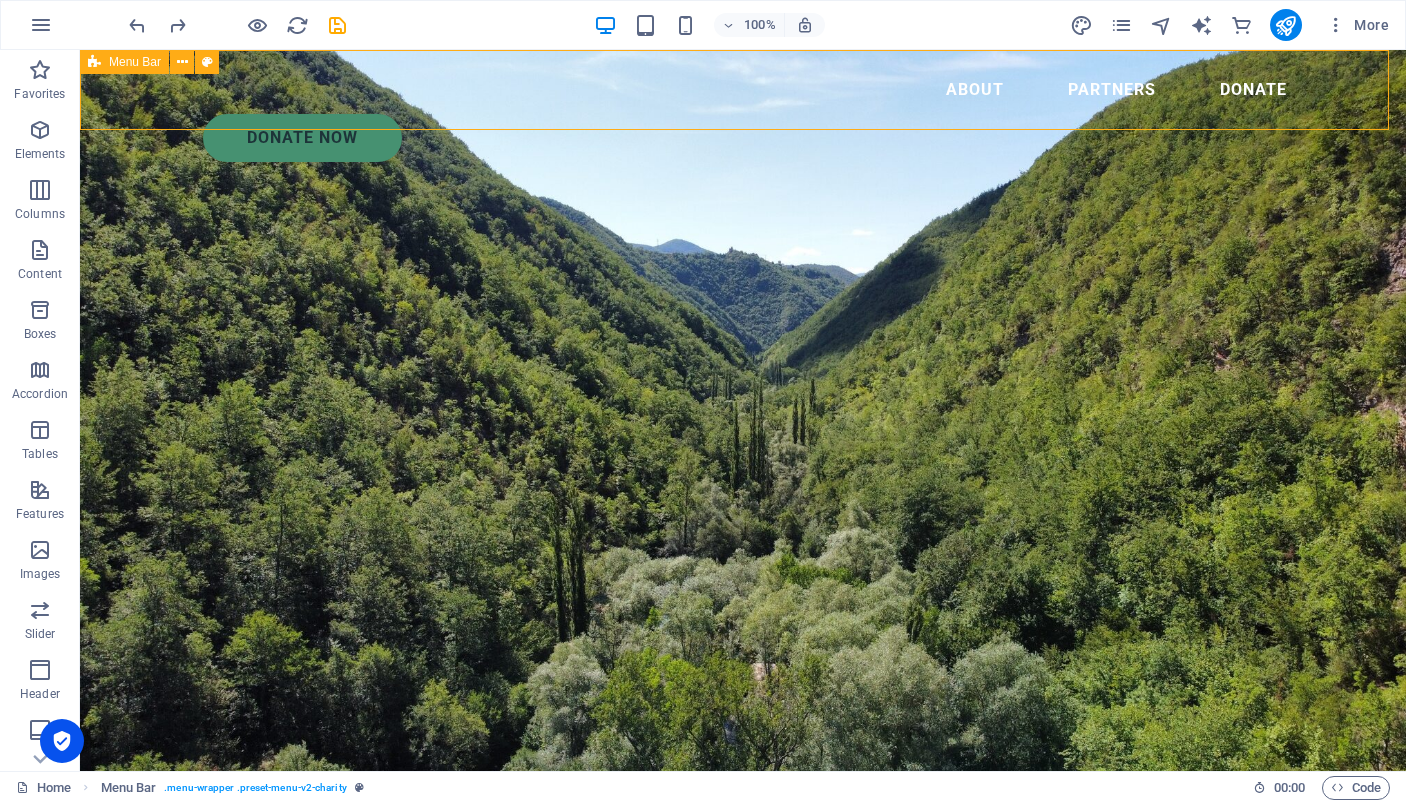 click on ".fa-secondary{opacity:.4}
About Partners Donate Donate Now" at bounding box center [743, 114] 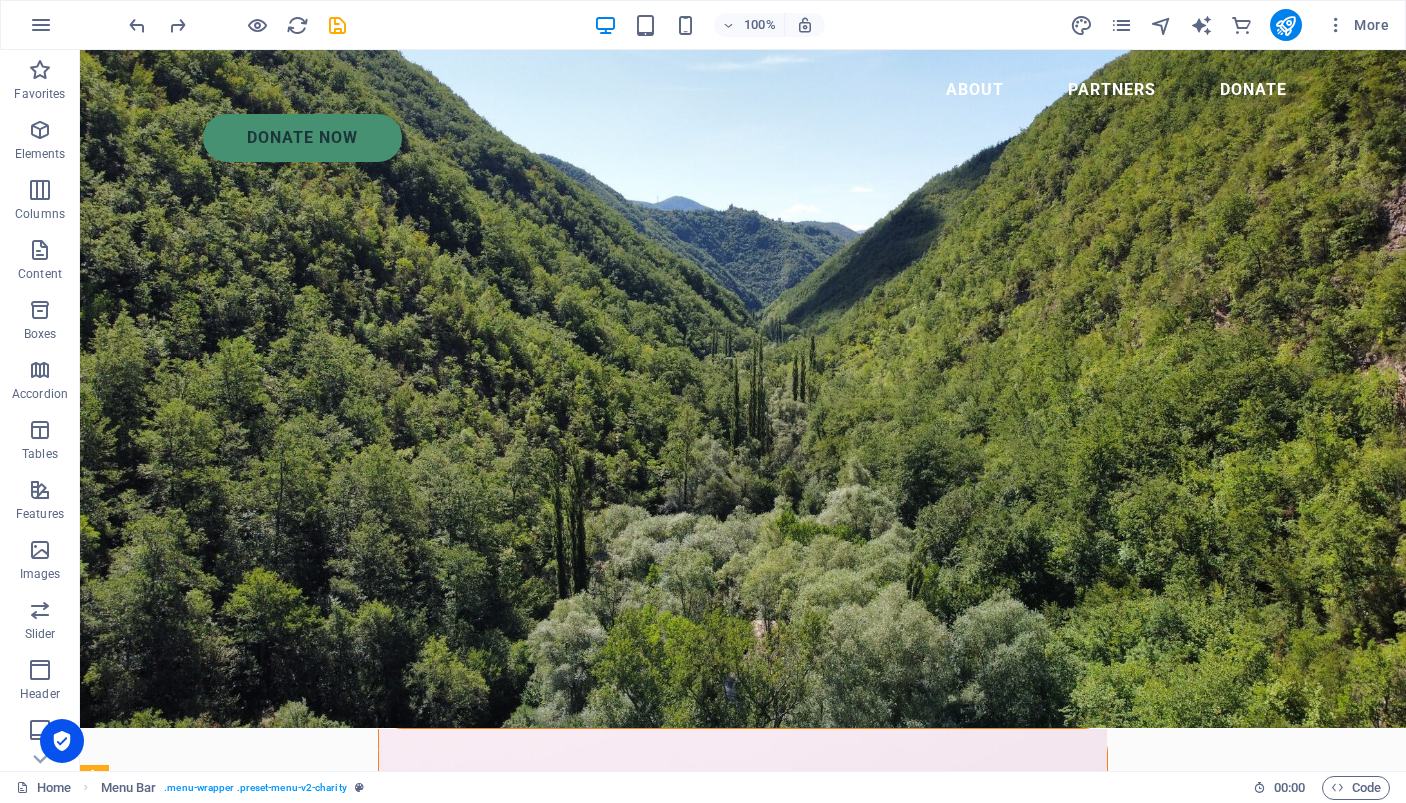 scroll, scrollTop: 0, scrollLeft: 0, axis: both 